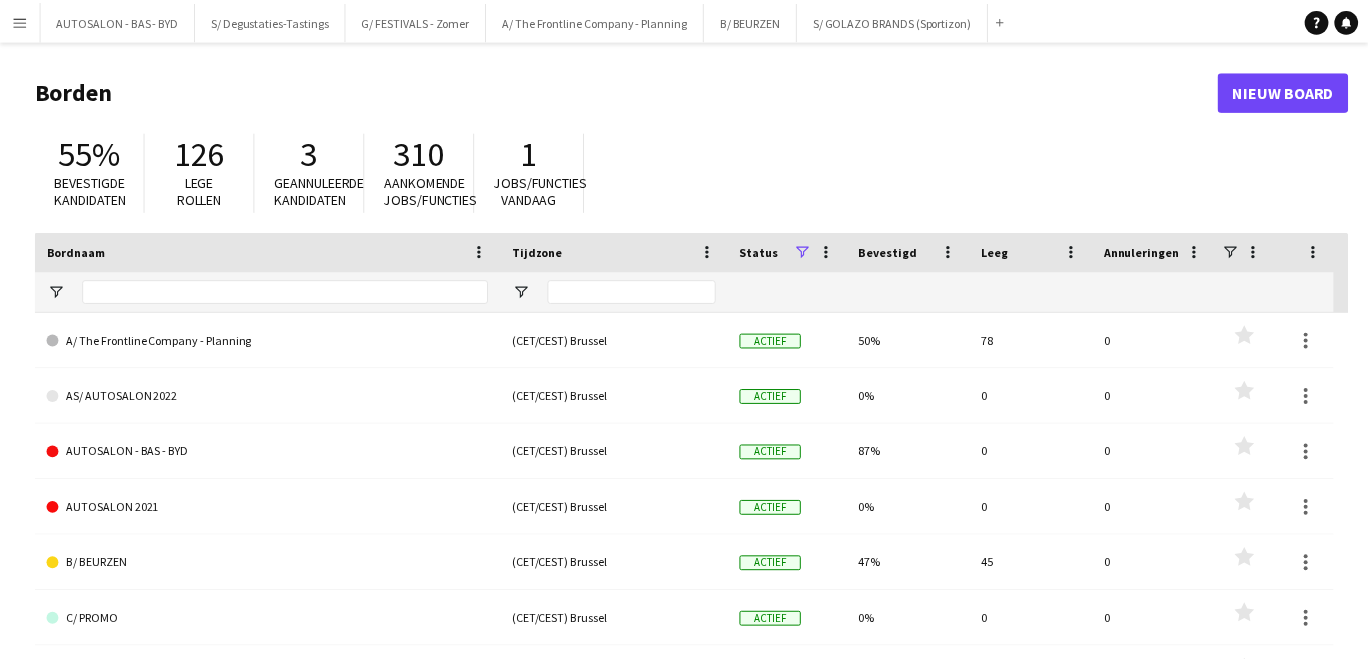 scroll, scrollTop: 0, scrollLeft: 0, axis: both 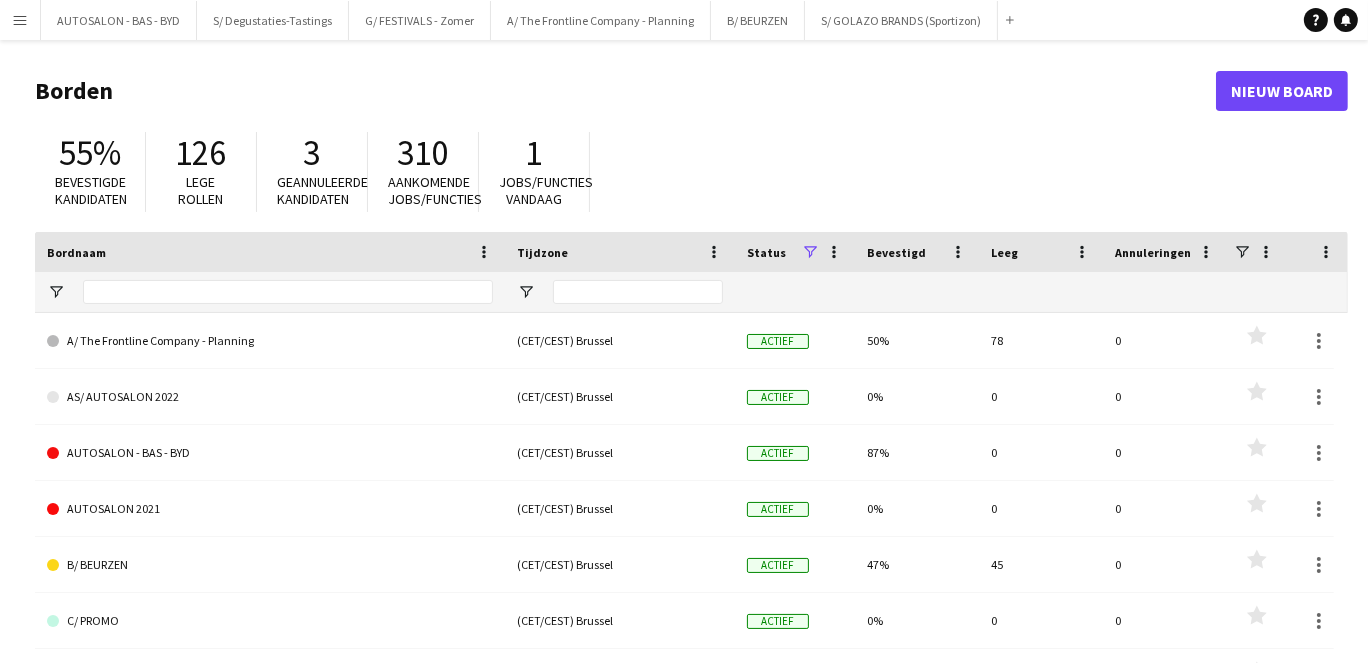 drag, startPoint x: 31, startPoint y: 20, endPoint x: 54, endPoint y: 106, distance: 89.02247 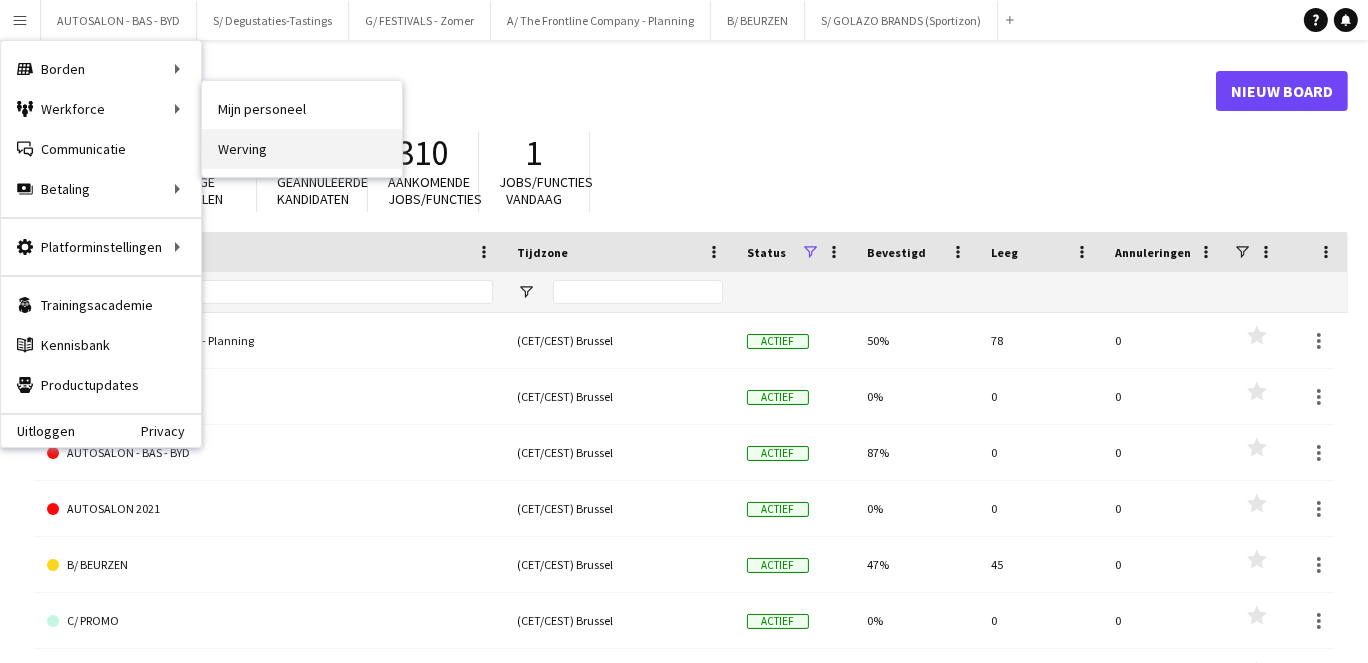 click on "Werving" at bounding box center (302, 149) 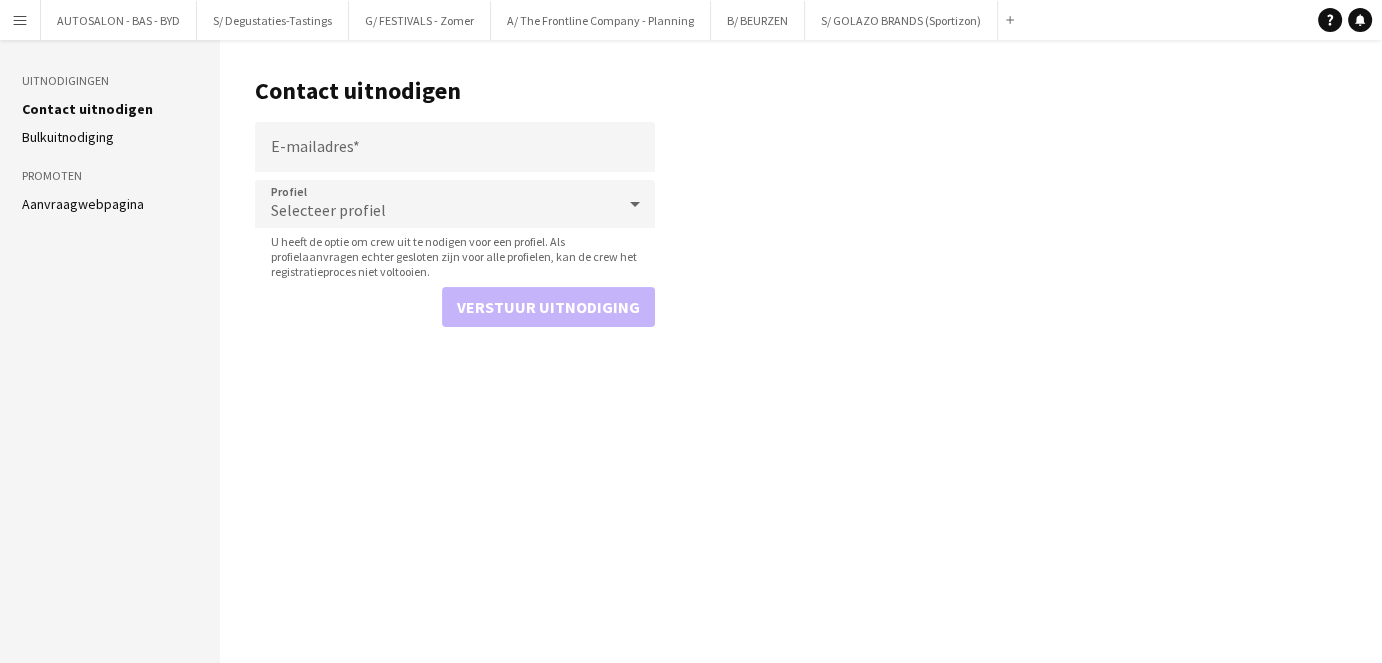 click on "Menu" at bounding box center (20, 20) 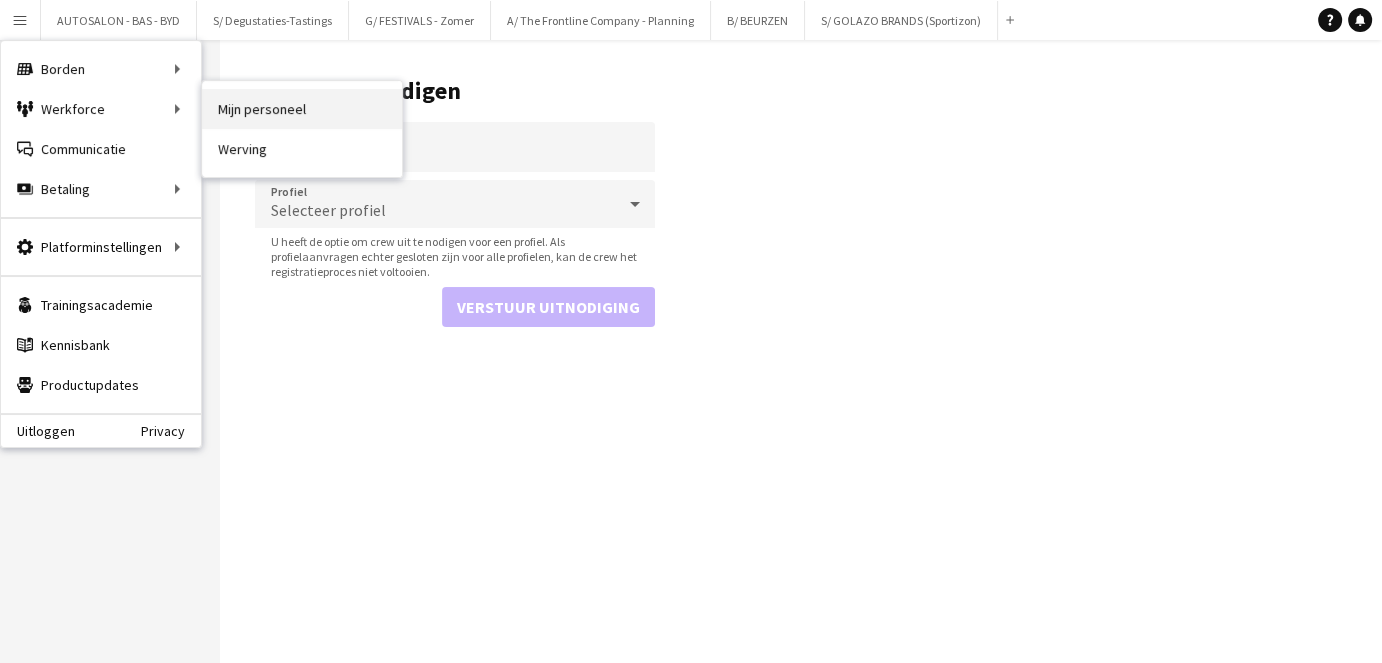 click on "Mijn personeel" at bounding box center (302, 109) 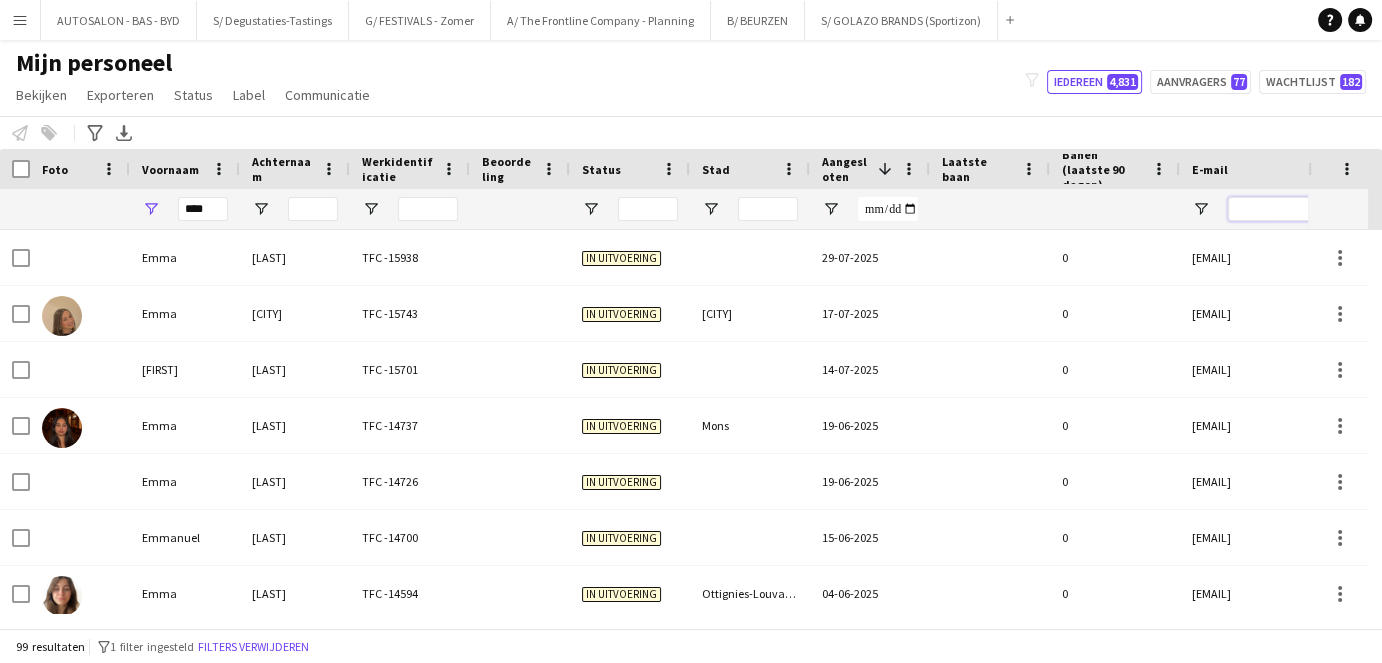 click at bounding box center (1398, 209) 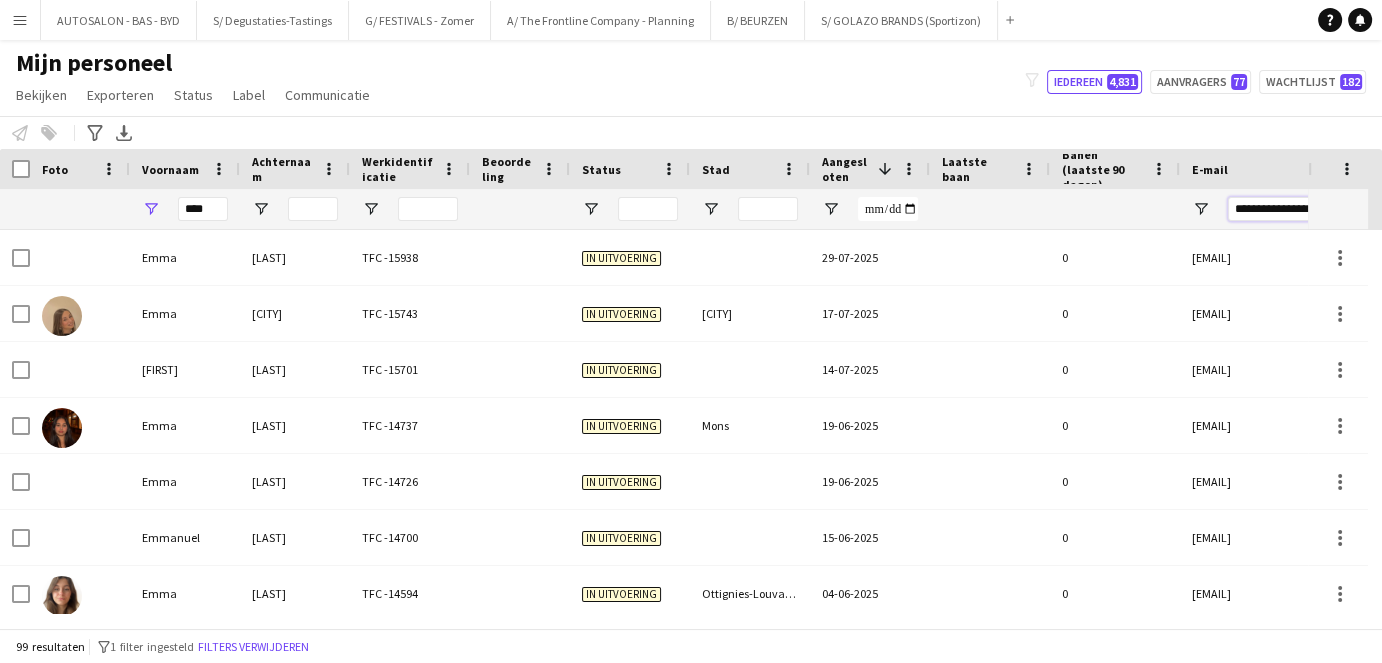 scroll, scrollTop: 0, scrollLeft: 59, axis: horizontal 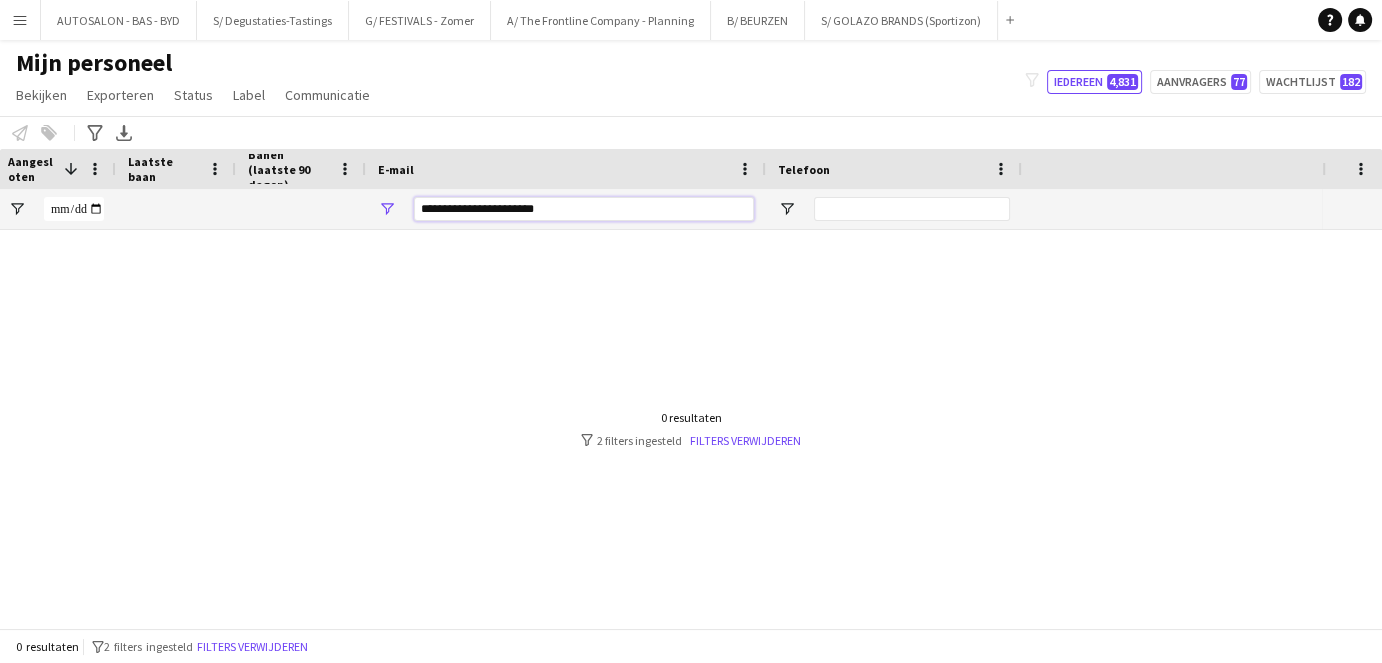 drag, startPoint x: 1247, startPoint y: 209, endPoint x: 1393, endPoint y: 210, distance: 146.00342 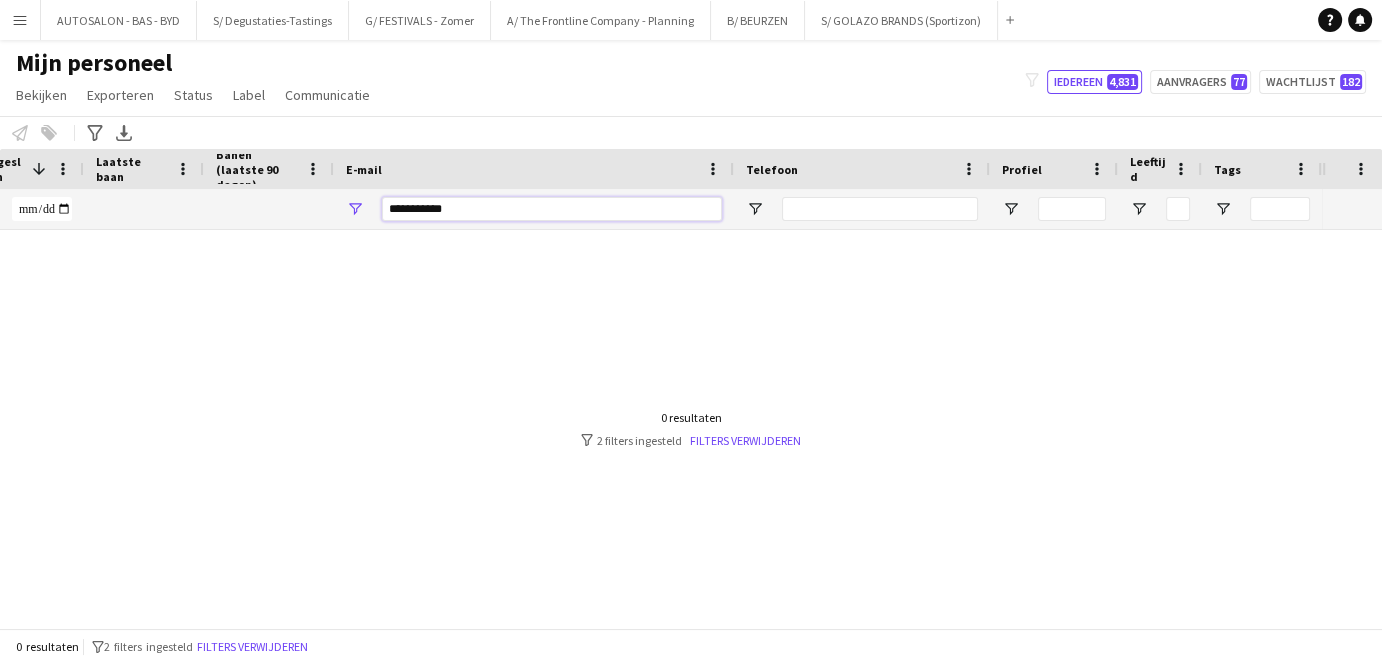 type on "**********" 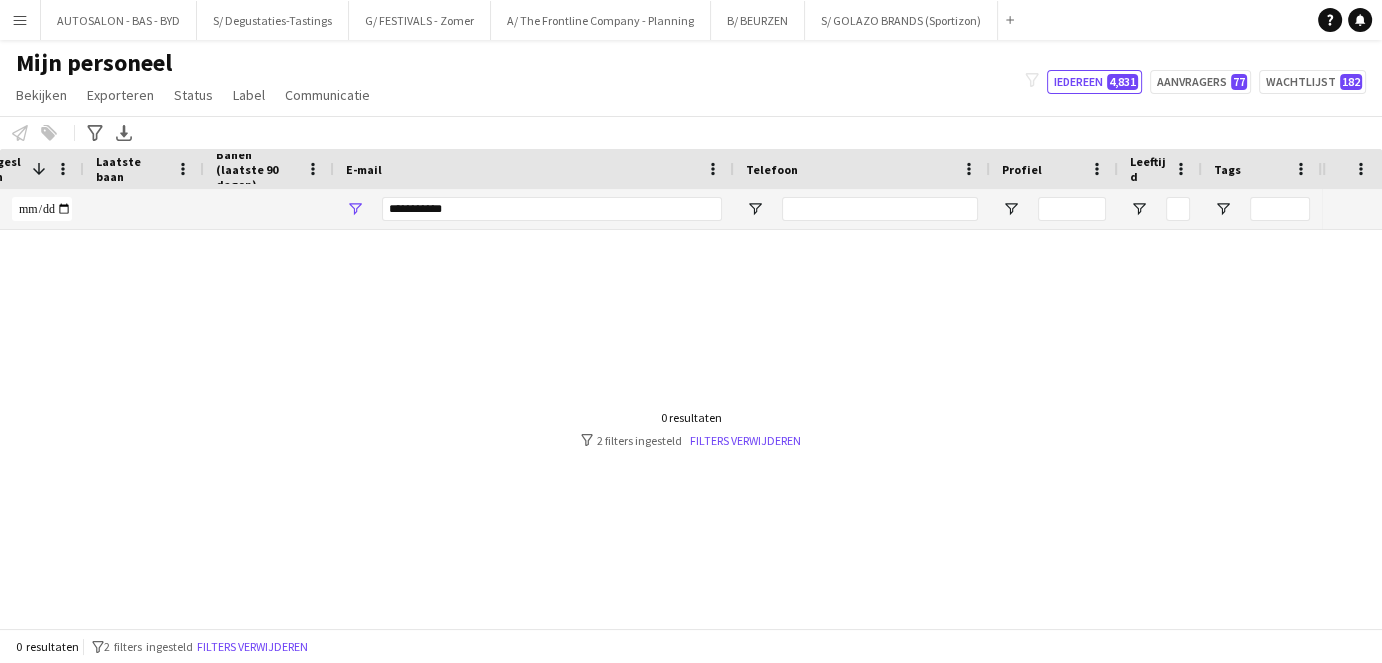 scroll, scrollTop: 0, scrollLeft: 0, axis: both 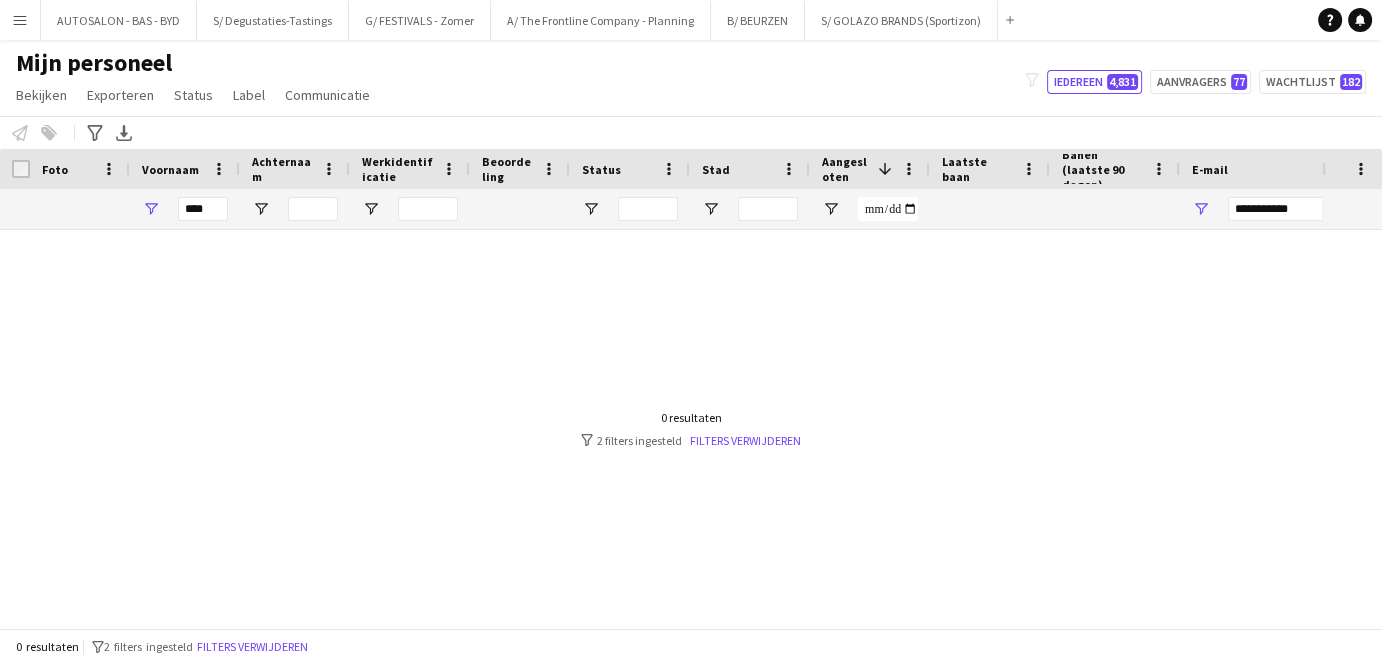 drag, startPoint x: 536, startPoint y: 373, endPoint x: 26, endPoint y: 374, distance: 510.00098 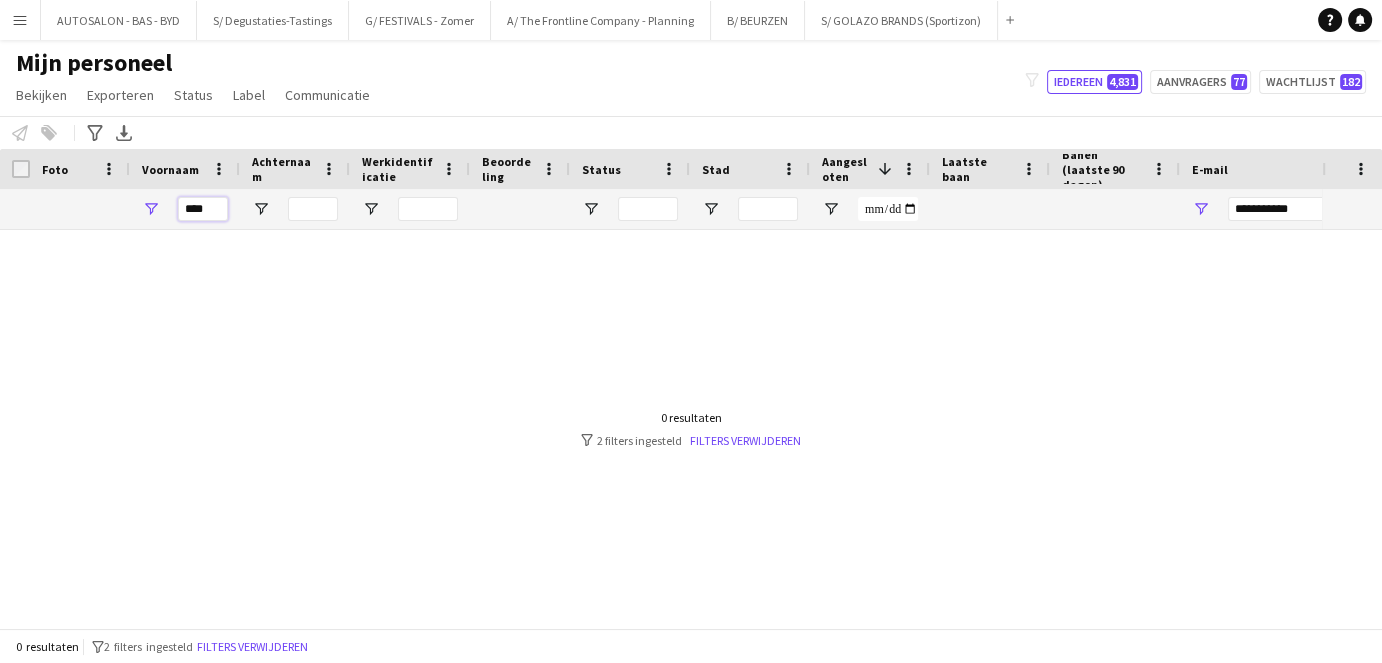 click on "****" at bounding box center [203, 209] 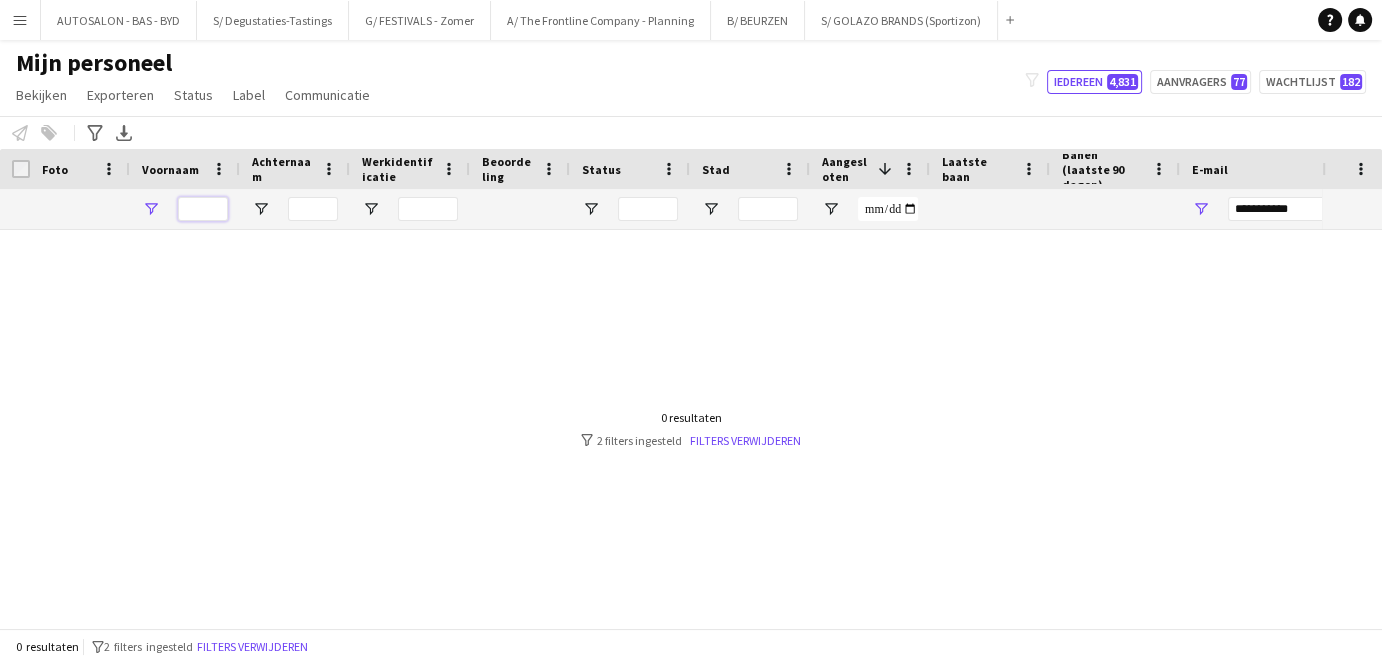 type 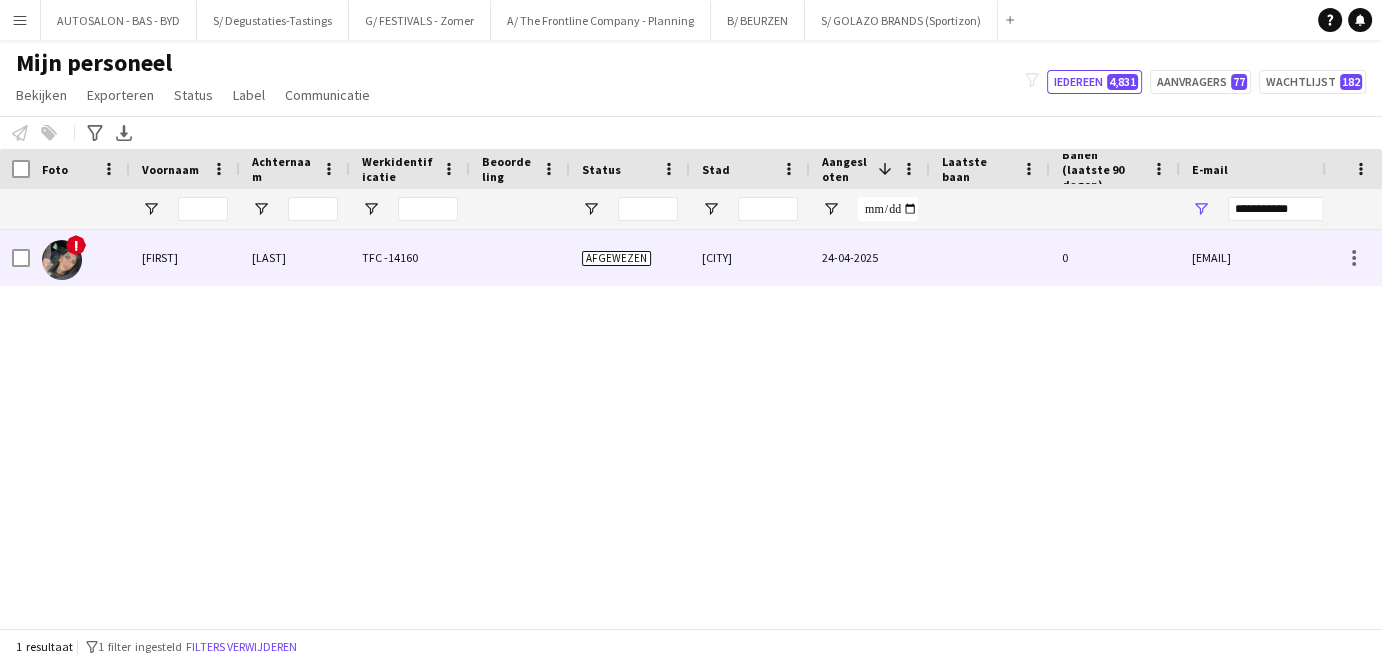 click on "[EMAIL]" at bounding box center (1380, 257) 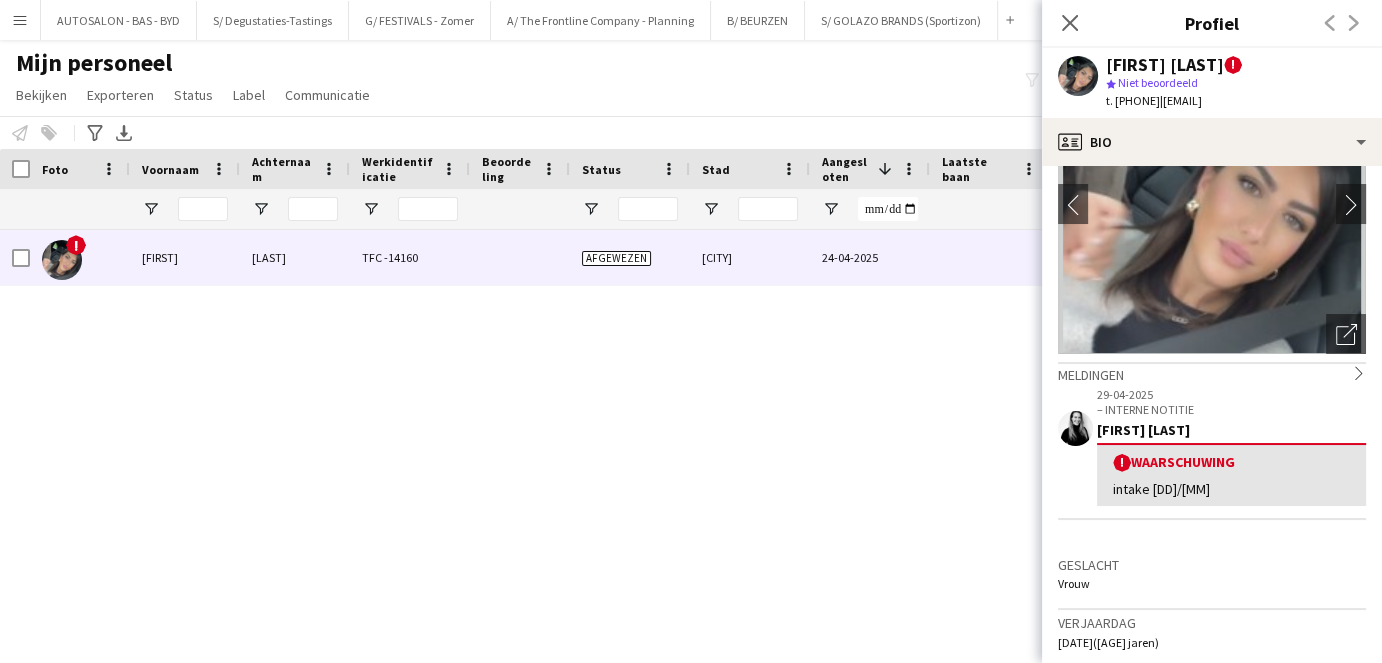 scroll, scrollTop: 0, scrollLeft: 0, axis: both 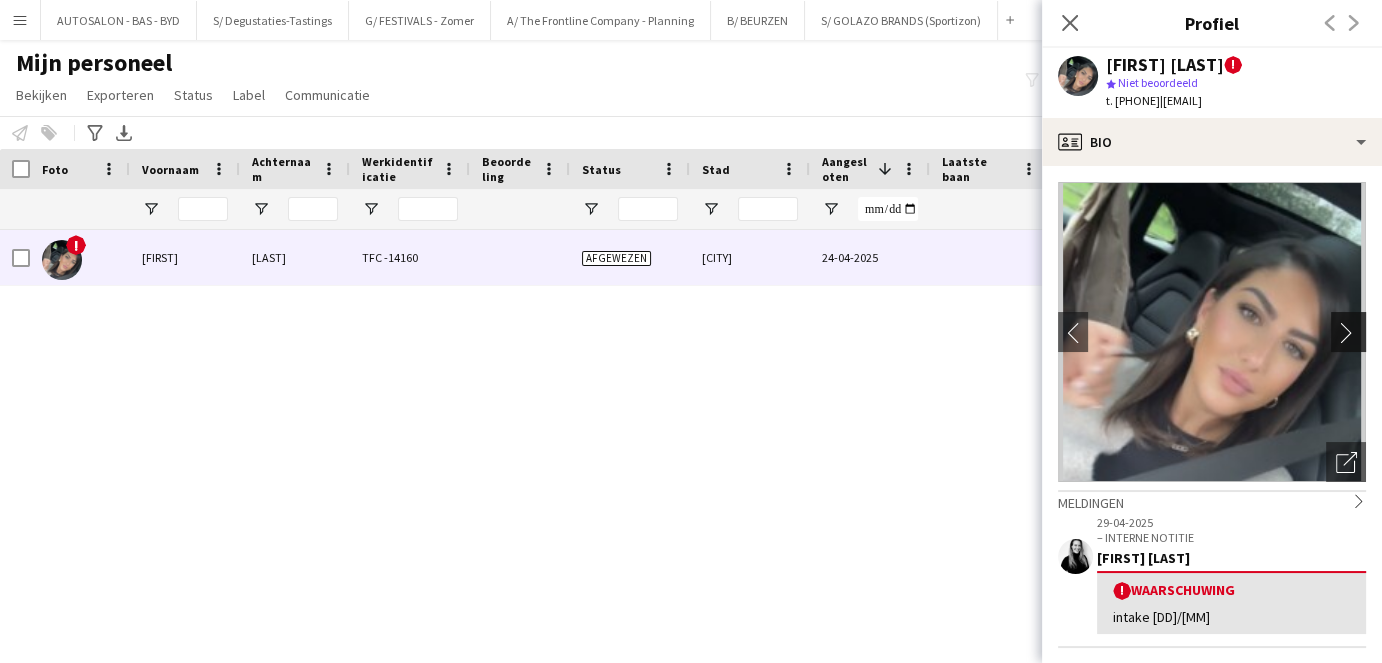 click on "chevron-right" 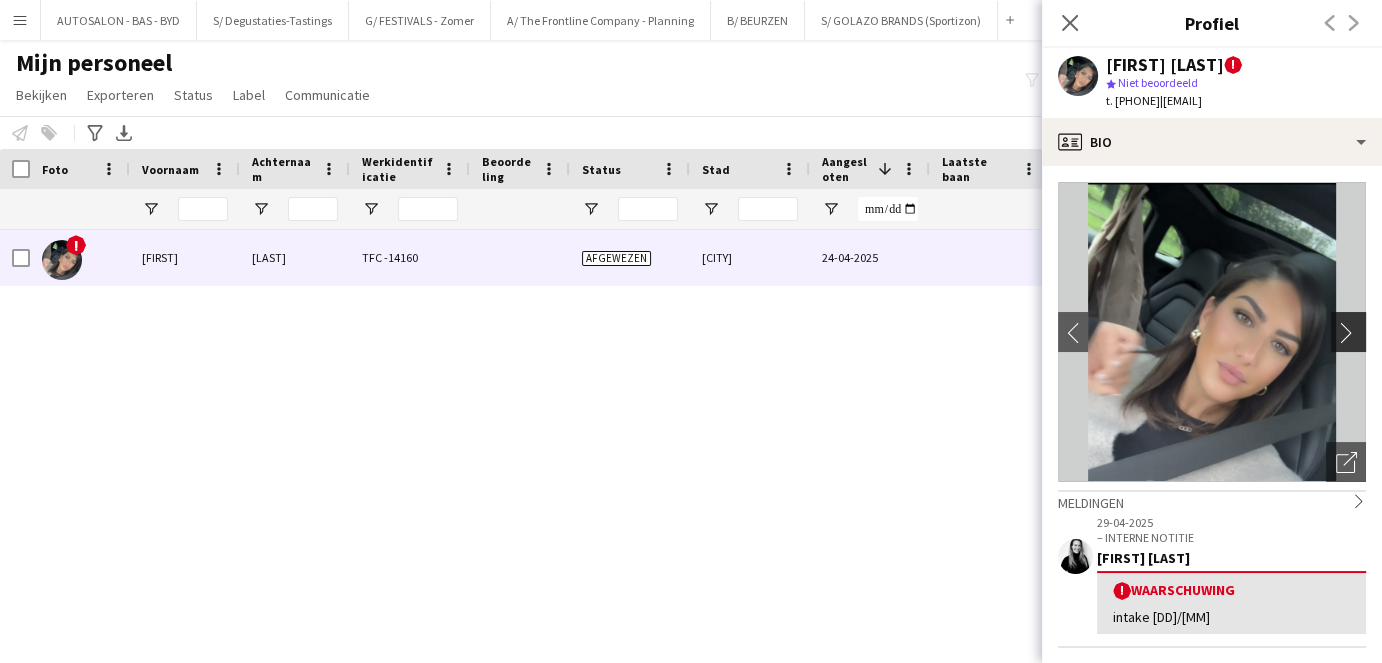 click on "chevron-right" 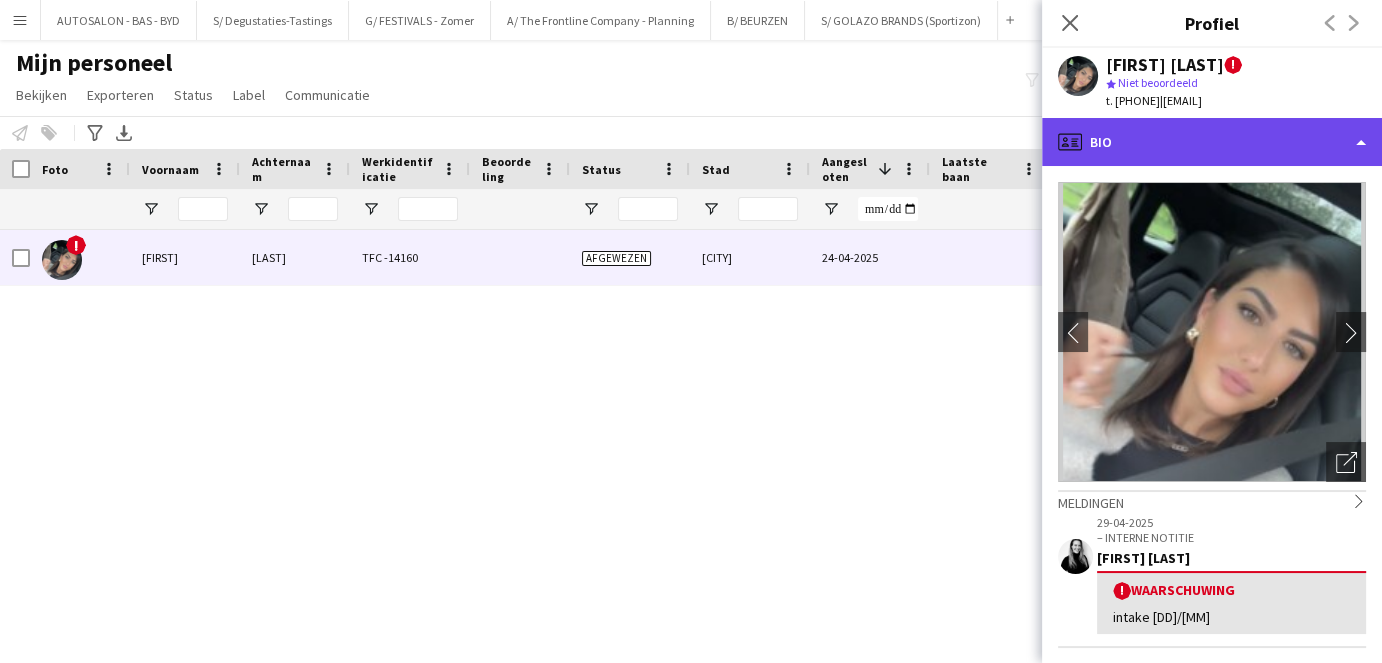 click on "profile
Bio" 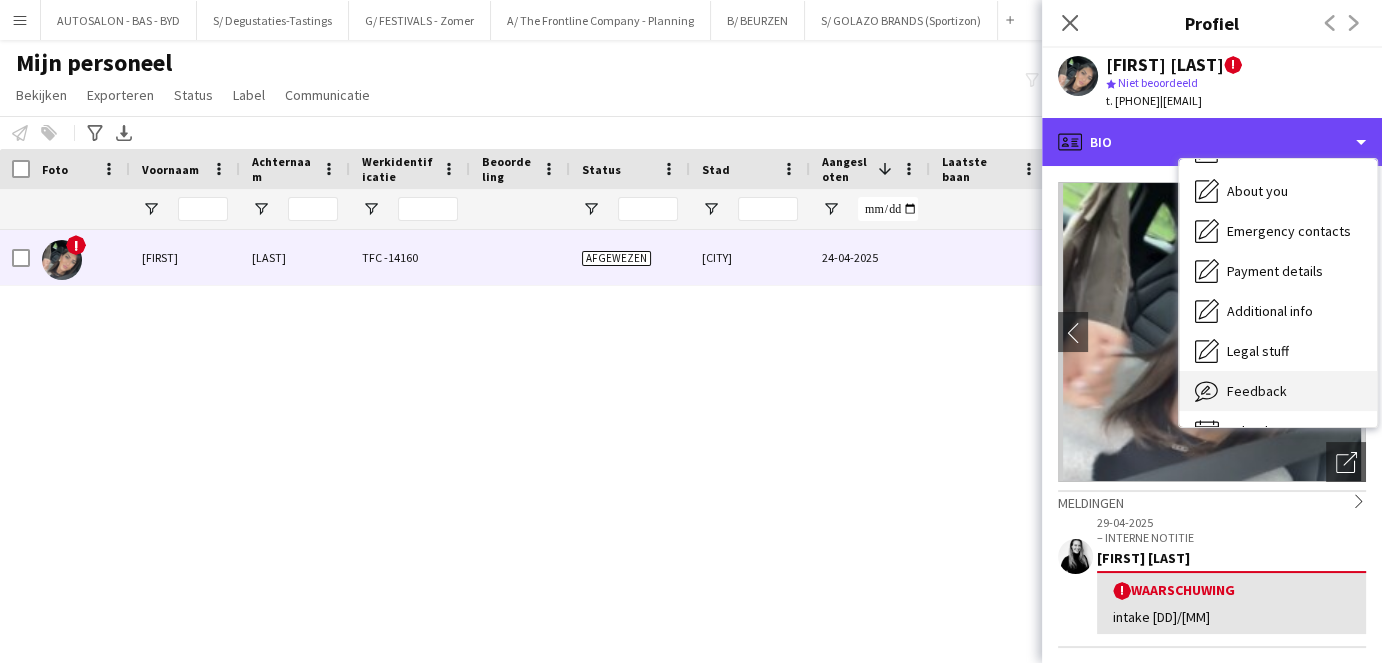 scroll, scrollTop: 147, scrollLeft: 0, axis: vertical 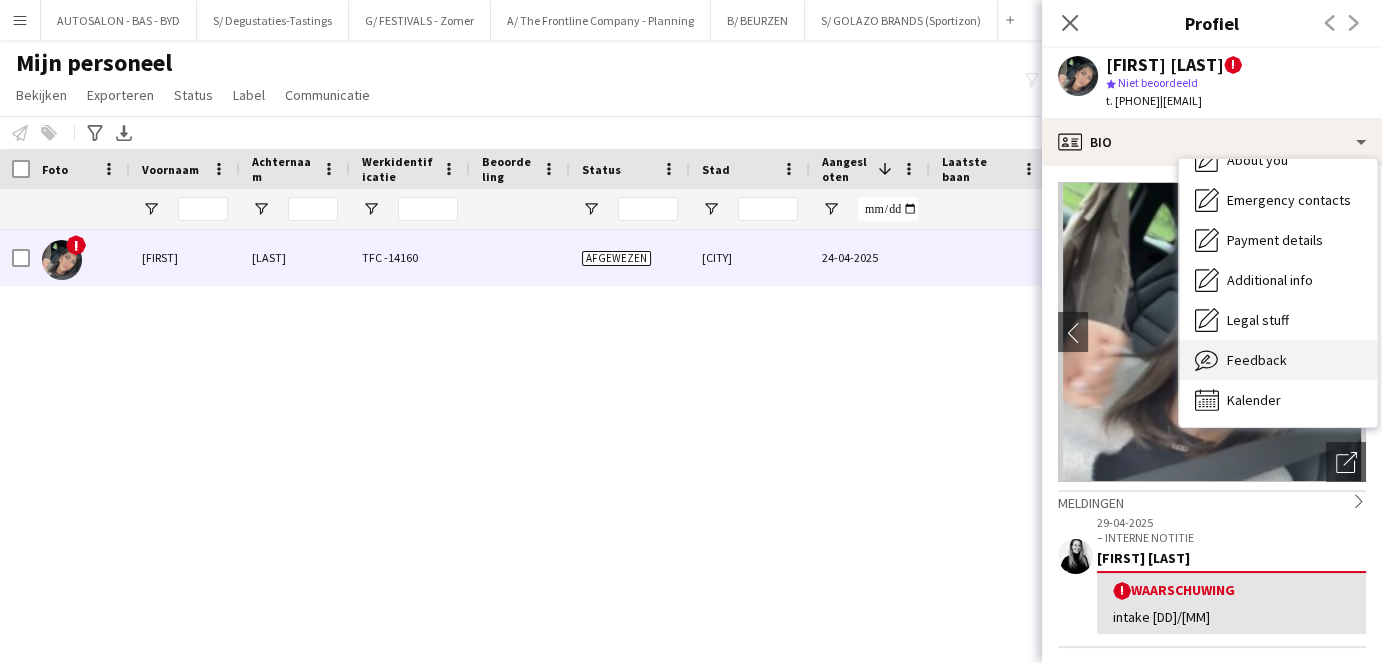 click on "Feedback
Feedback" at bounding box center (1278, 360) 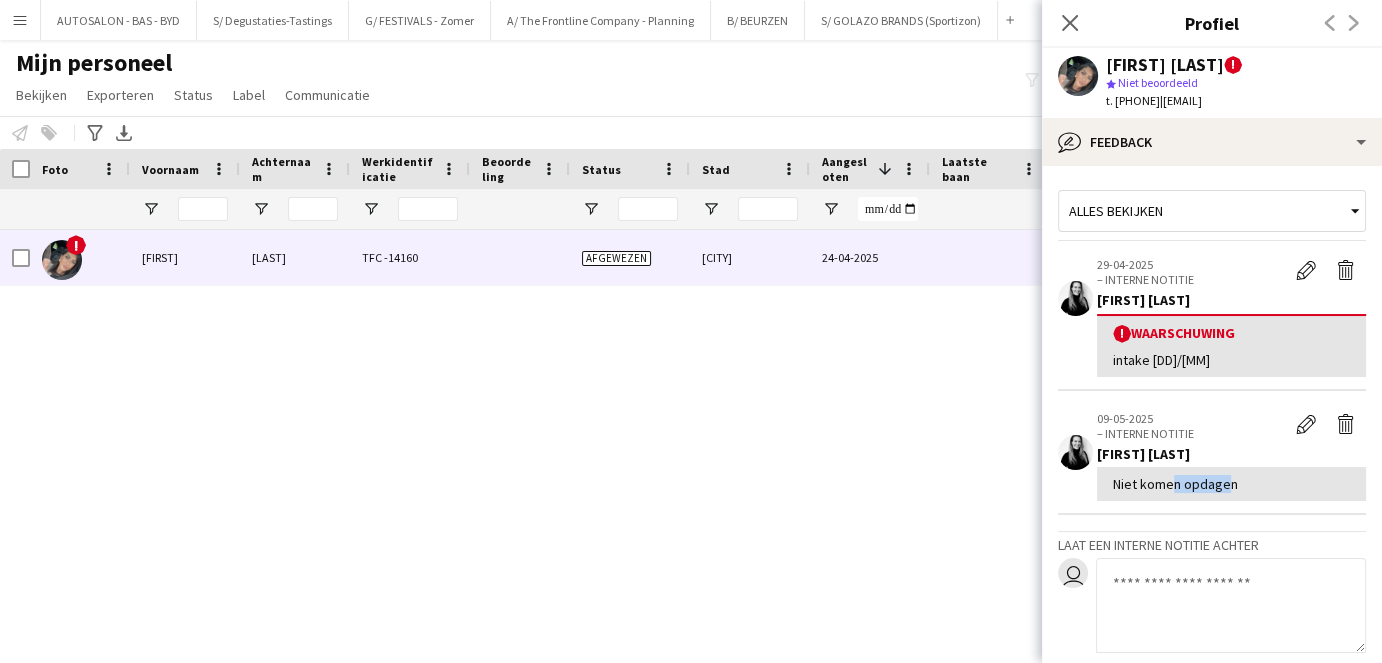 drag, startPoint x: 1160, startPoint y: 488, endPoint x: 1226, endPoint y: 488, distance: 66 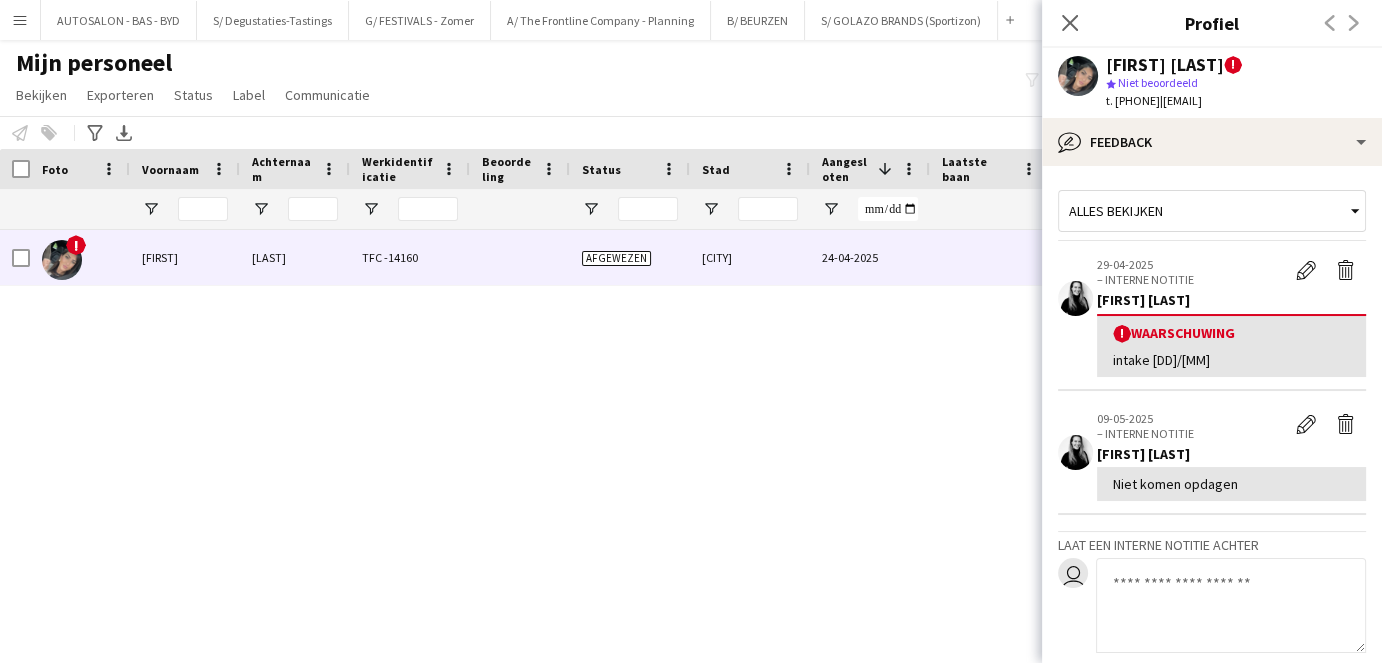click on "Niet komen opdagen" 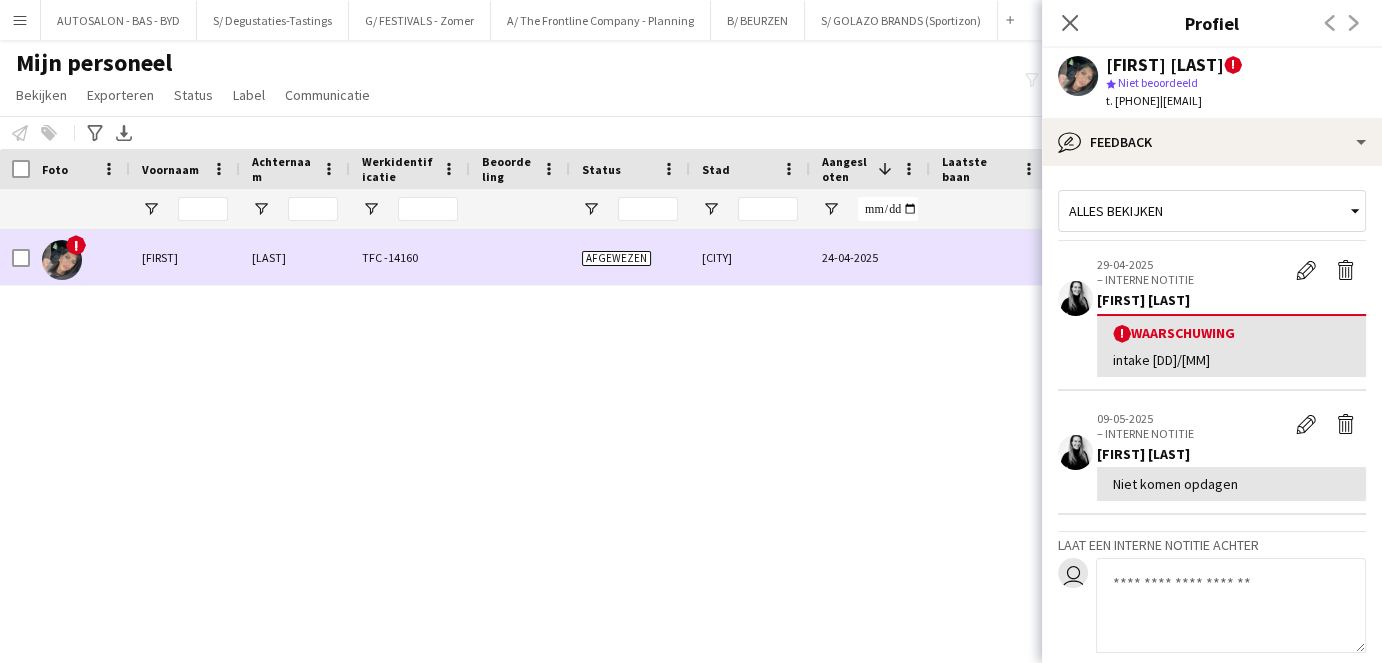 click on "[LAST]" at bounding box center (295, 257) 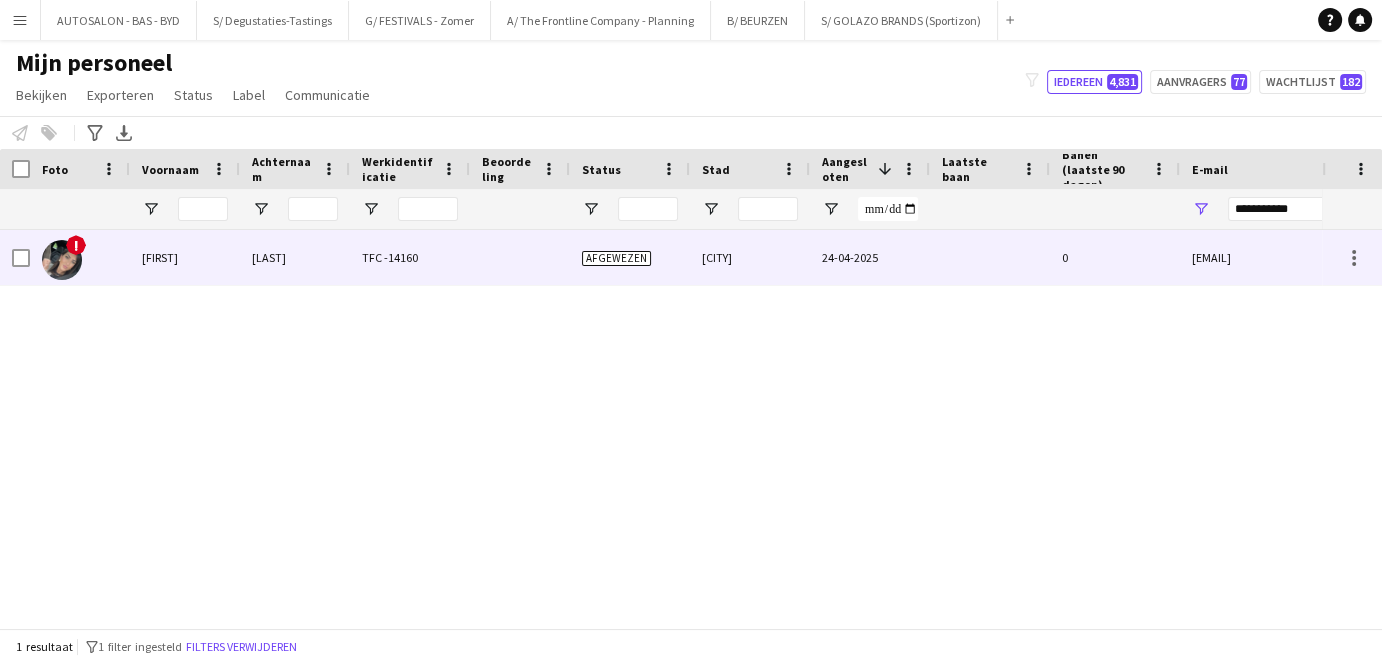 click on "[LAST]" at bounding box center [295, 257] 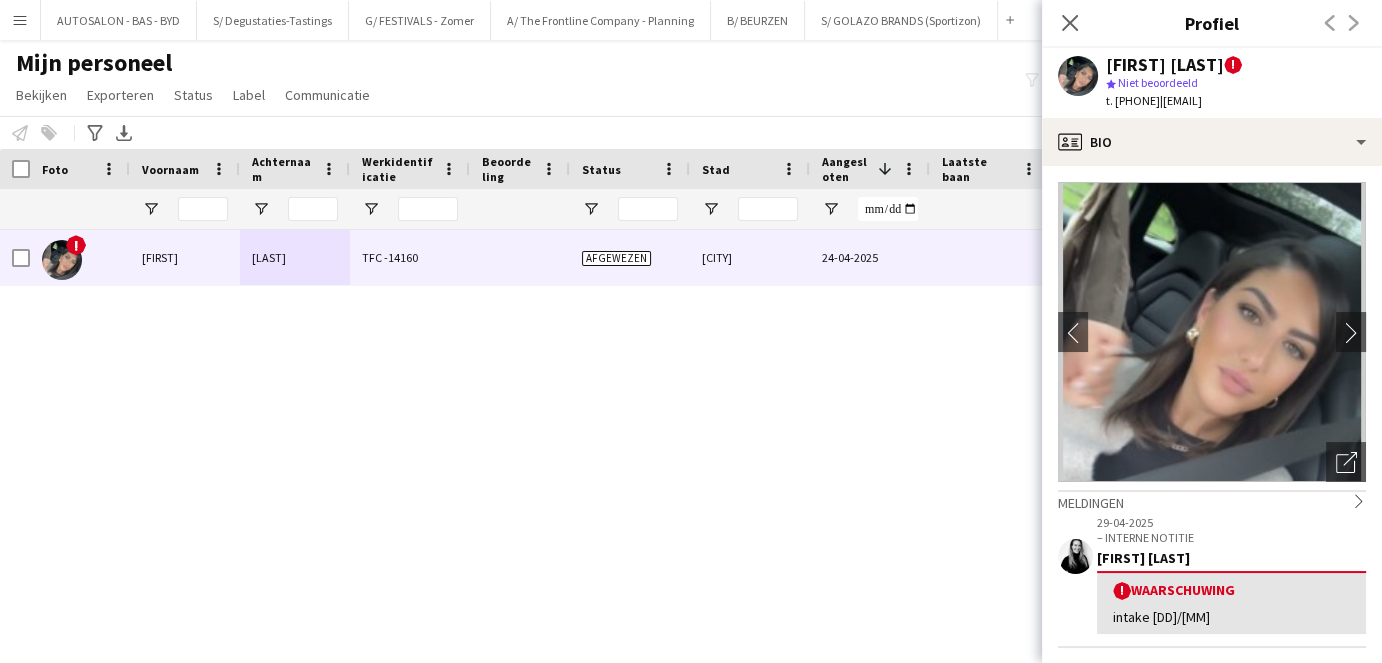 drag, startPoint x: 532, startPoint y: 353, endPoint x: 277, endPoint y: 253, distance: 273.90692 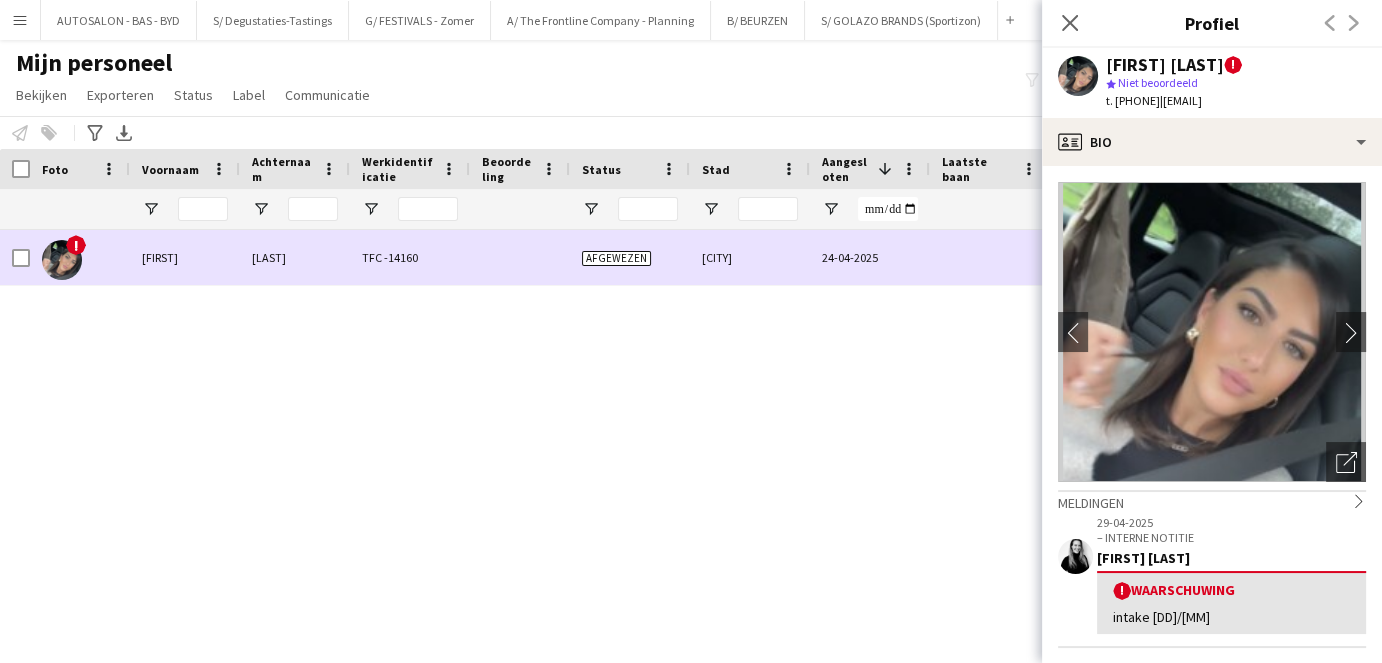 drag, startPoint x: 247, startPoint y: 260, endPoint x: 342, endPoint y: 305, distance: 105.11898 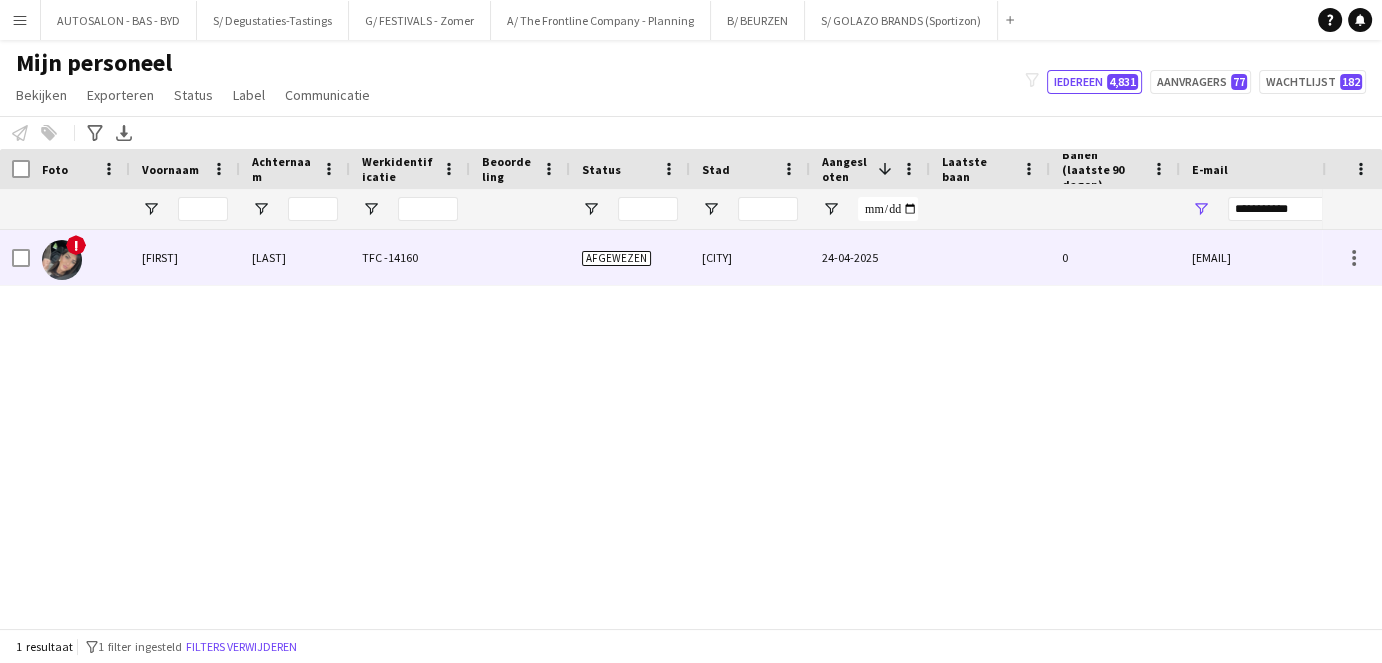 click on "[EMAIL]" at bounding box center (1380, 257) 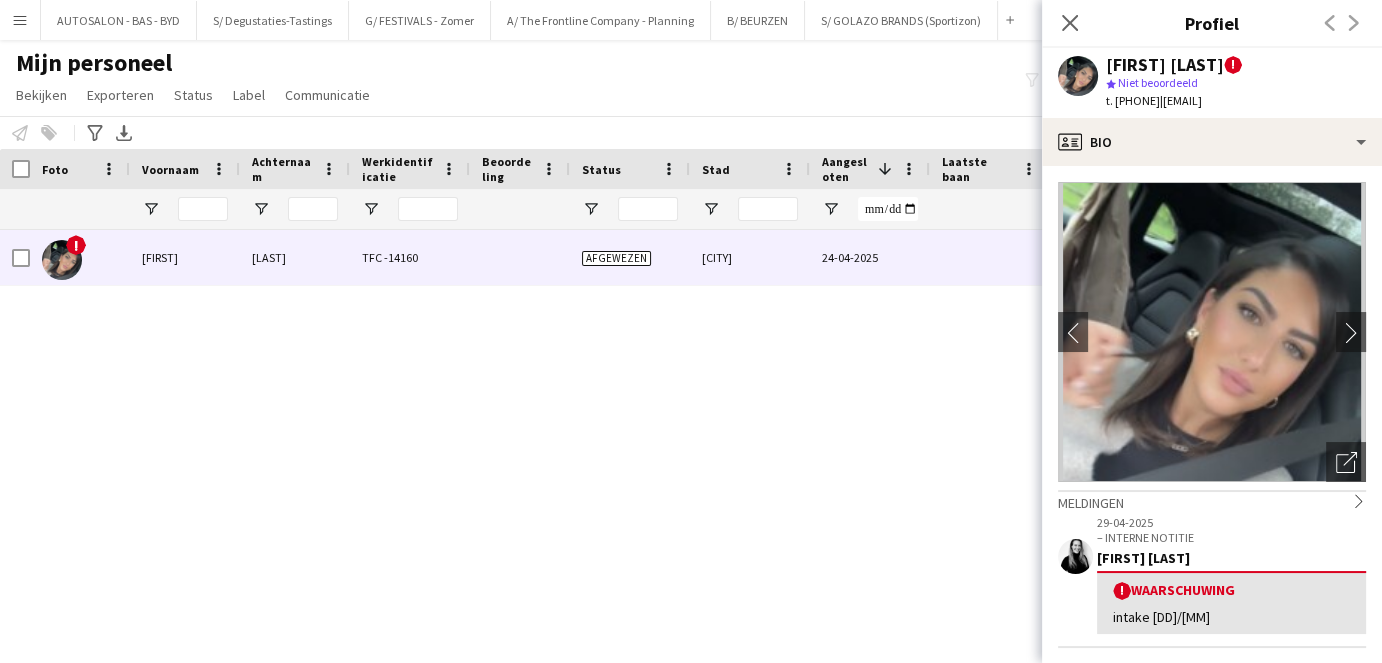 drag, startPoint x: 1330, startPoint y: 99, endPoint x: 1194, endPoint y: 115, distance: 136.93794 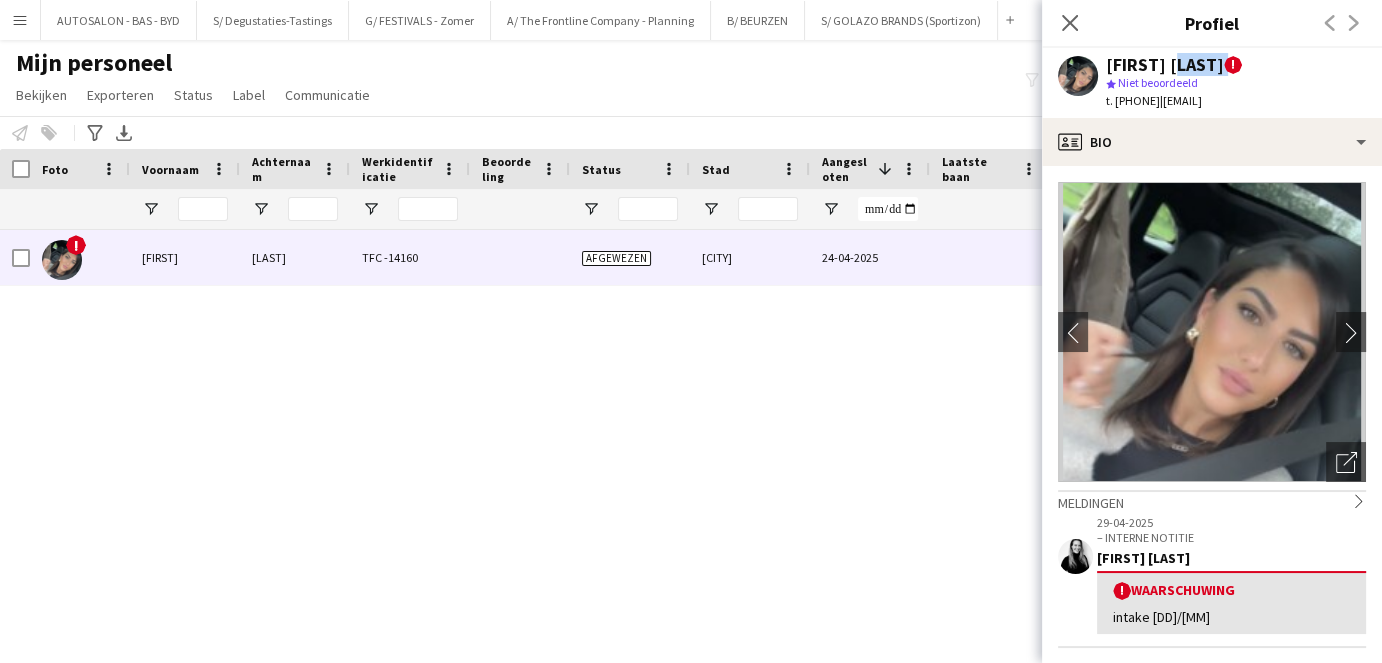 drag, startPoint x: 1174, startPoint y: 62, endPoint x: 1322, endPoint y: 62, distance: 148 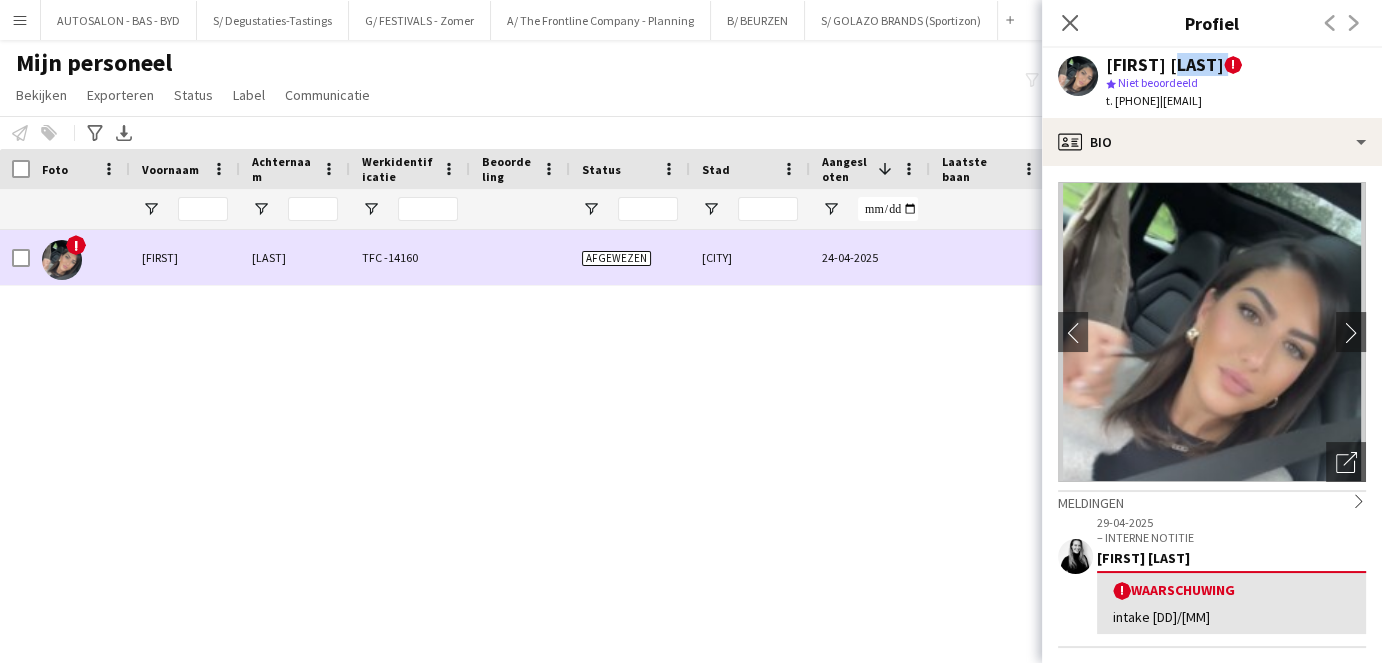 copy on "[LAST]" 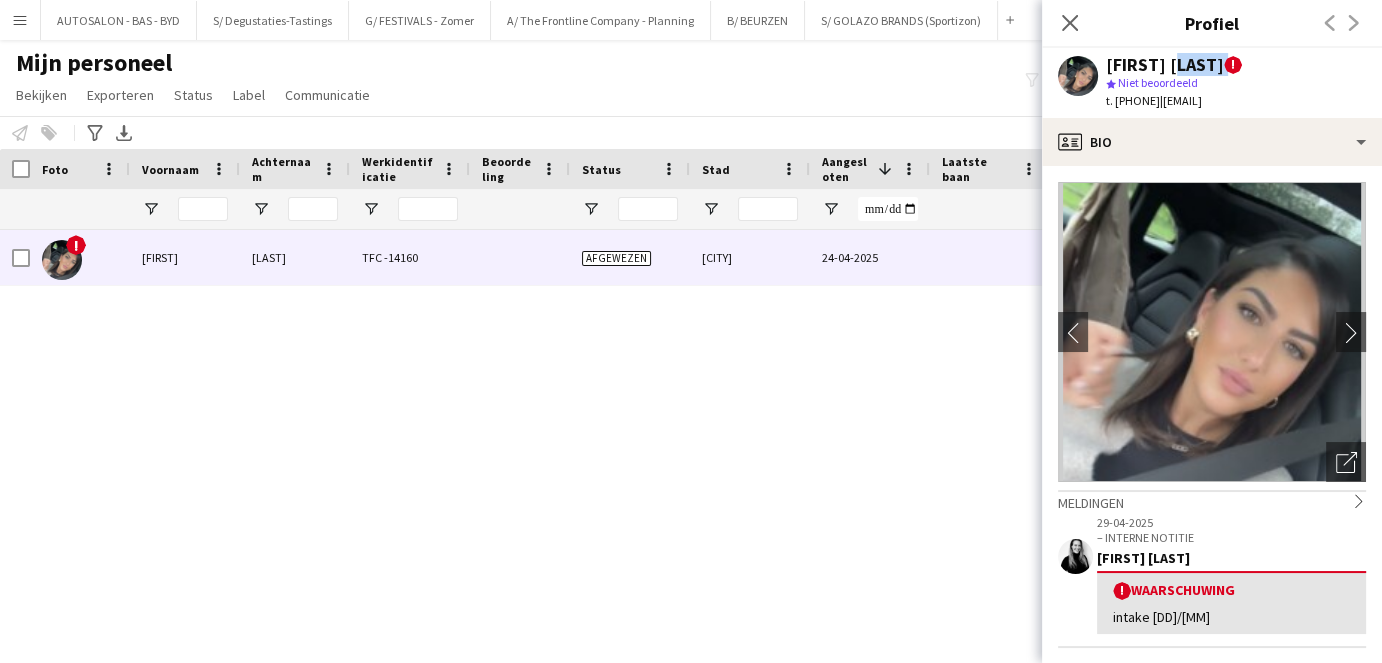 drag, startPoint x: 1066, startPoint y: 20, endPoint x: 1060, endPoint y: 222, distance: 202.0891 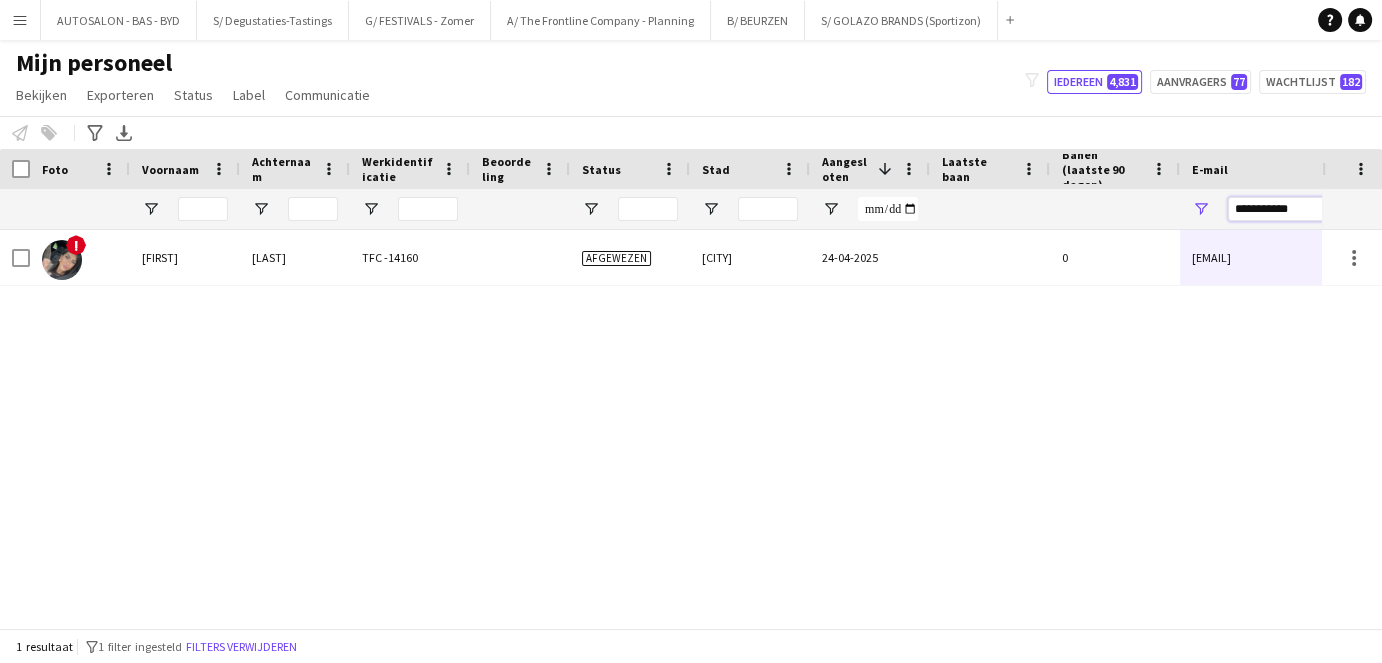 click on "**********" at bounding box center (1398, 209) 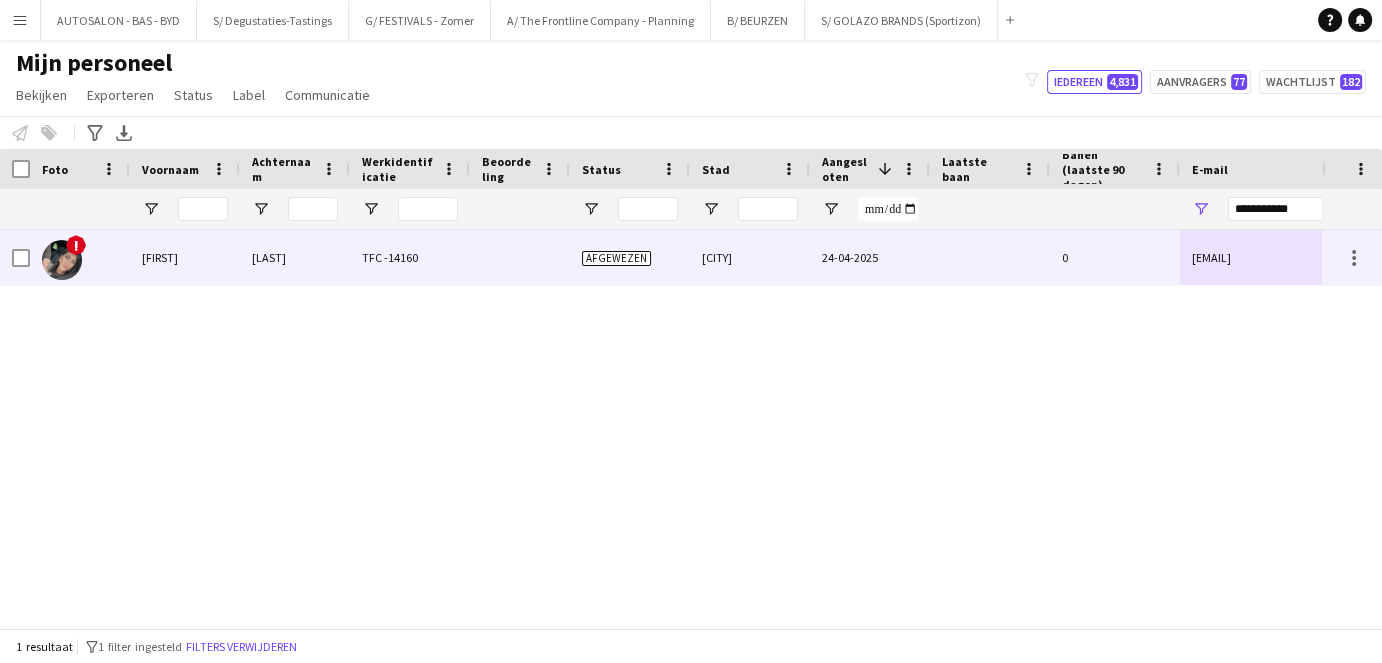 click on "TFC -14160" at bounding box center [410, 257] 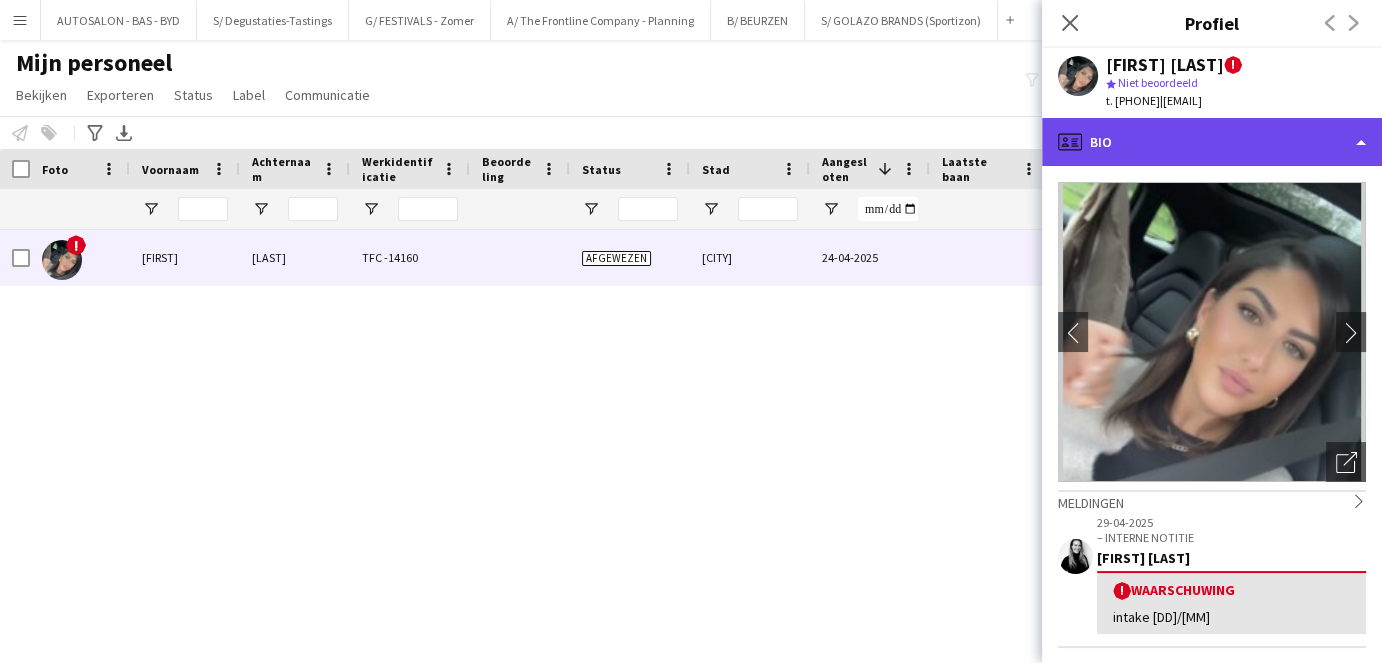 click on "profile
Bio" 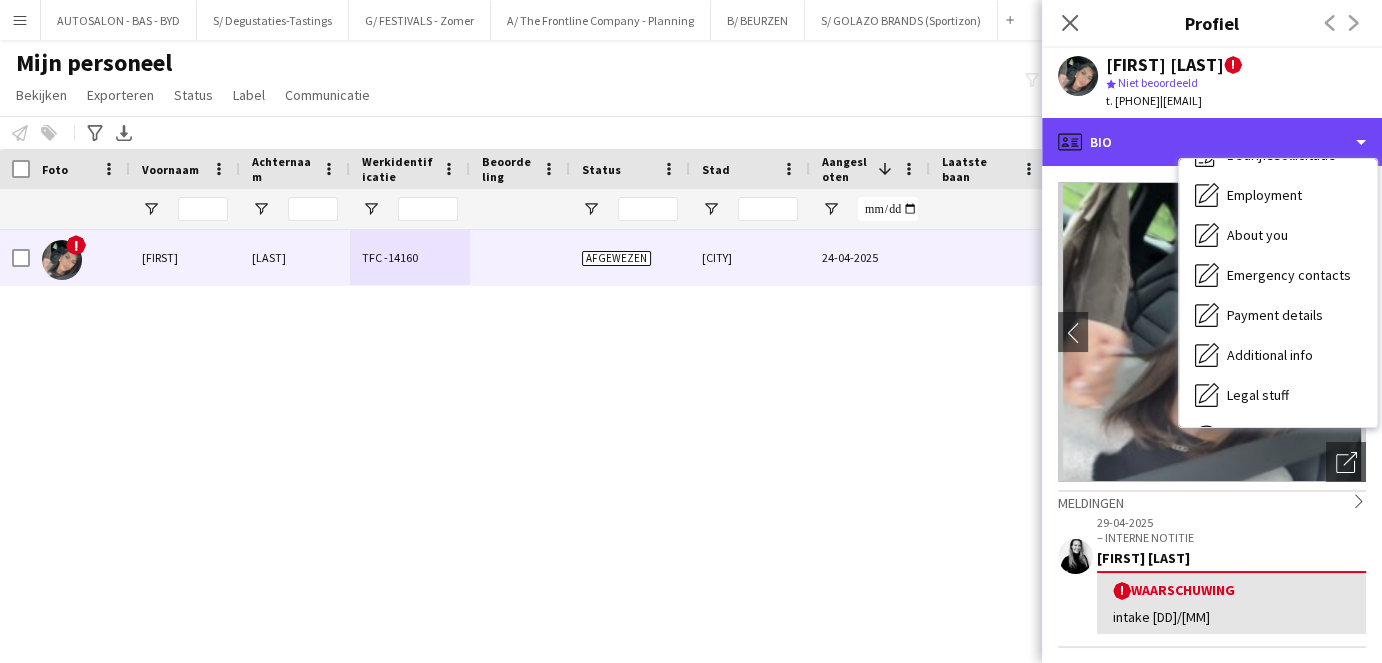 scroll, scrollTop: 147, scrollLeft: 0, axis: vertical 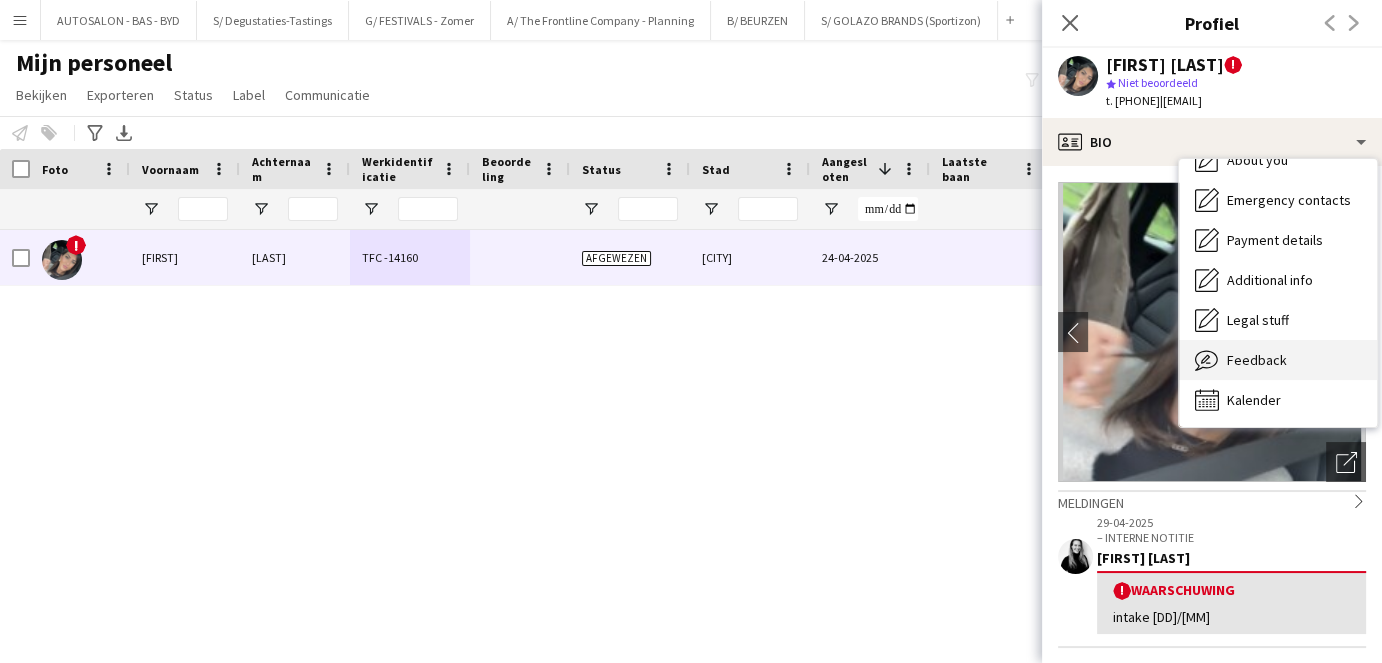 click on "Feedback" at bounding box center [1257, 360] 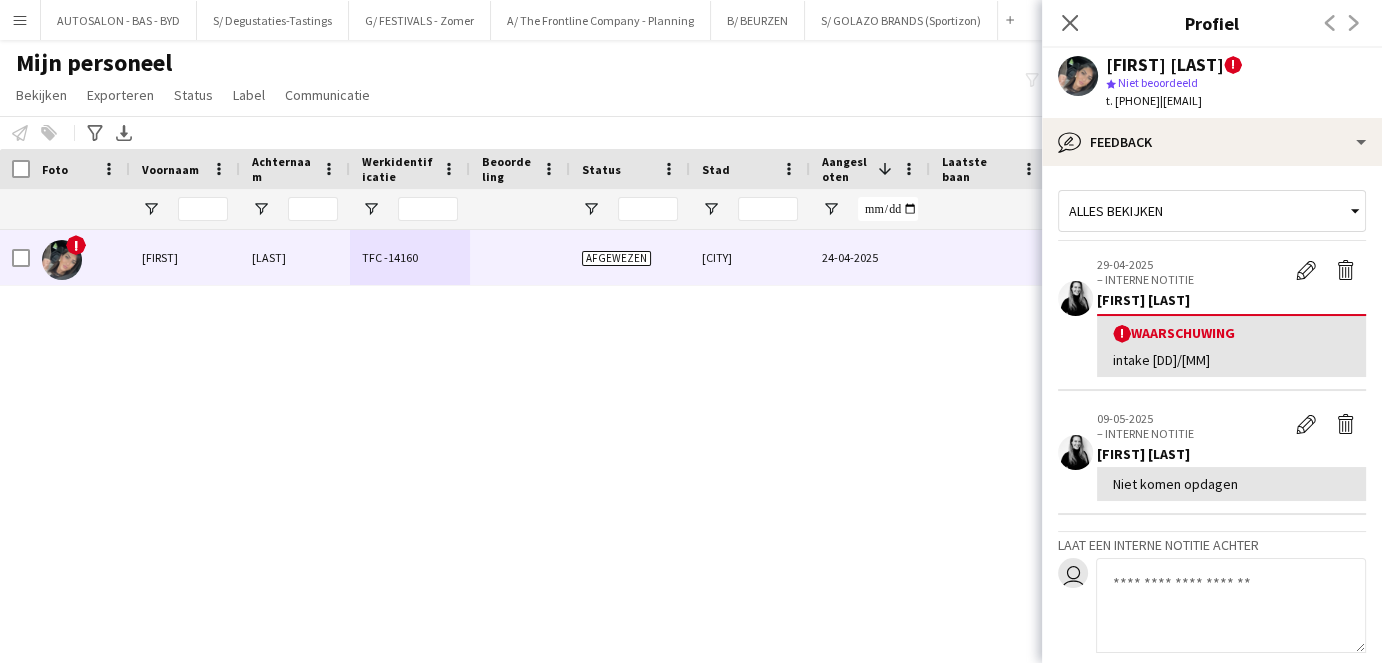 click 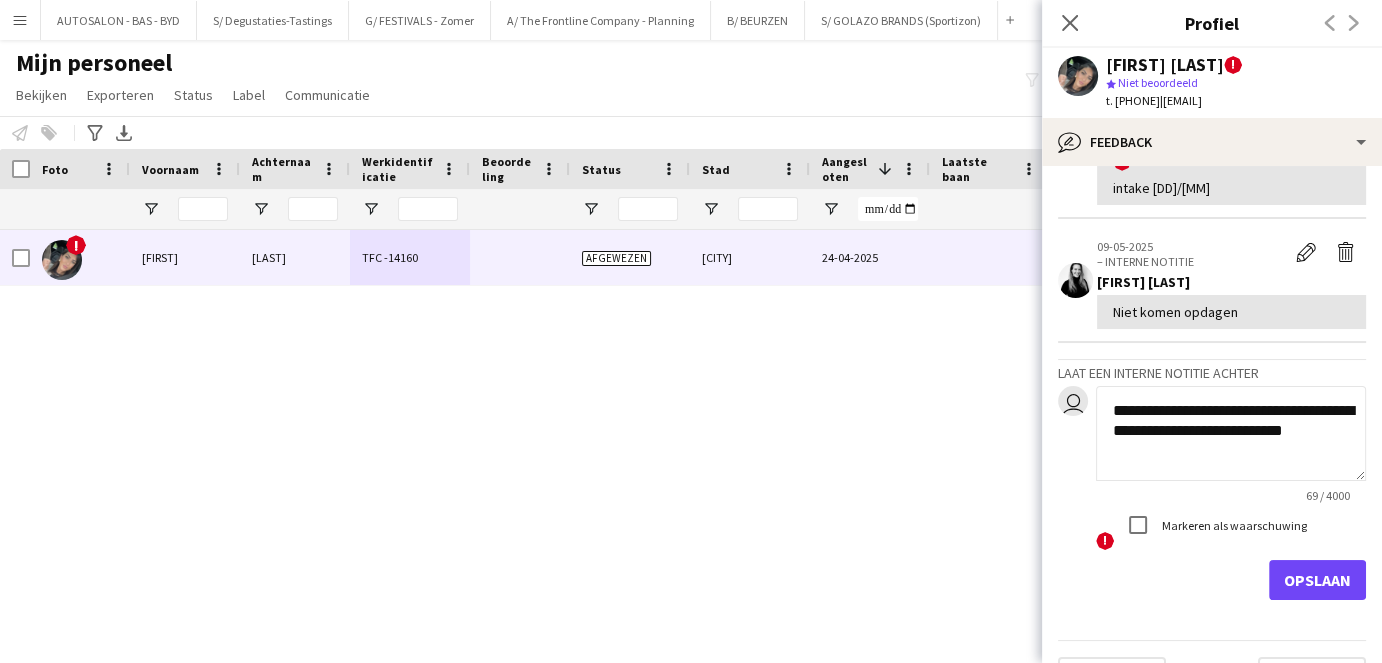 scroll, scrollTop: 184, scrollLeft: 0, axis: vertical 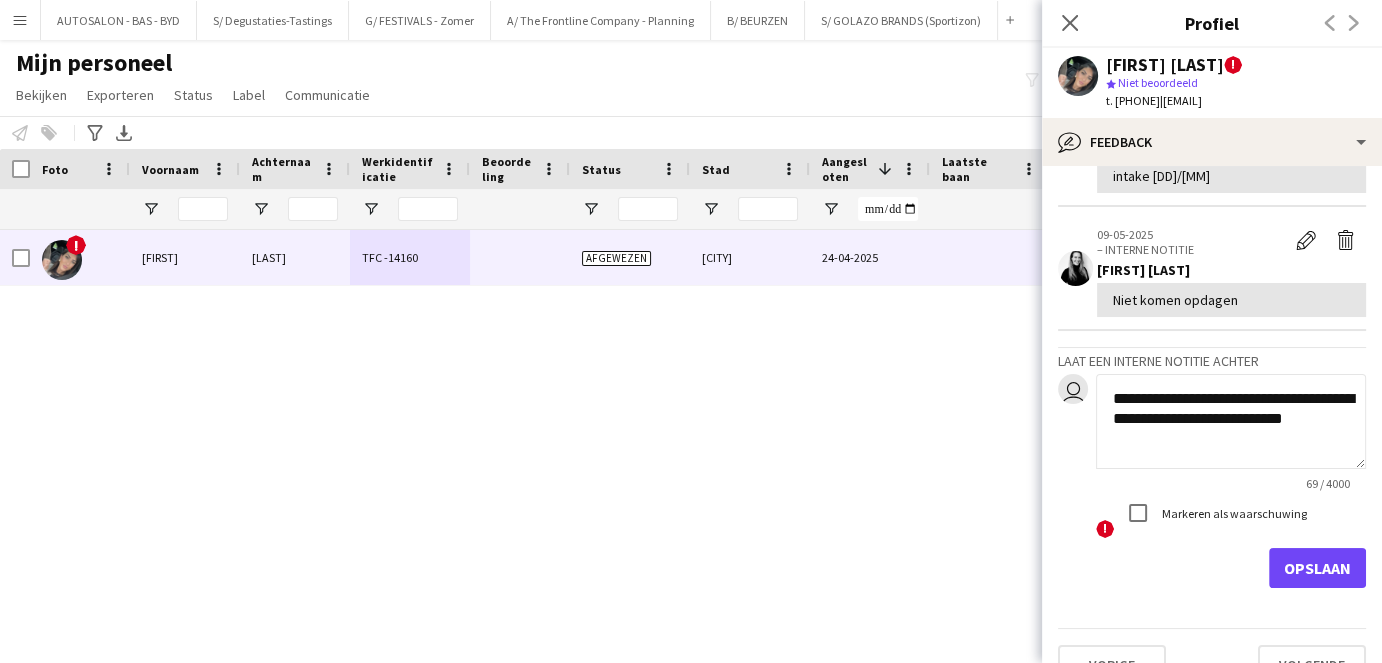 type on "**********" 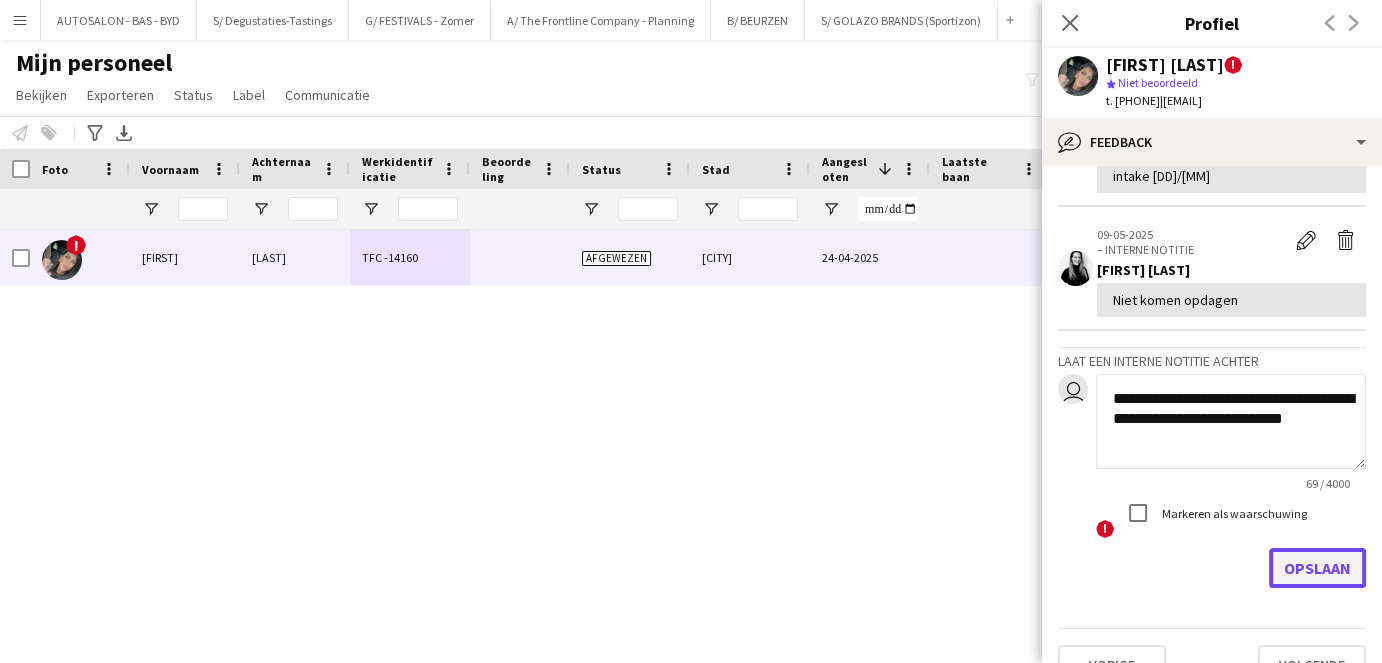 click on "Opslaan" 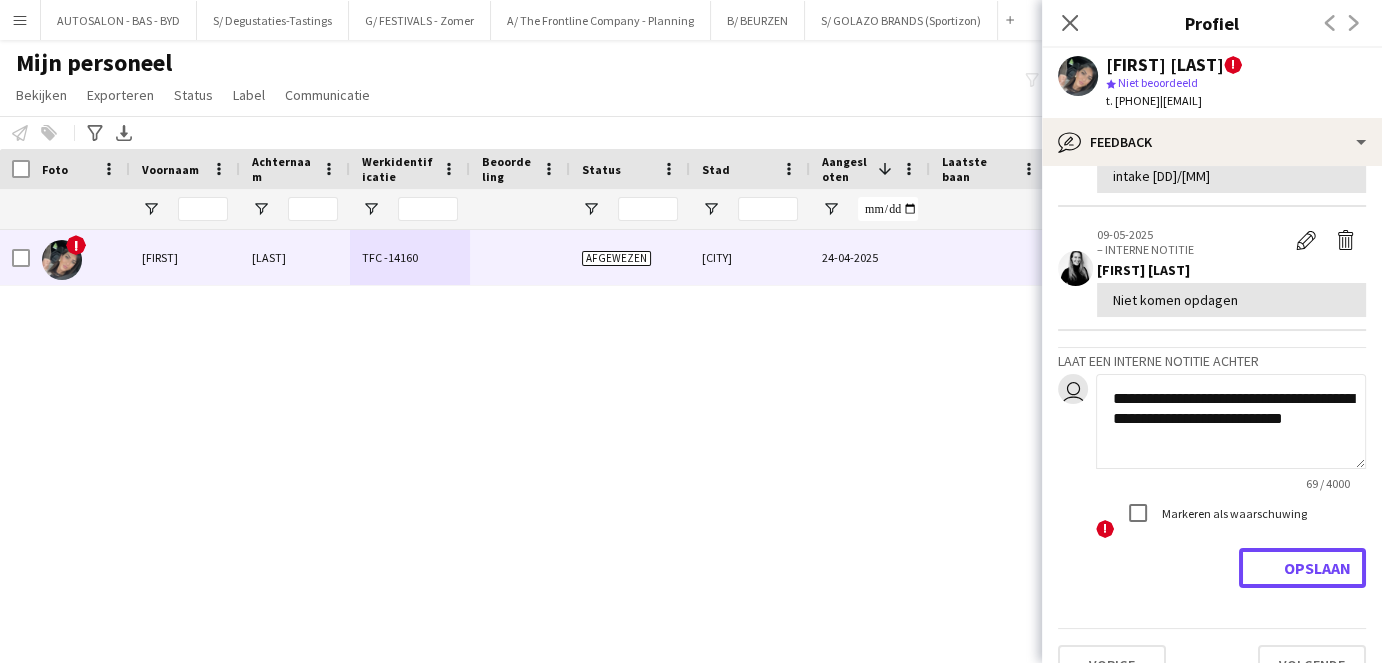 type 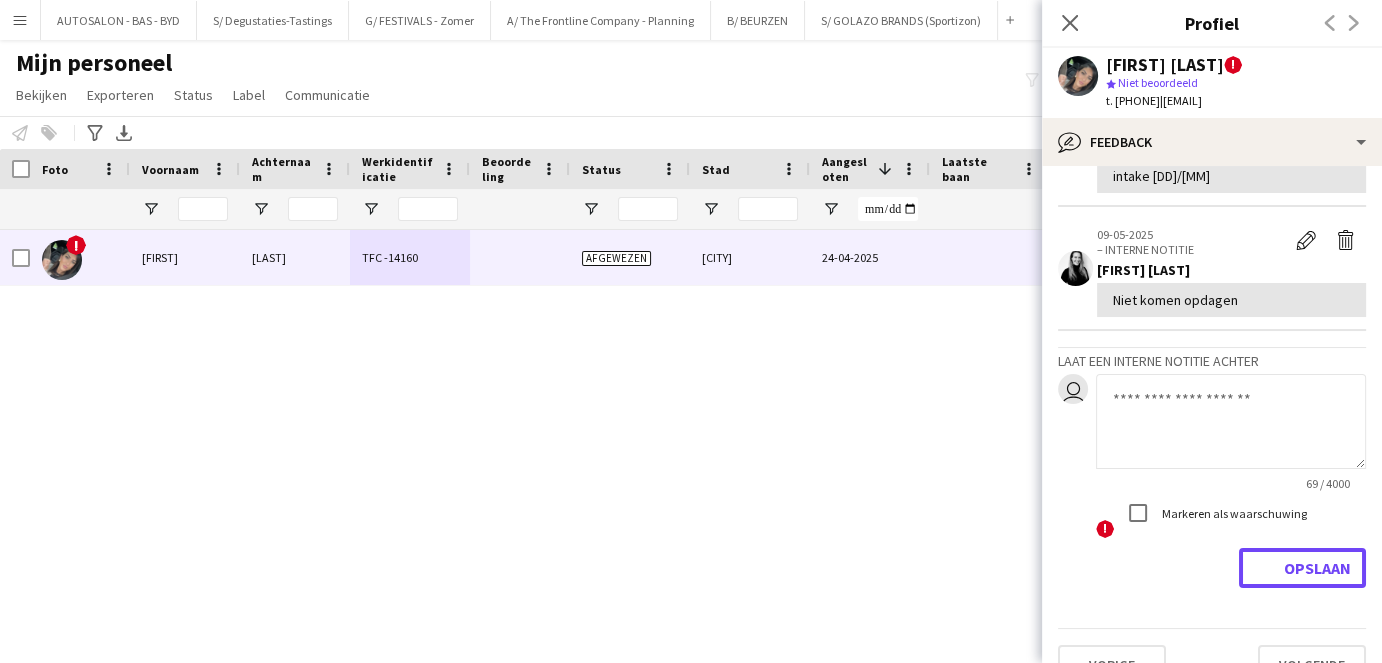 scroll, scrollTop: 319, scrollLeft: 0, axis: vertical 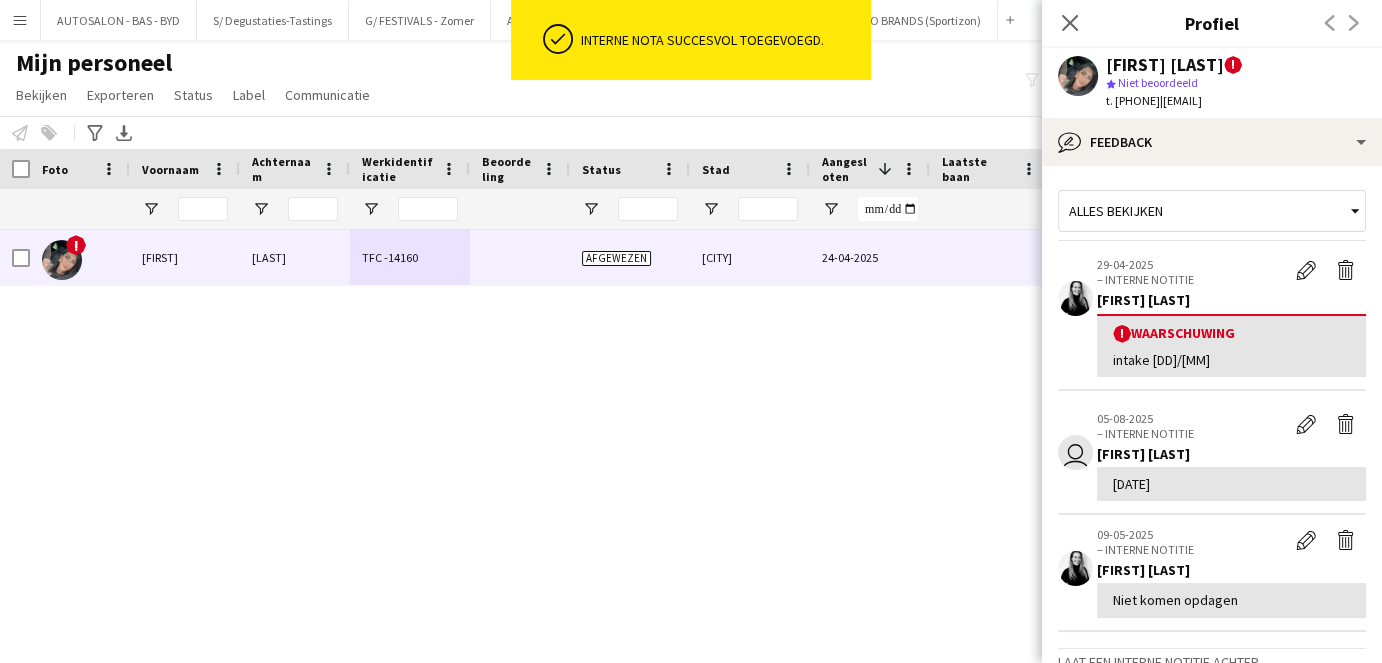 click on "Alles bekijken" at bounding box center [1116, 211] 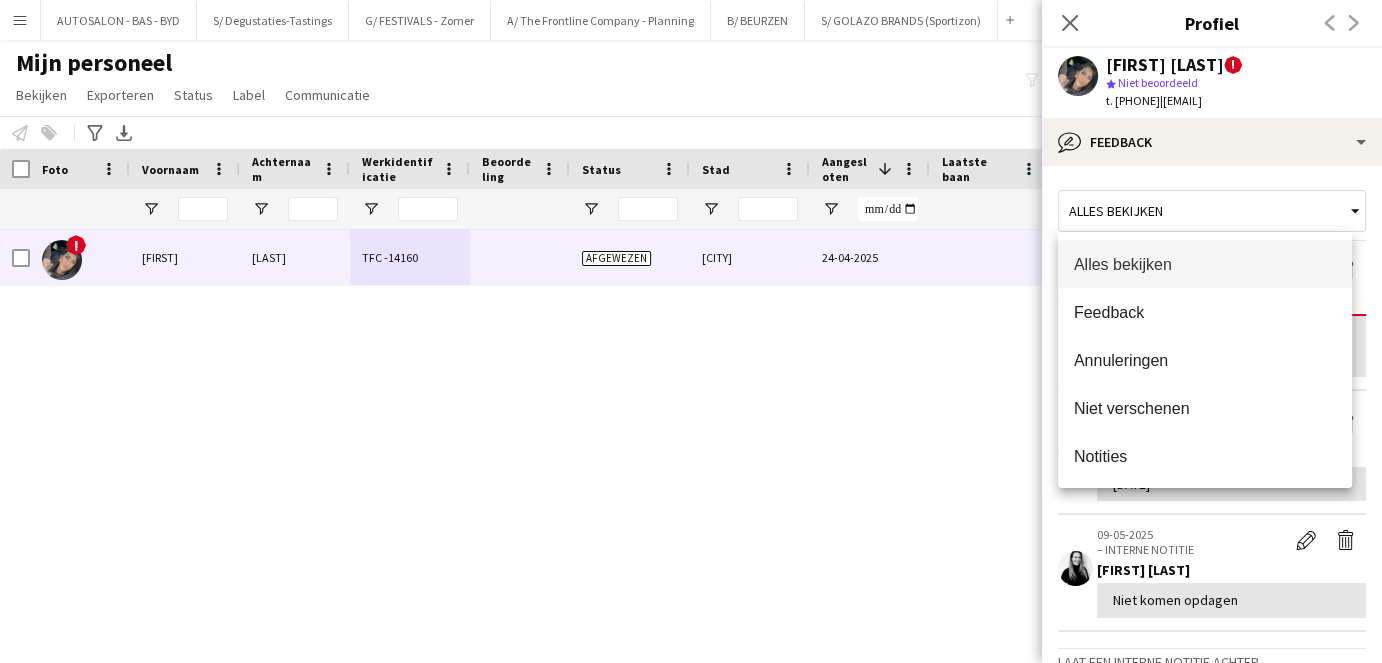 click at bounding box center [691, 331] 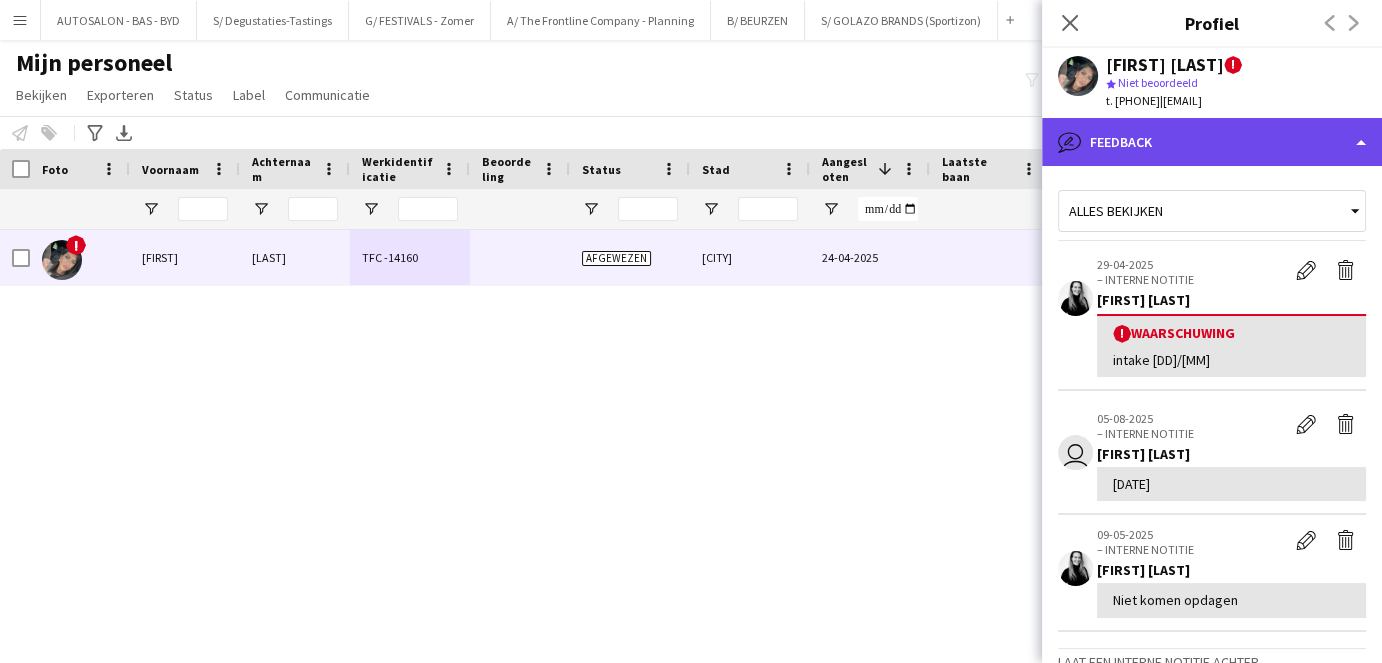 click on "bubble-pencil
Feedback" 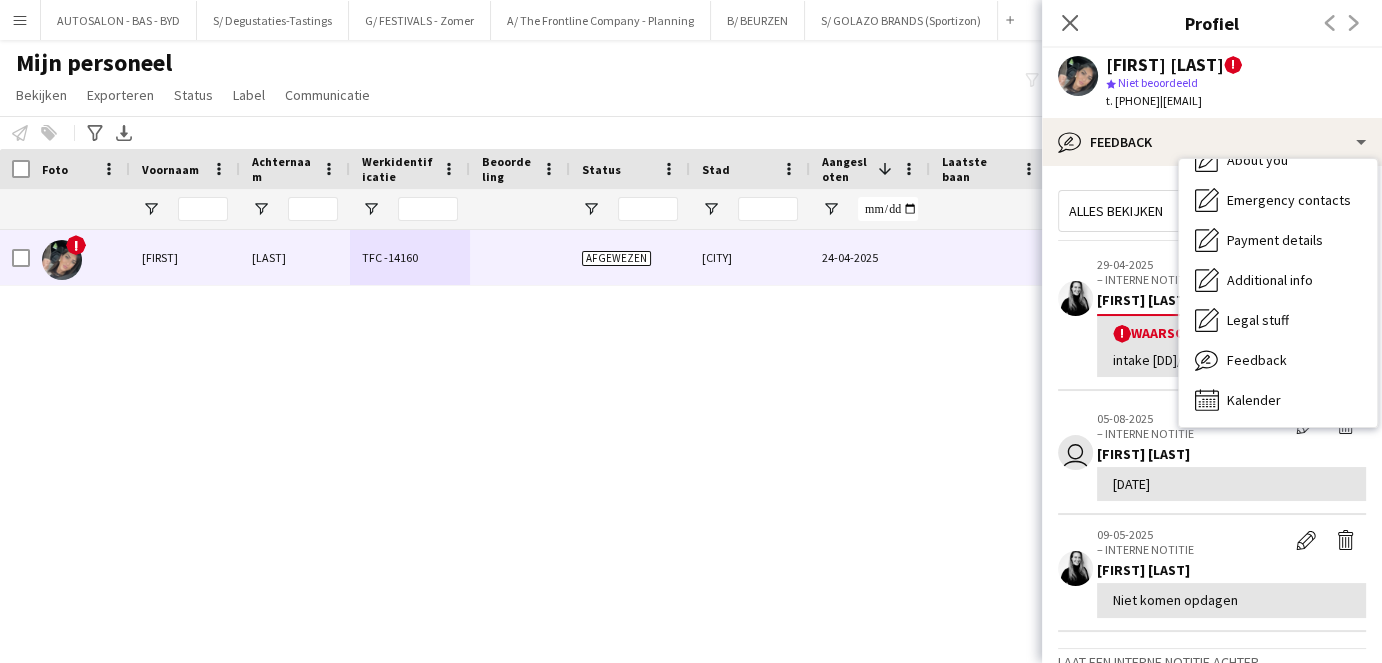 drag, startPoint x: 887, startPoint y: 417, endPoint x: 389, endPoint y: 376, distance: 499.6849 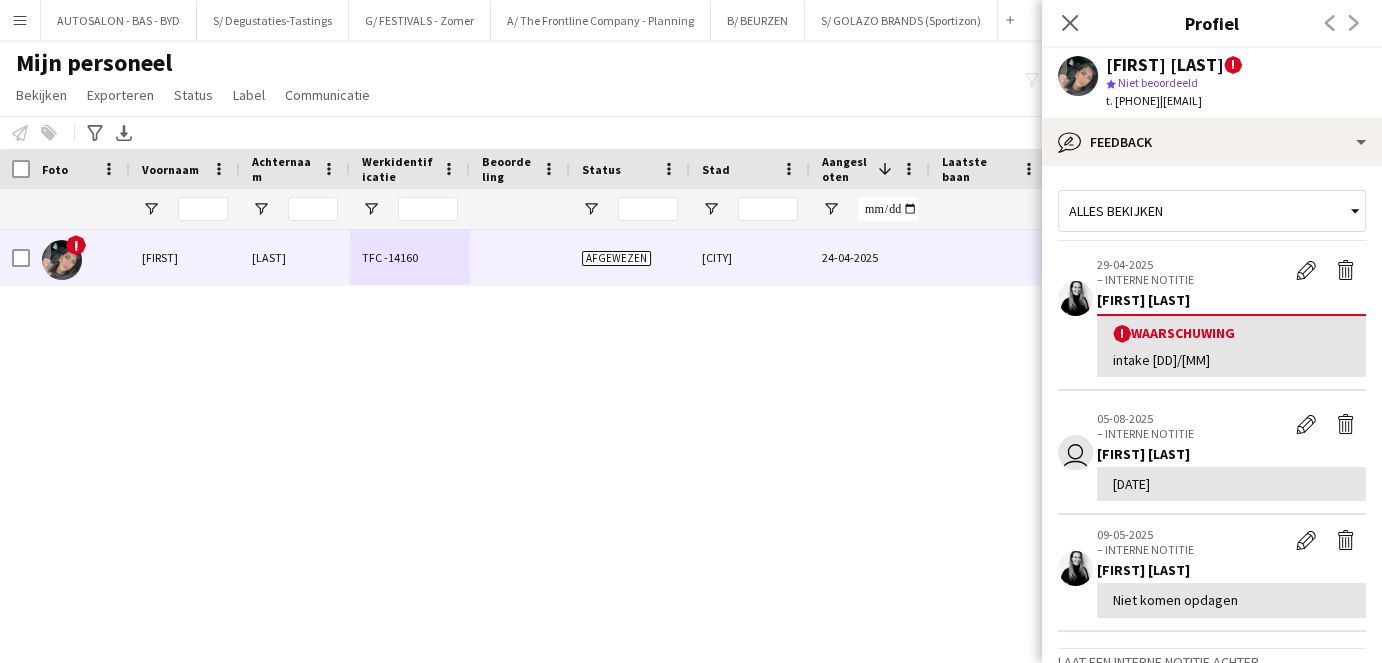 click on "!
[FIRST] [LAST] TFC -14160 Afgewezen [CITY] [DATE] 0 [EMAIL]" at bounding box center (661, 422) 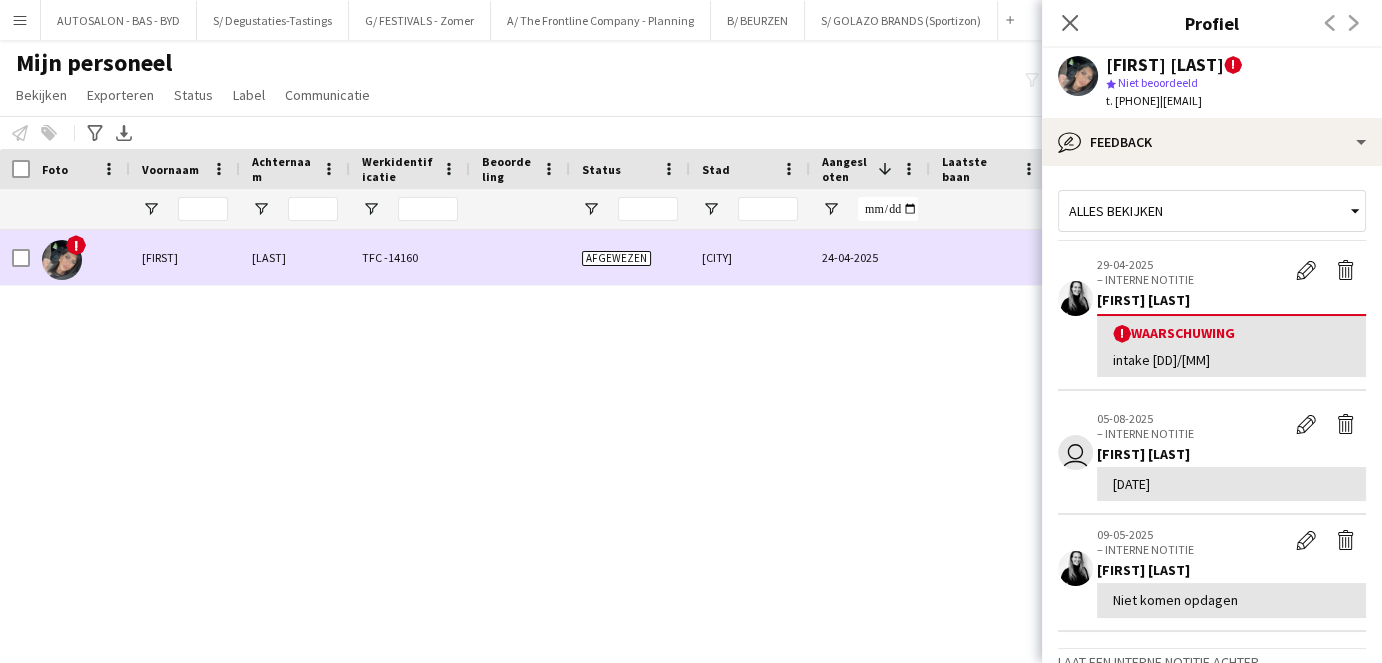 click on "[LAST]" at bounding box center [295, 257] 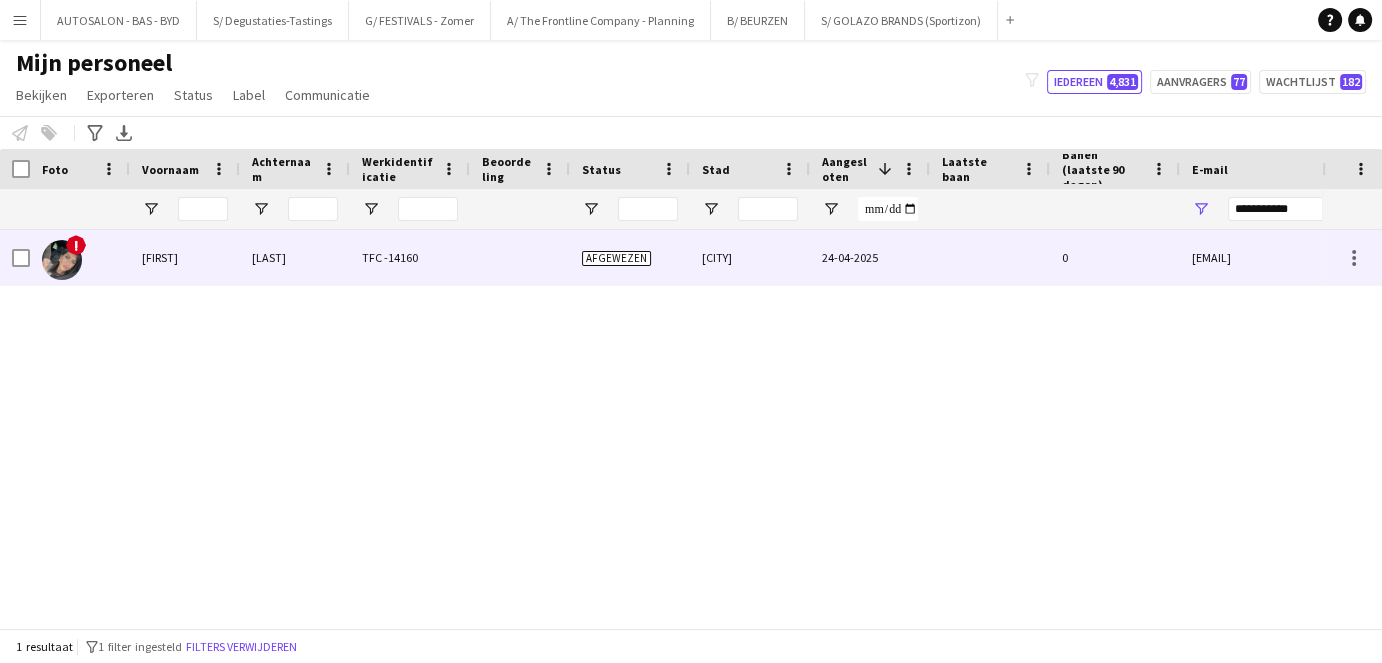 click on "Afgewezen" at bounding box center [616, 258] 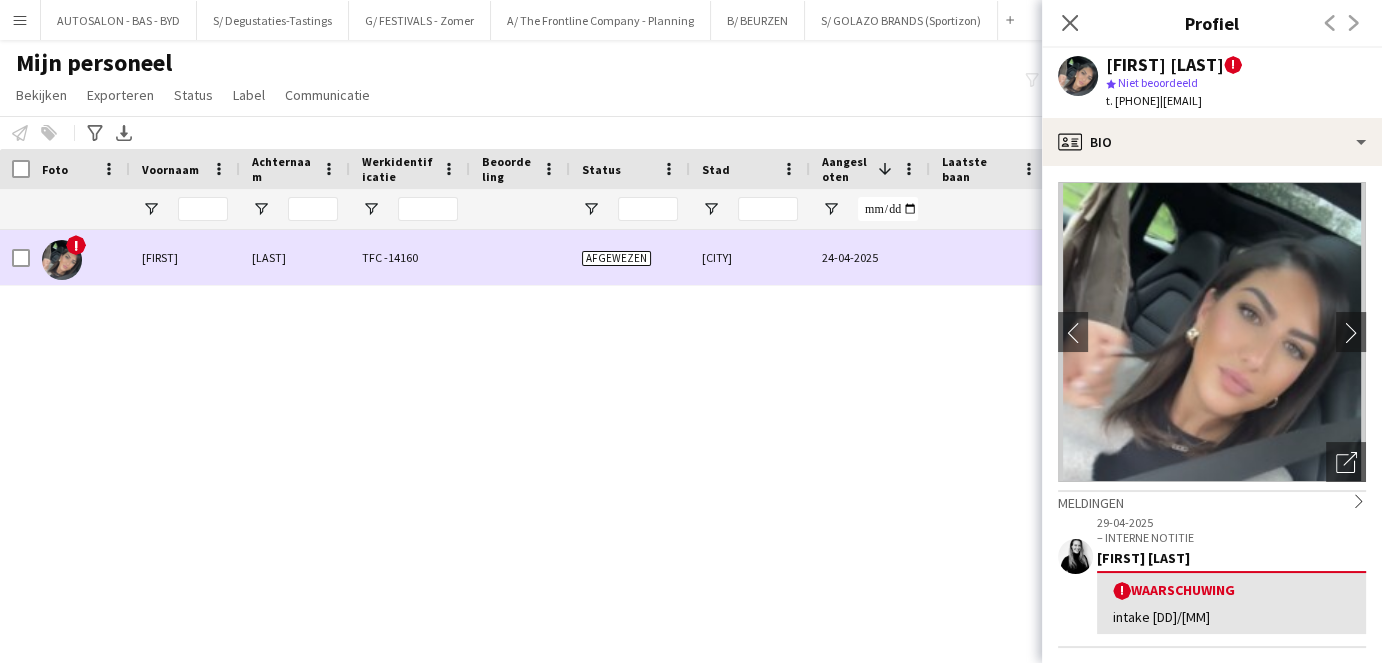 click on "Afgewezen" at bounding box center (616, 258) 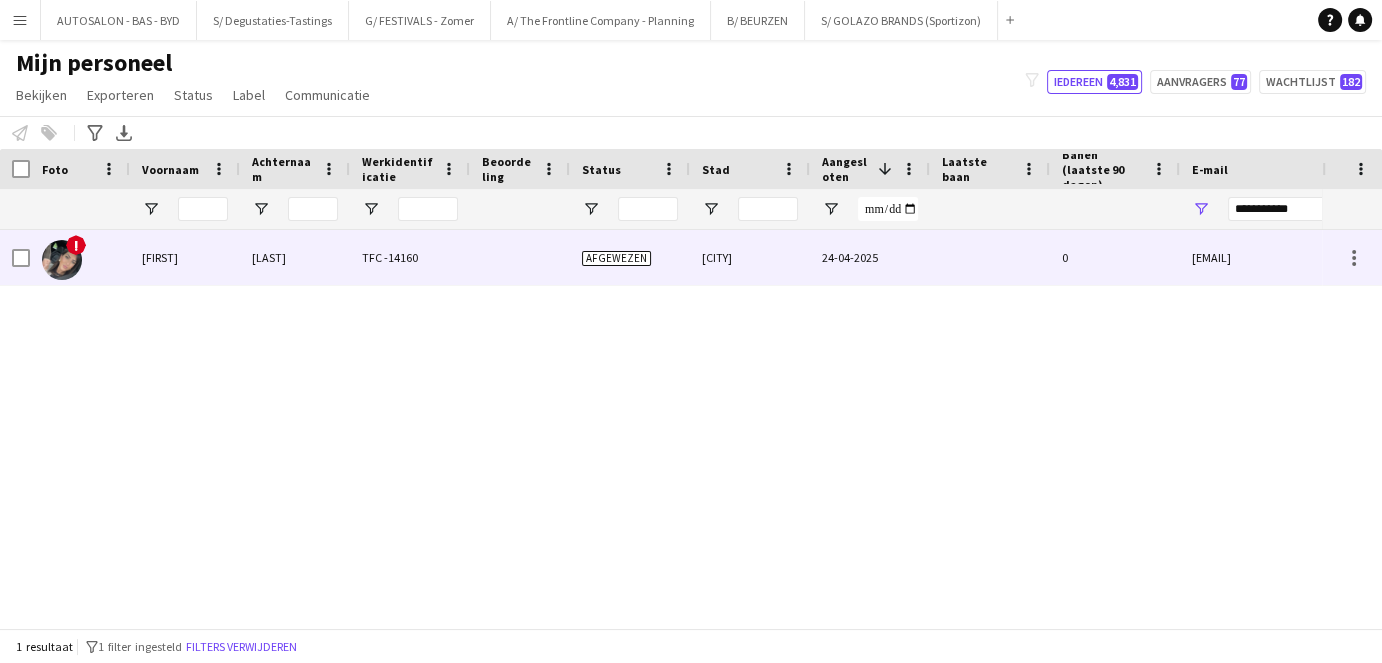 click at bounding box center (520, 257) 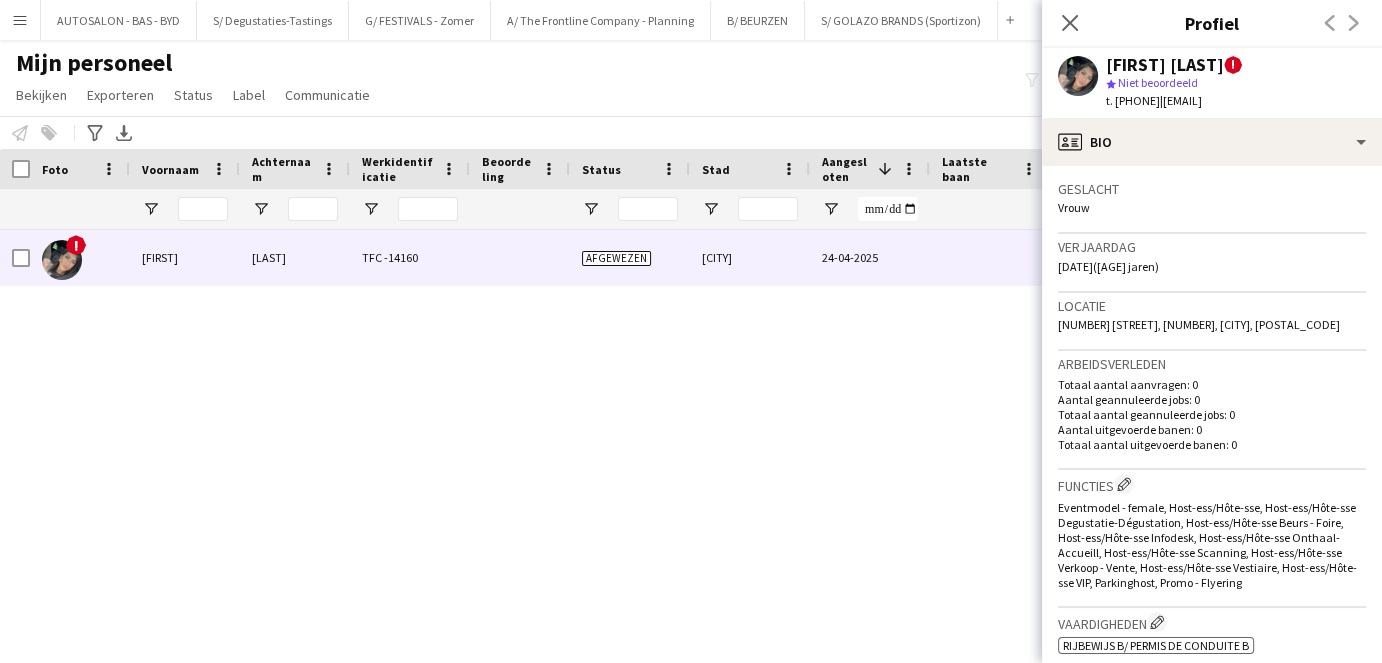 scroll, scrollTop: 267, scrollLeft: 0, axis: vertical 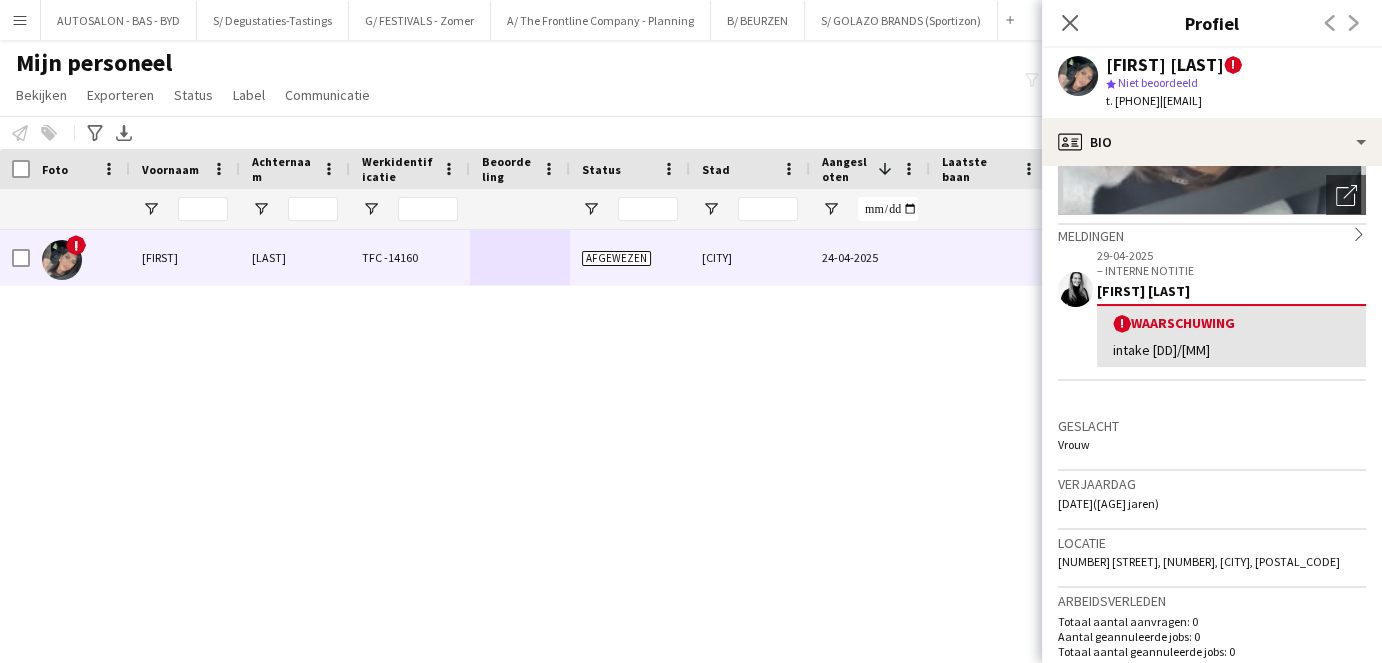 click on "!  Waarschuwing   intake [DD]/[MM]" 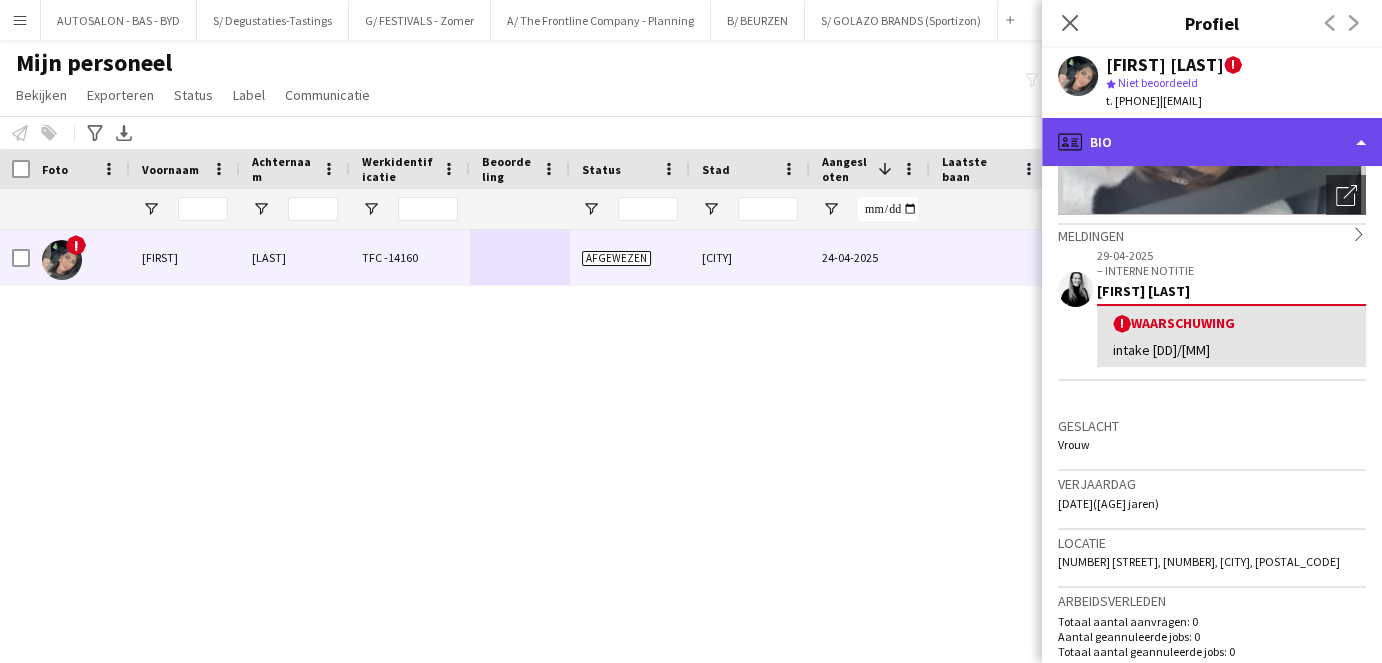 click on "profile
Bio" 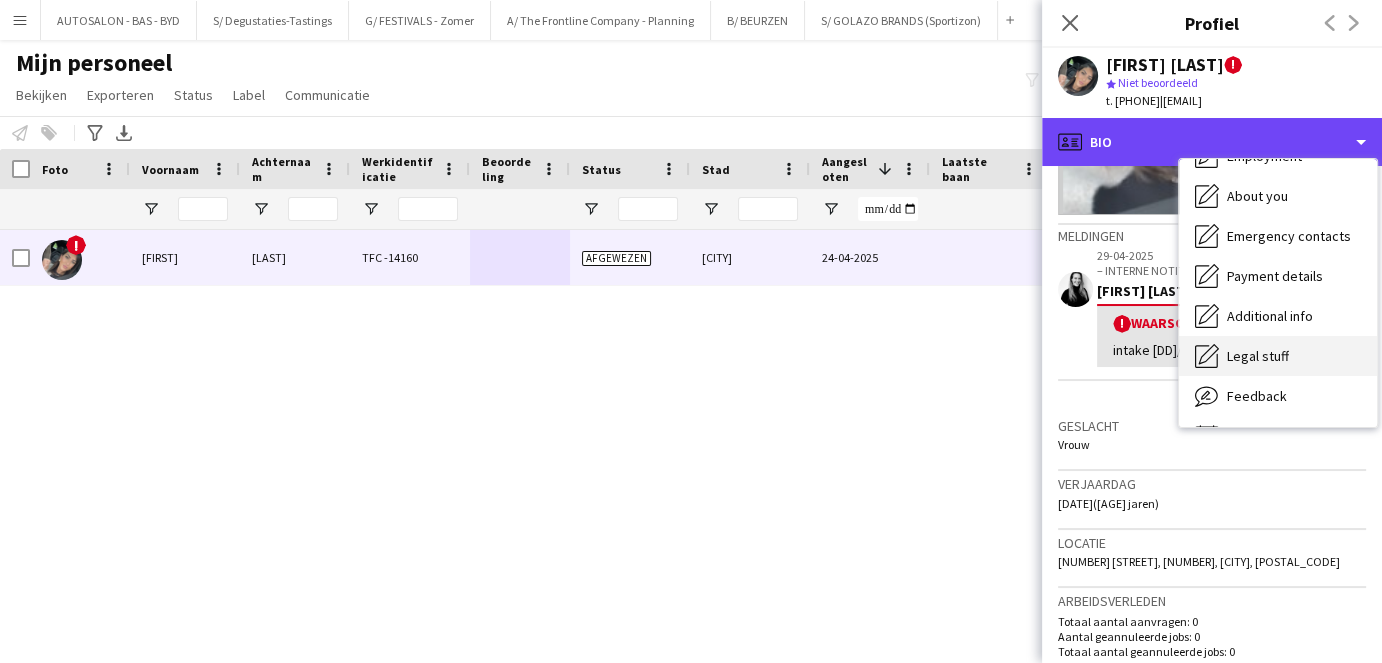 scroll, scrollTop: 147, scrollLeft: 0, axis: vertical 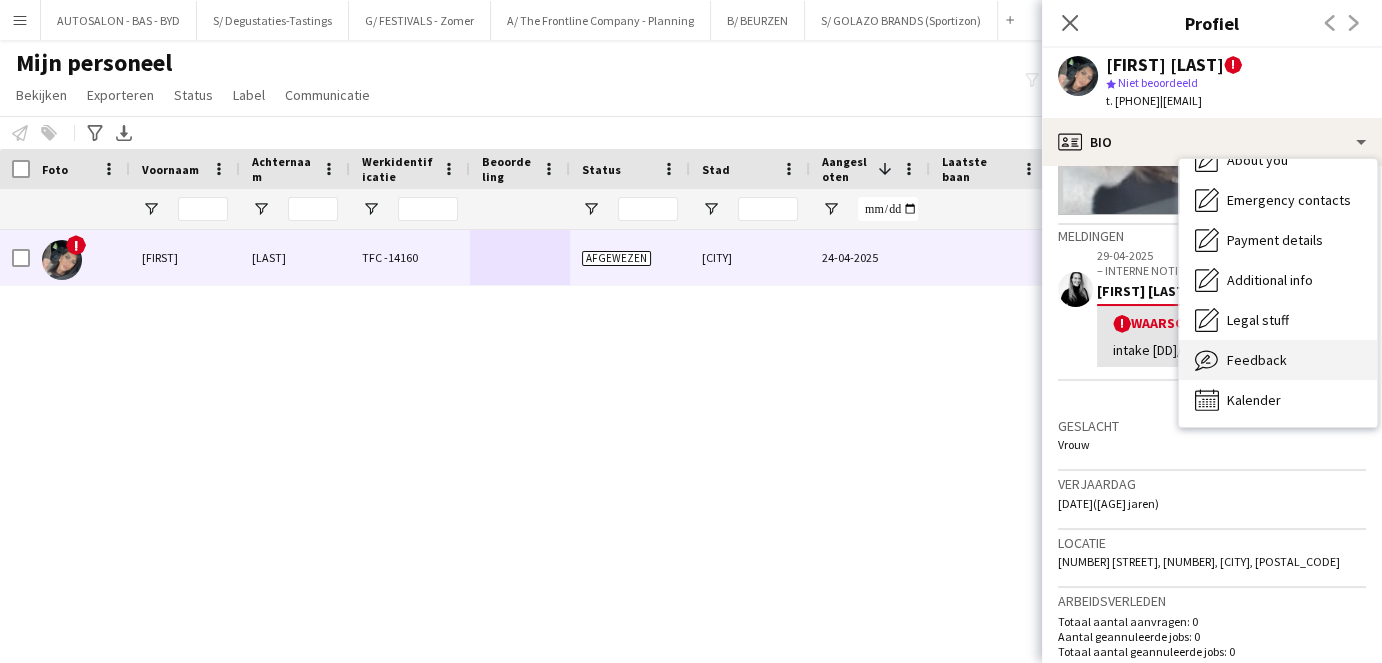 click on "Feedback" at bounding box center [1257, 360] 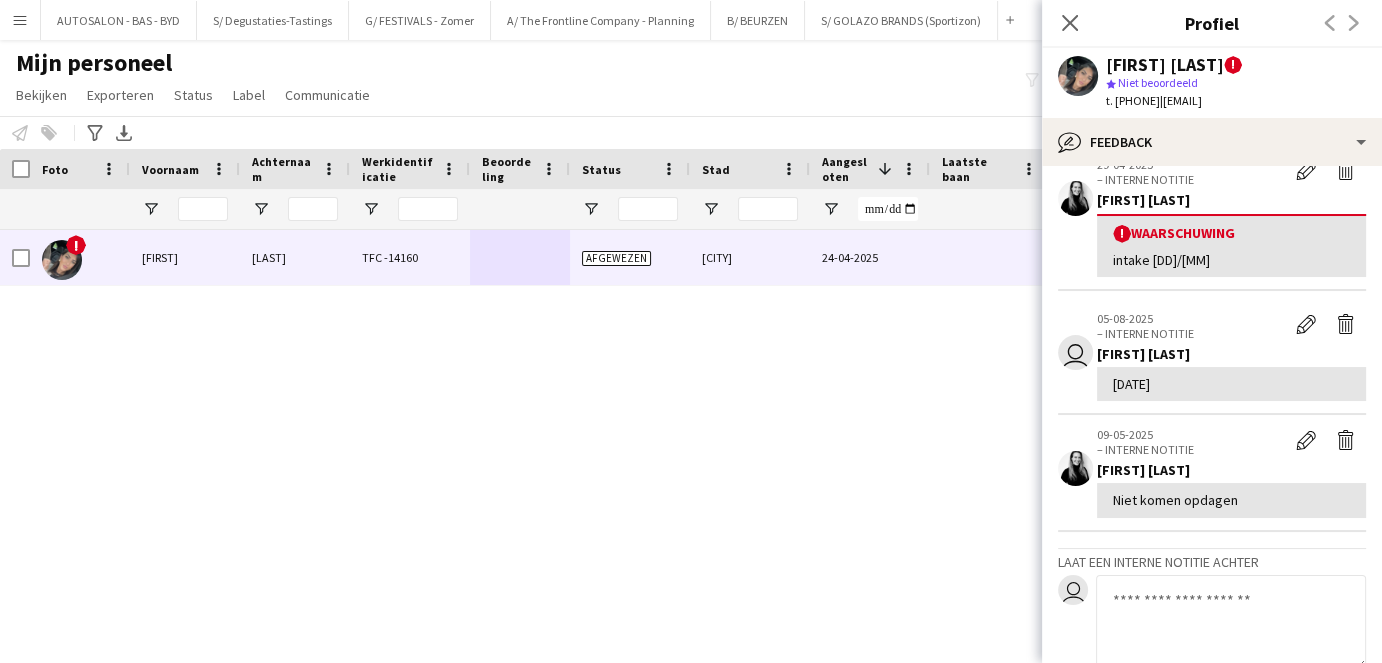 scroll, scrollTop: 105, scrollLeft: 0, axis: vertical 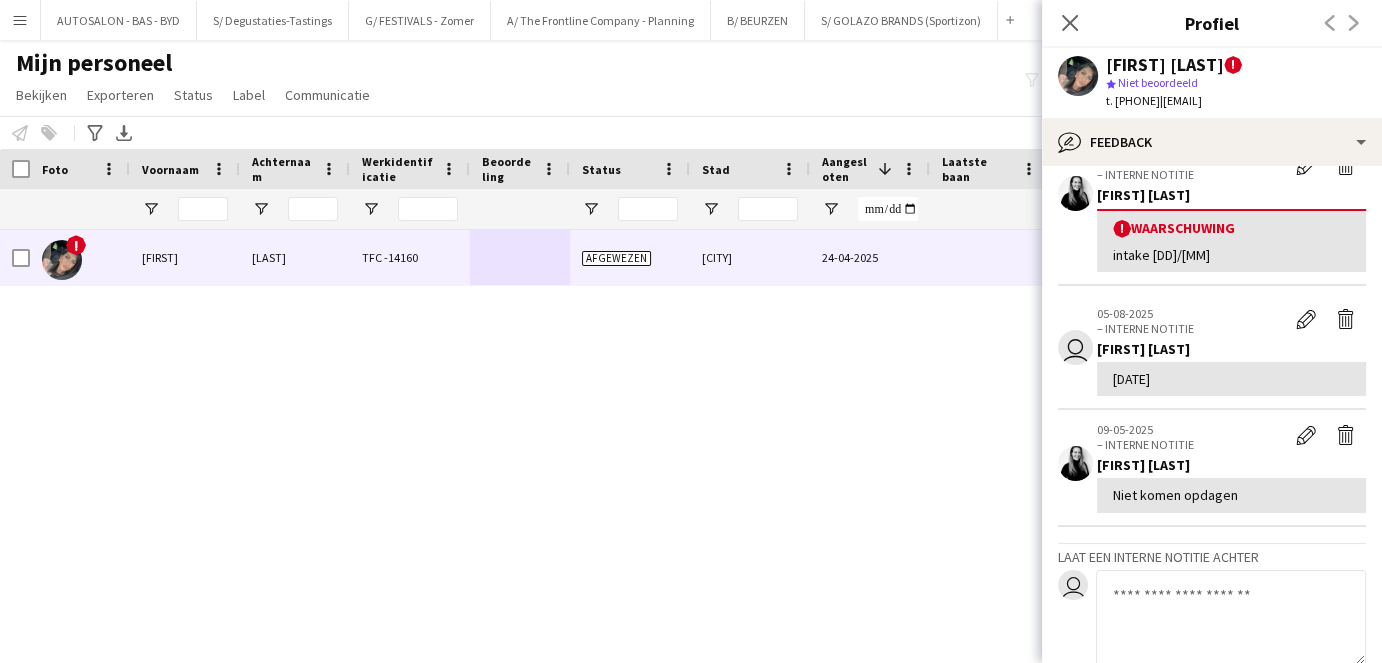 drag, startPoint x: 1111, startPoint y: 513, endPoint x: 1300, endPoint y: 513, distance: 189 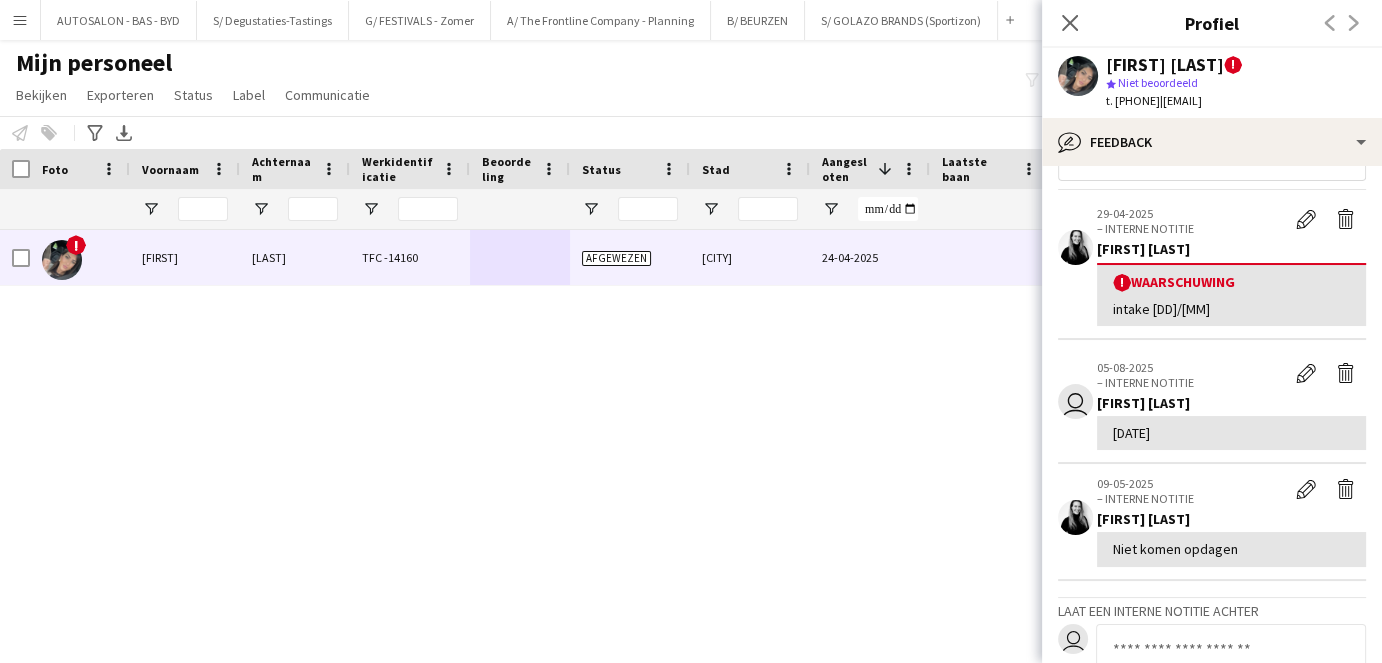 scroll, scrollTop: 48, scrollLeft: 0, axis: vertical 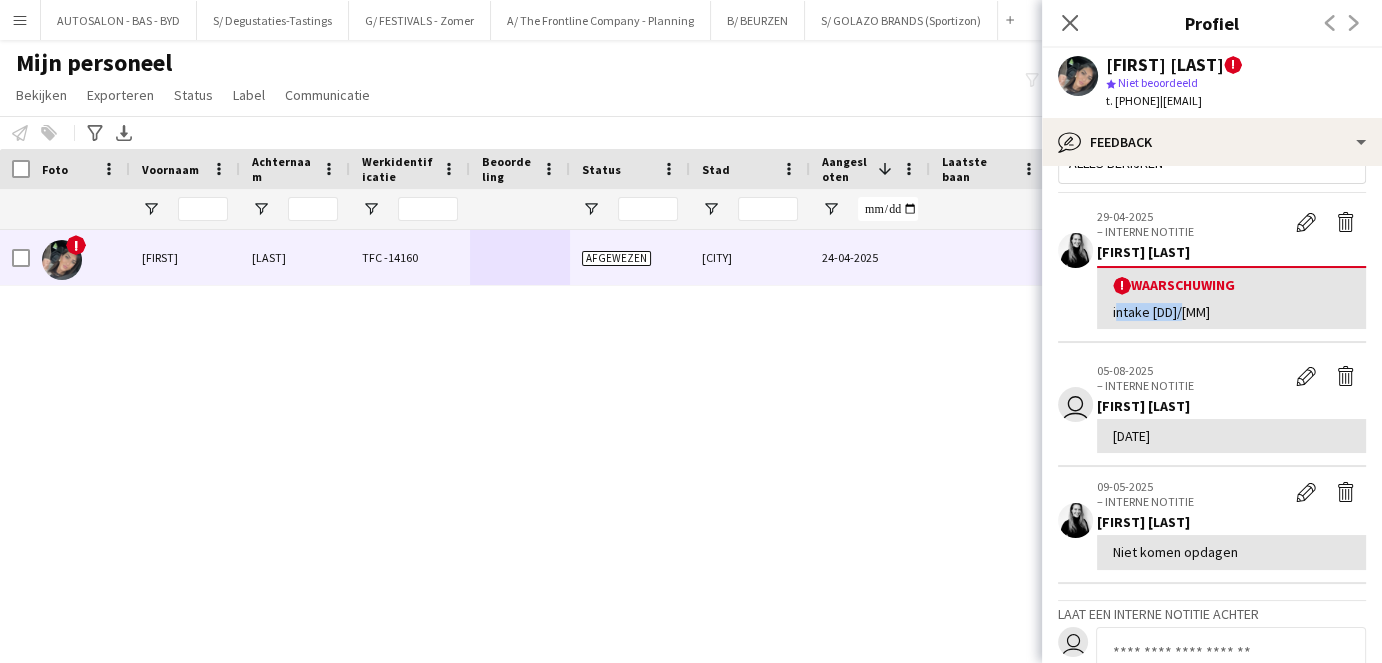 drag, startPoint x: 1114, startPoint y: 307, endPoint x: 1212, endPoint y: 311, distance: 98.0816 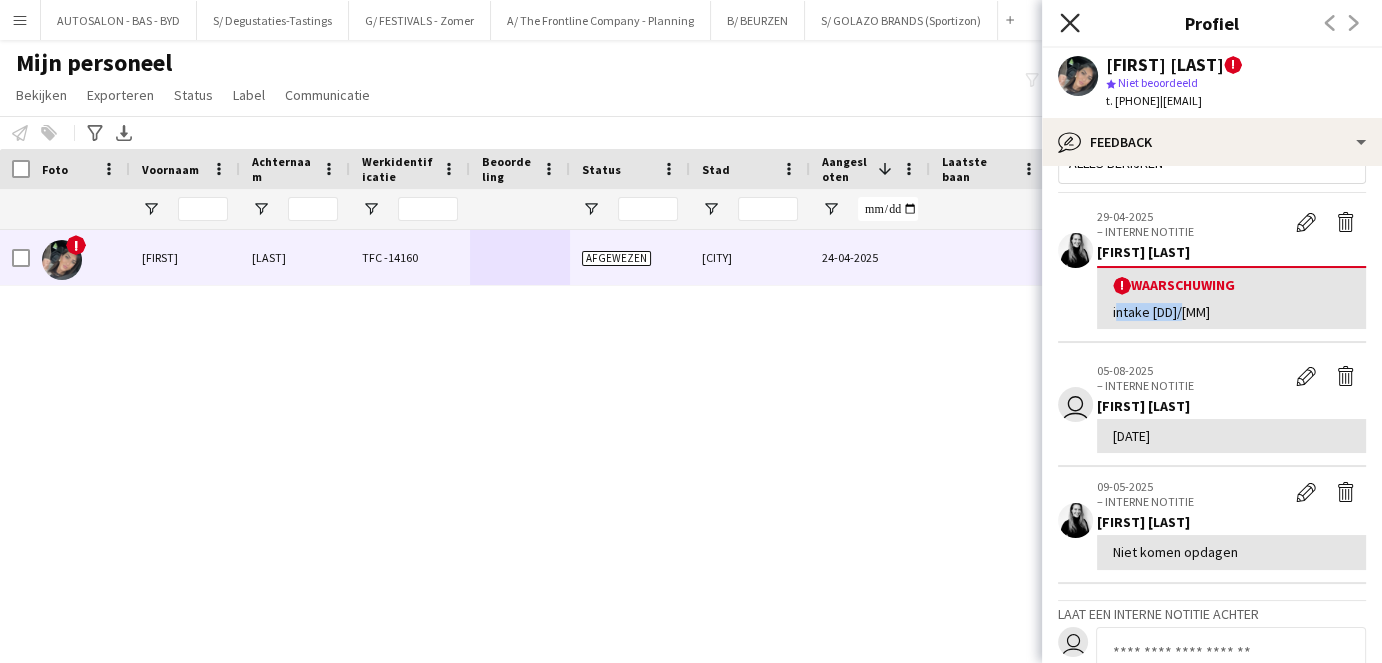 click 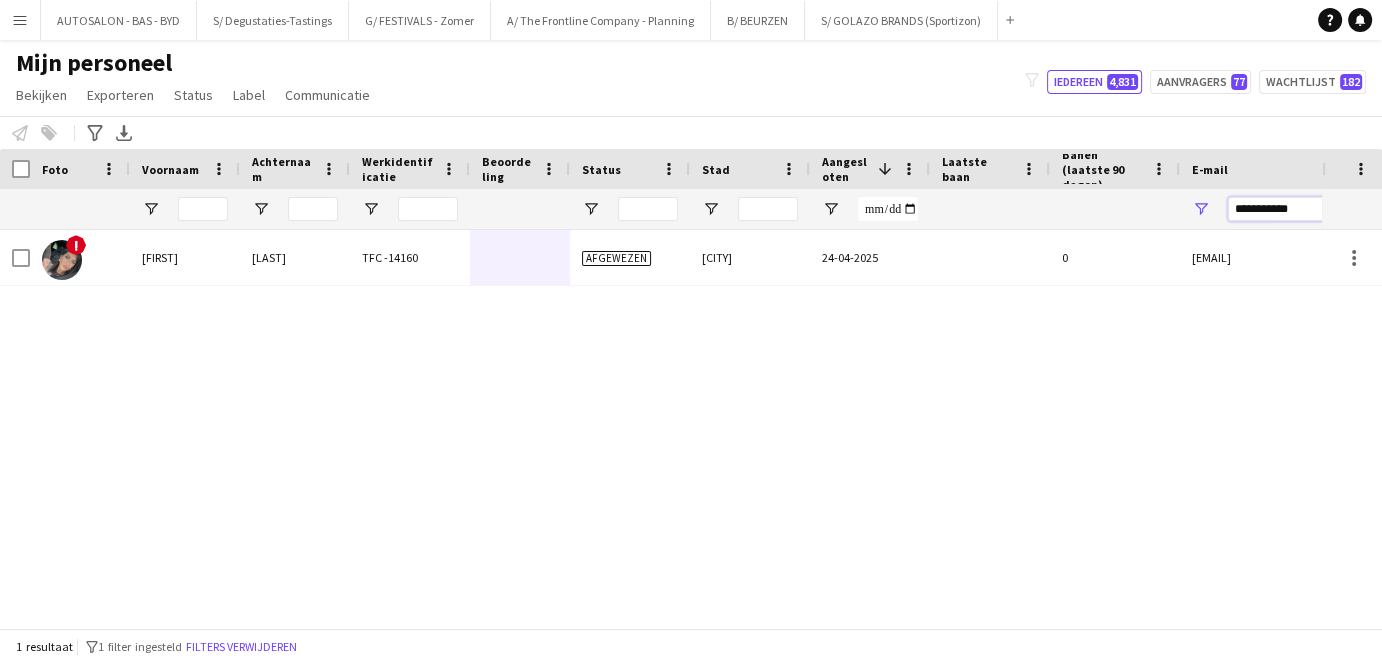 click on "**********" at bounding box center (1398, 209) 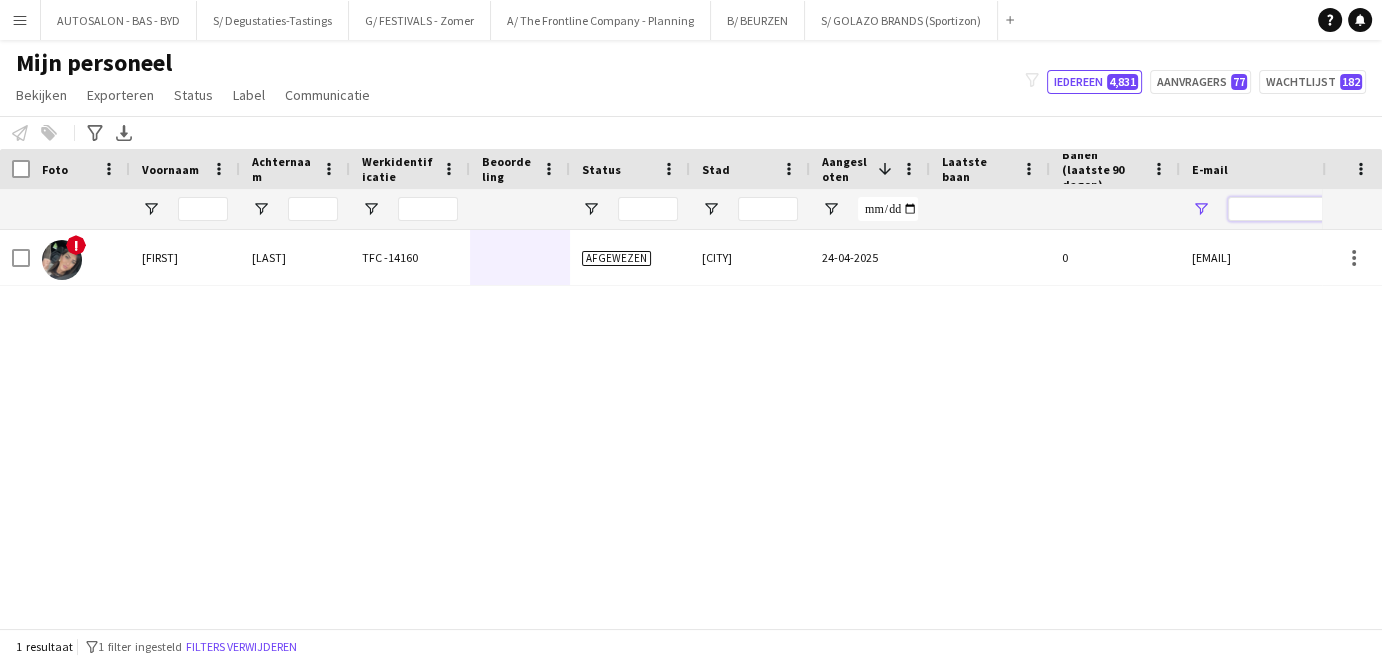 type 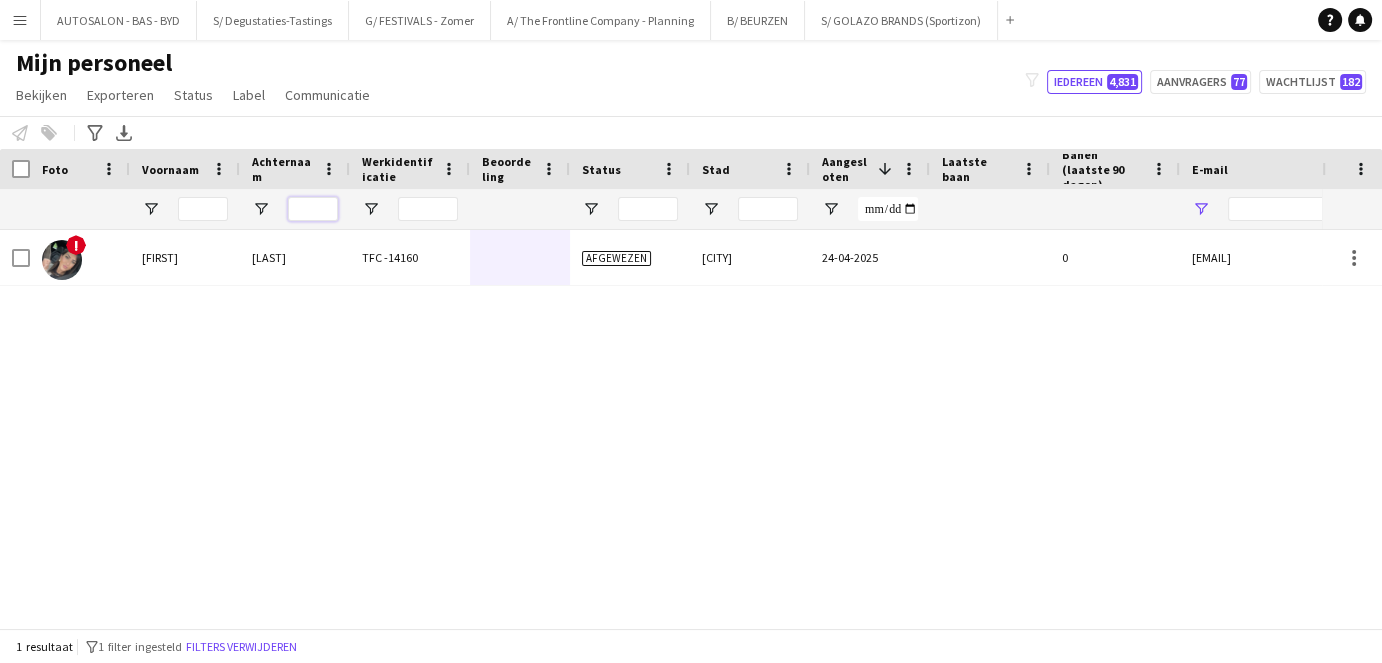 click at bounding box center [313, 209] 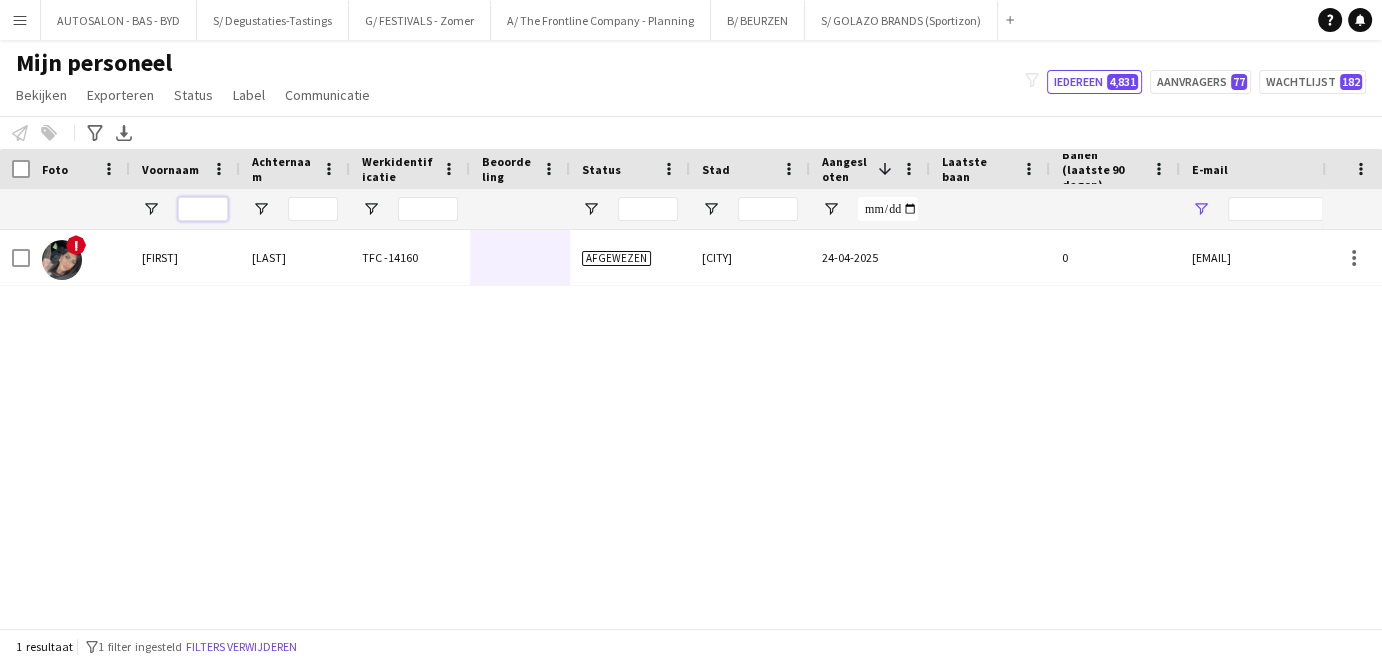 click at bounding box center (203, 209) 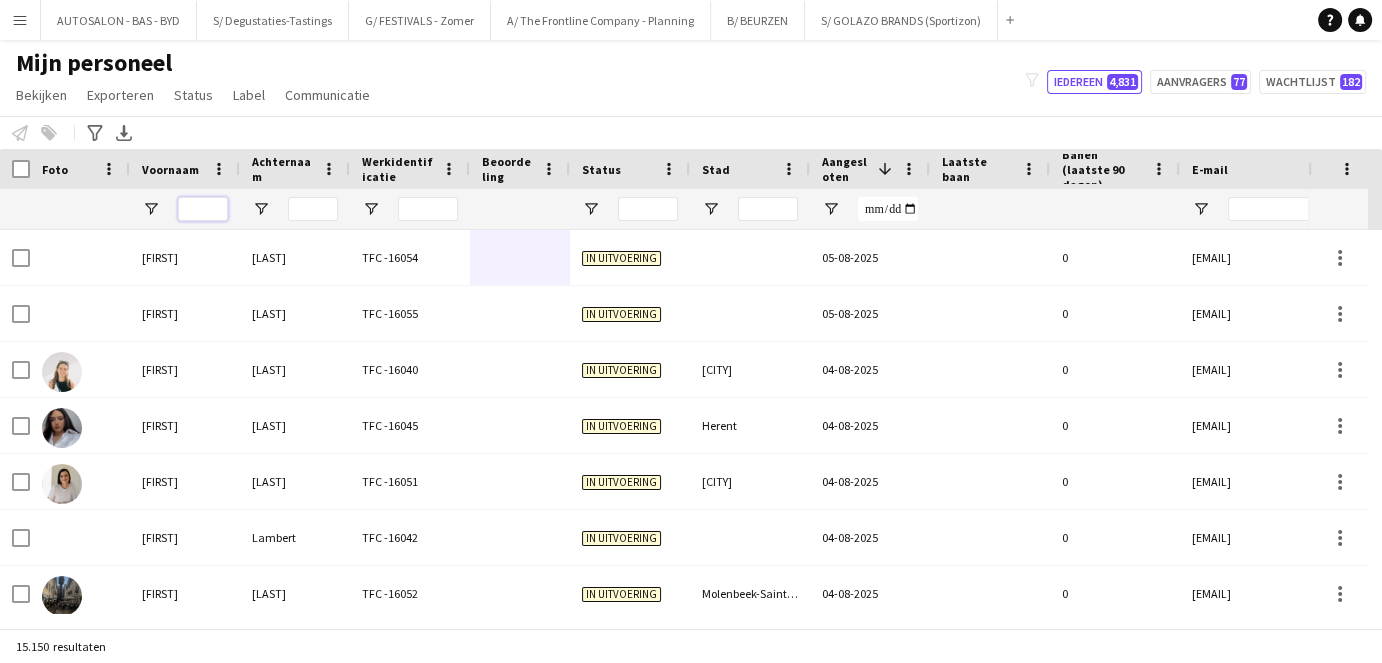 paste on "*****" 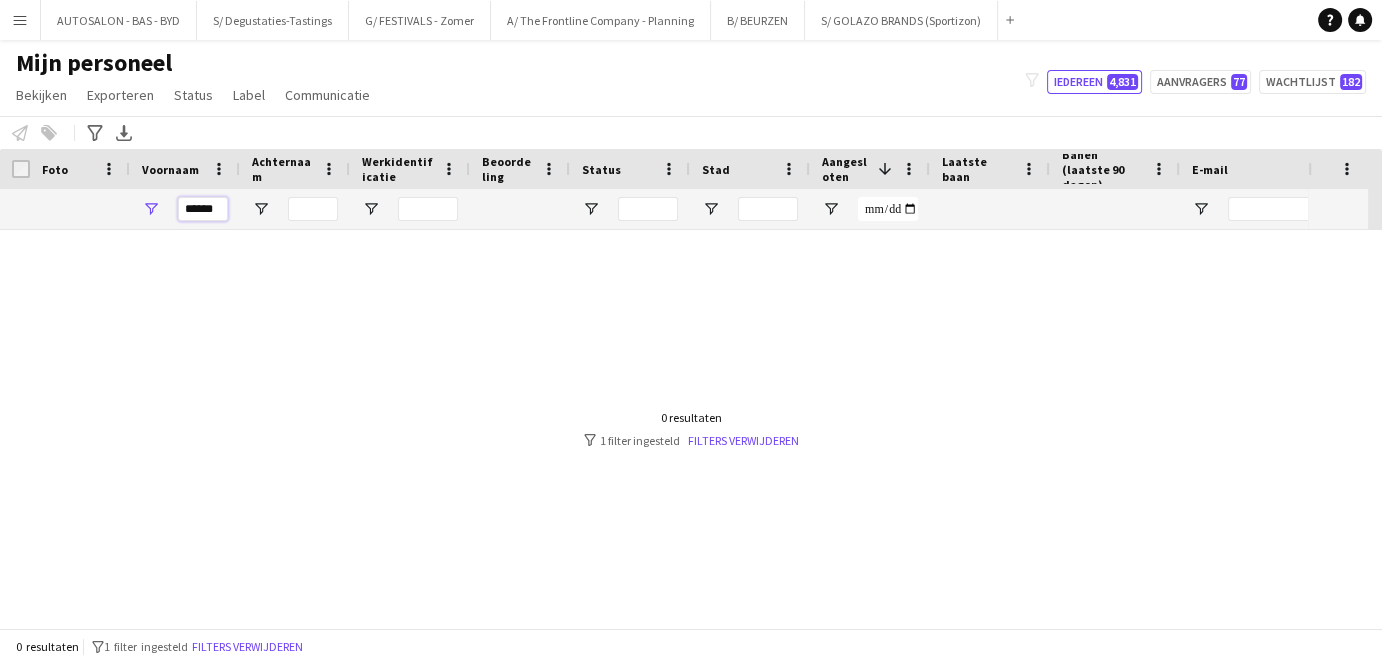 click on "*****" at bounding box center (203, 209) 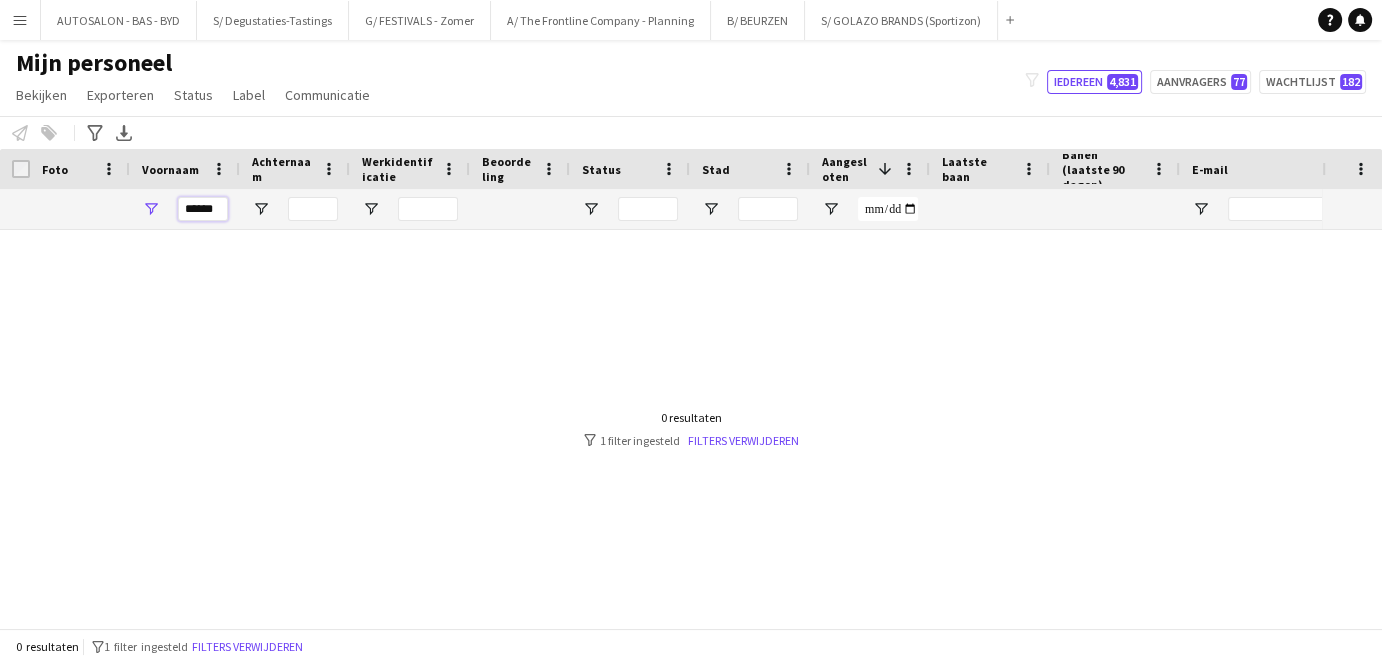 click on "*****" at bounding box center [203, 209] 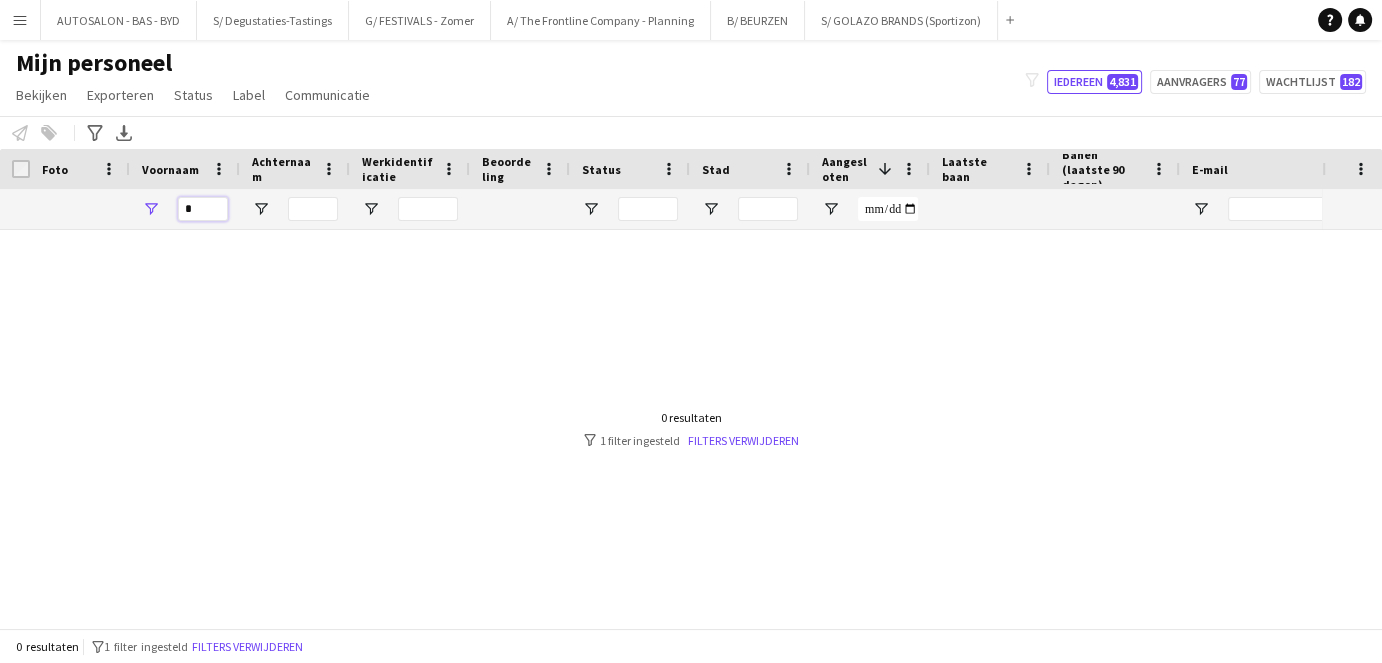 type 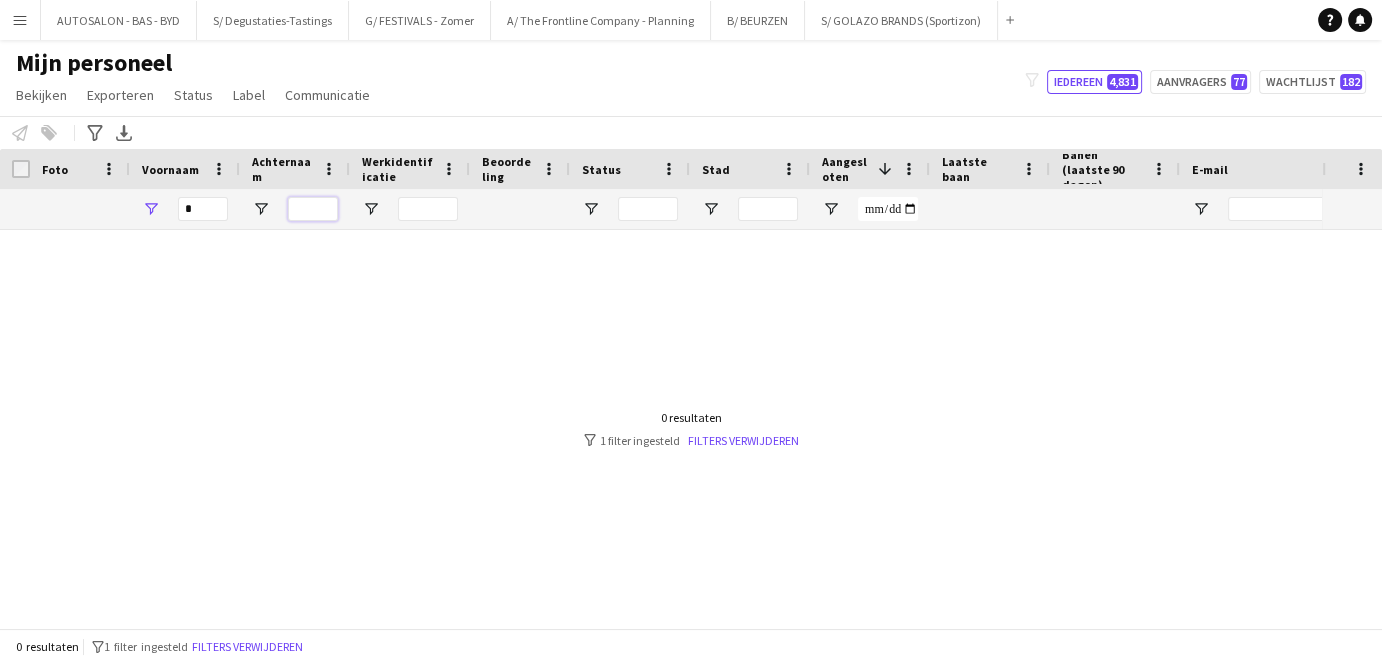 click at bounding box center [313, 209] 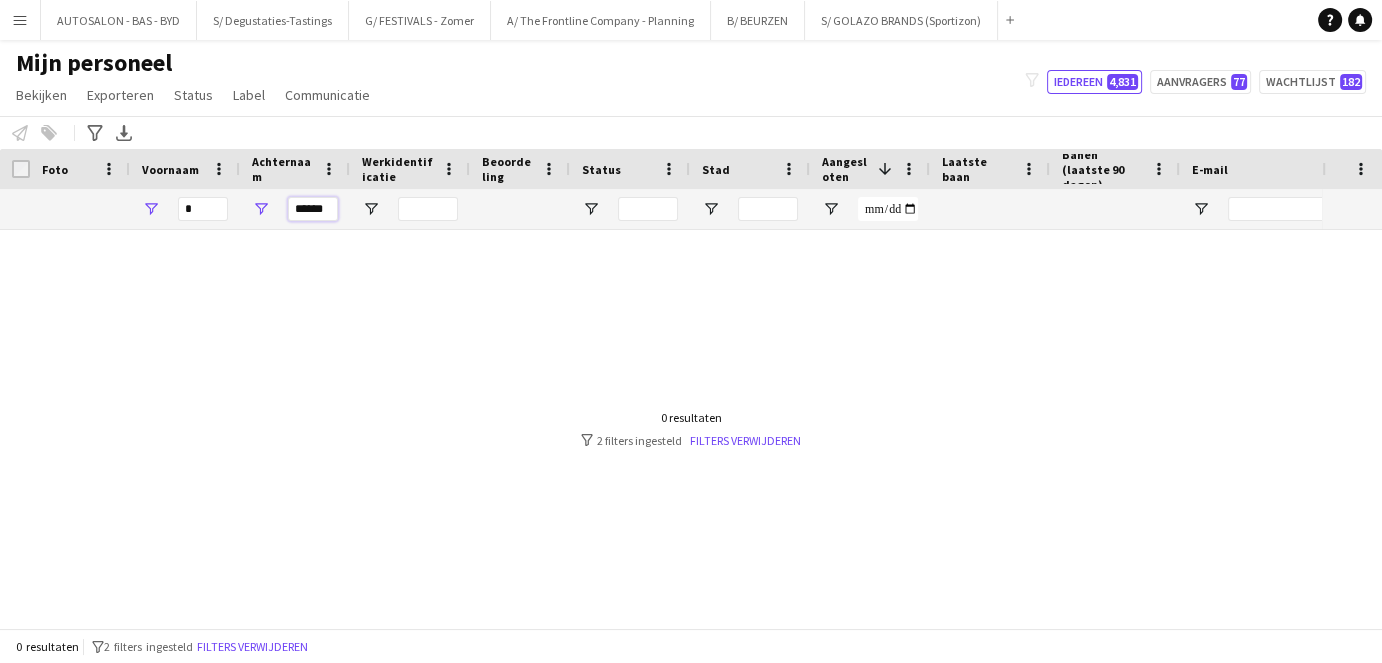 click on "*****" at bounding box center [313, 209] 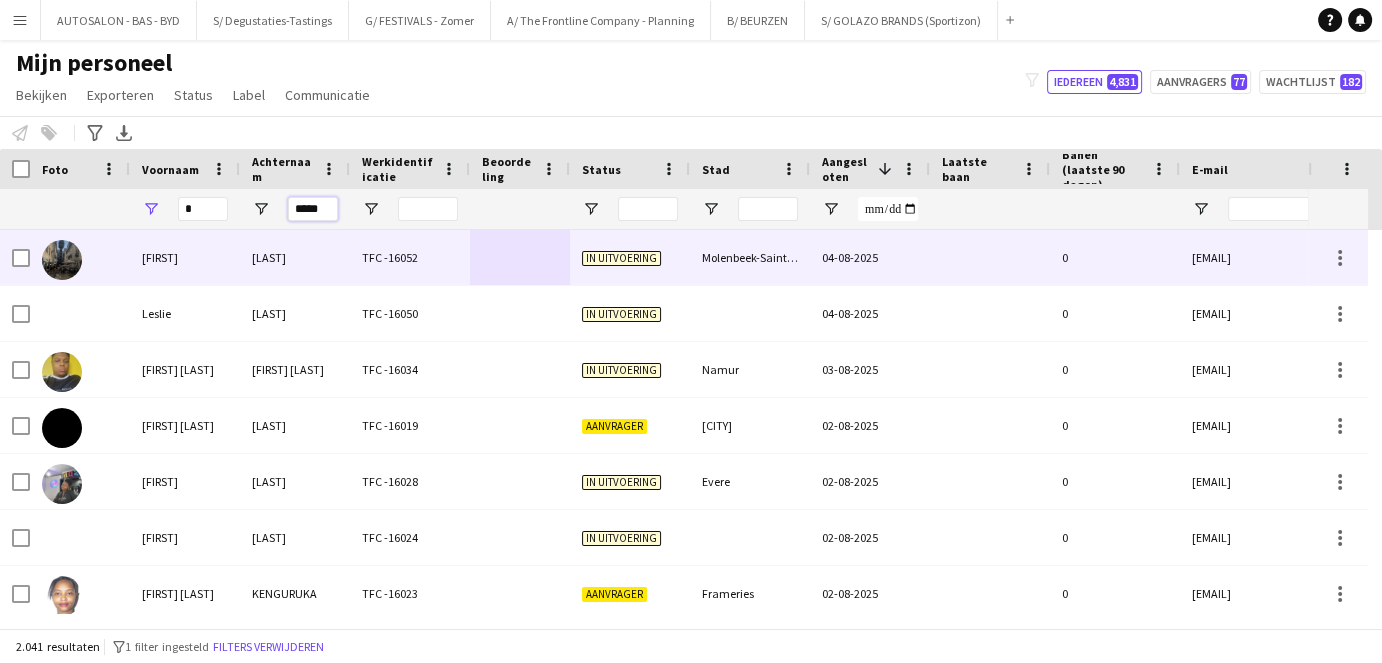type on "******" 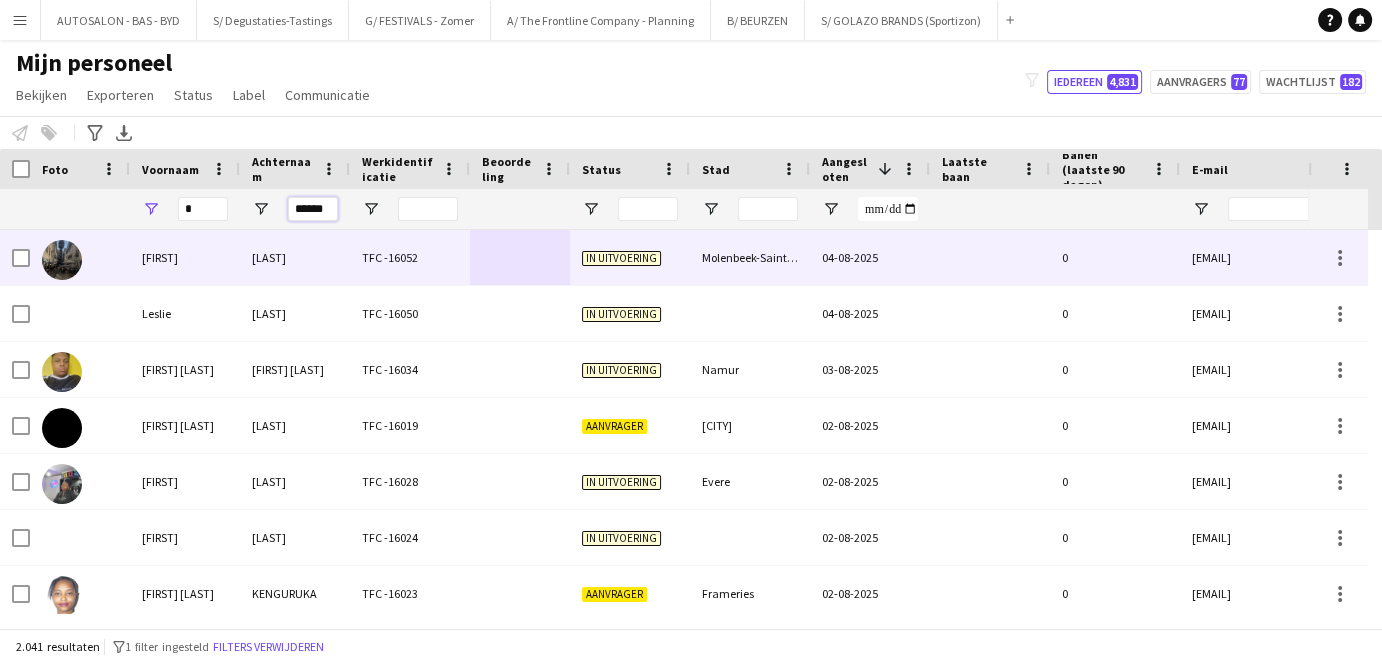 scroll, scrollTop: 0, scrollLeft: 0, axis: both 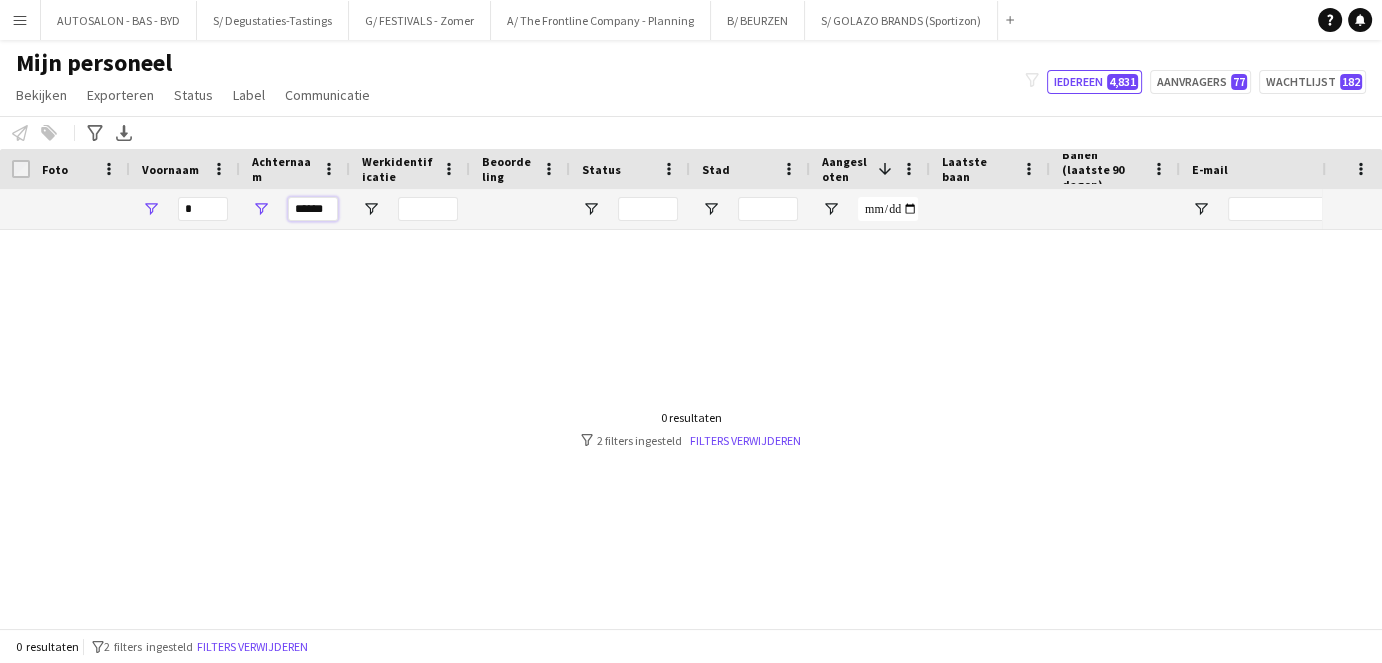 click on "******" at bounding box center [313, 209] 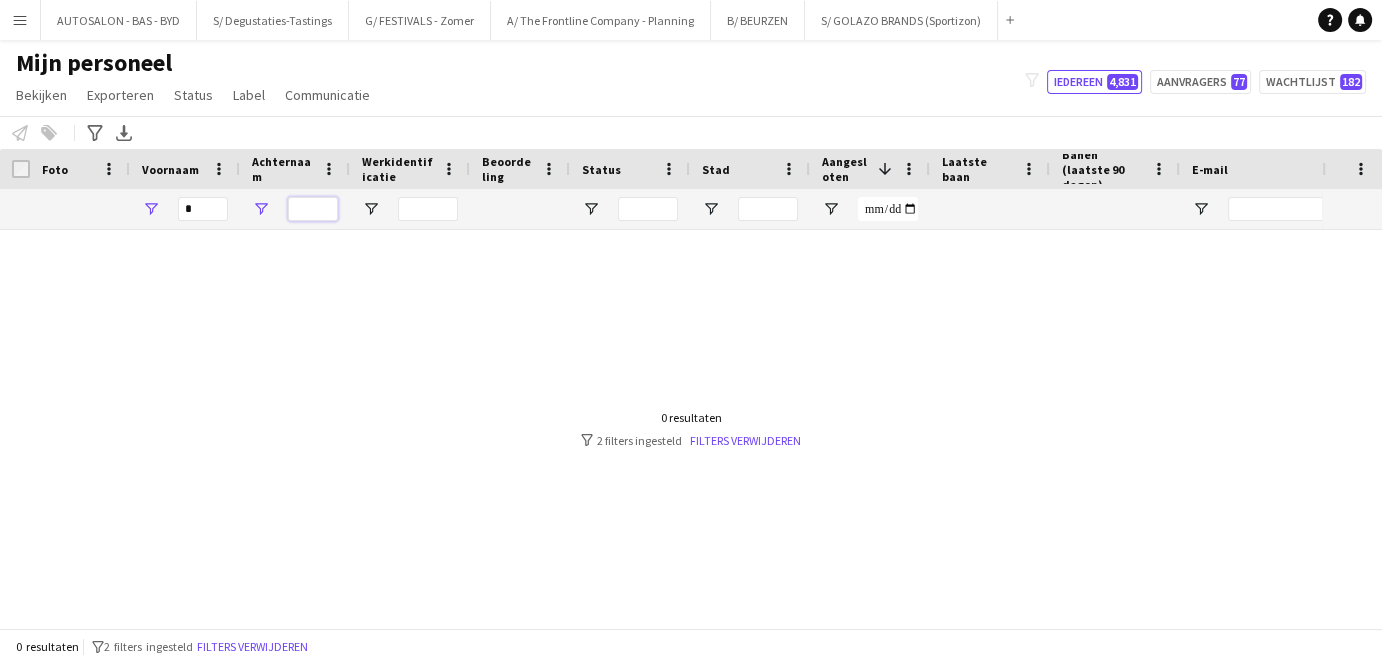 scroll, scrollTop: 0, scrollLeft: 0, axis: both 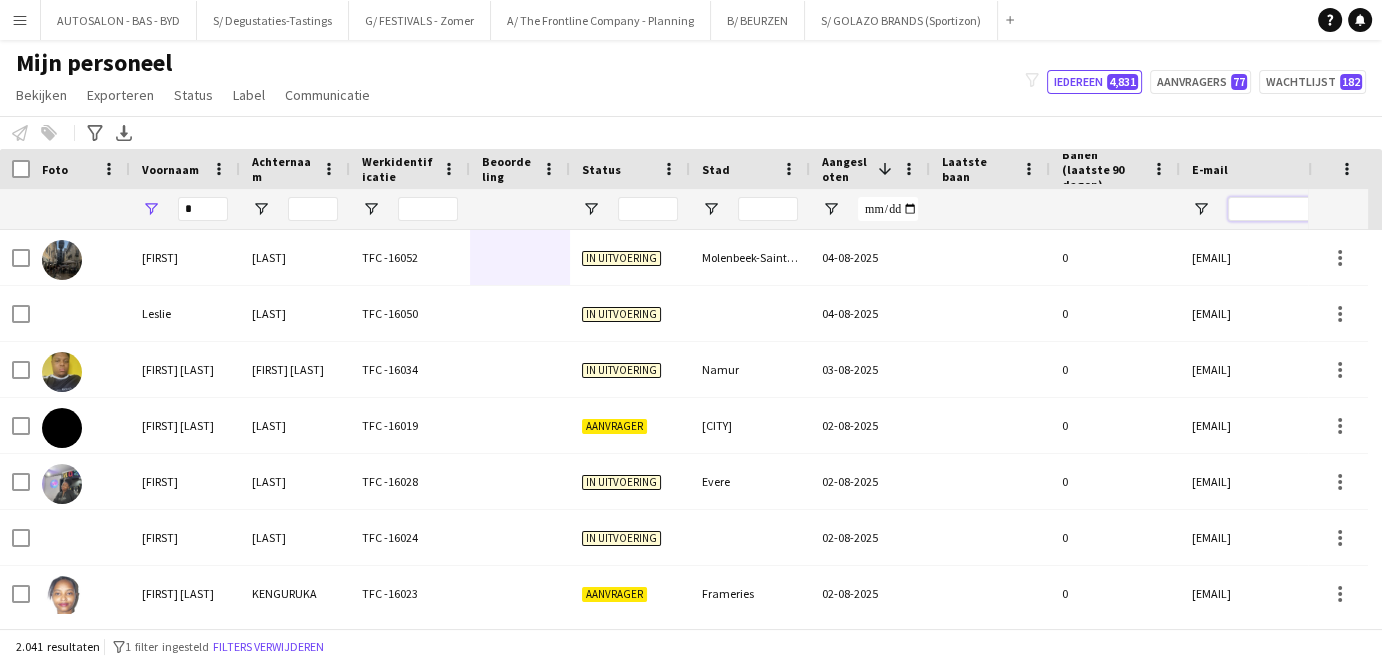 click at bounding box center (1398, 209) 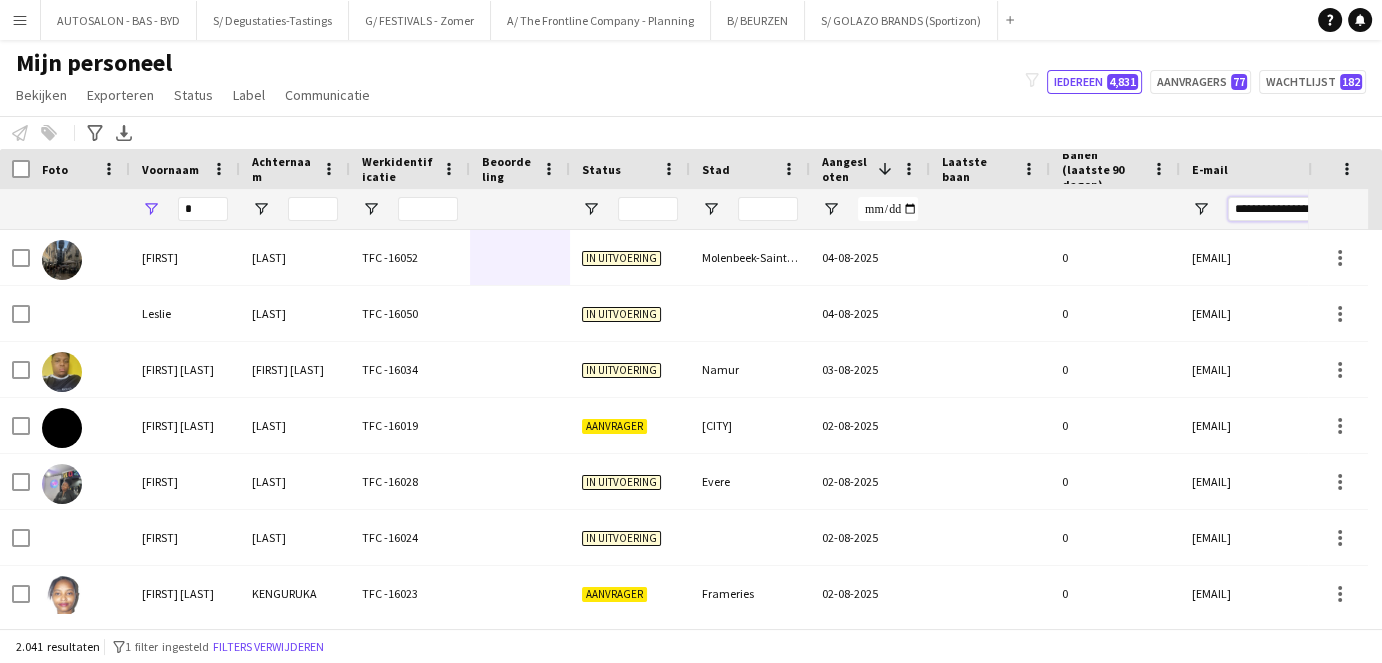 scroll, scrollTop: 0, scrollLeft: 80, axis: horizontal 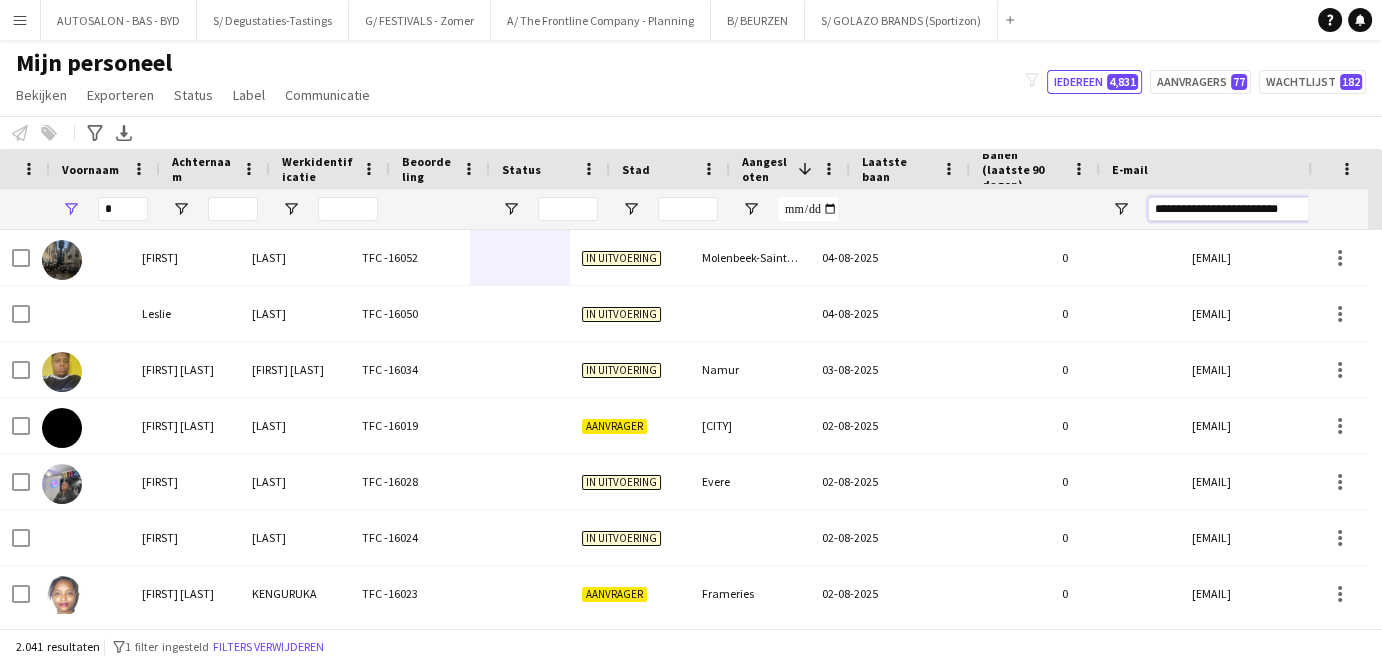 type on "**********" 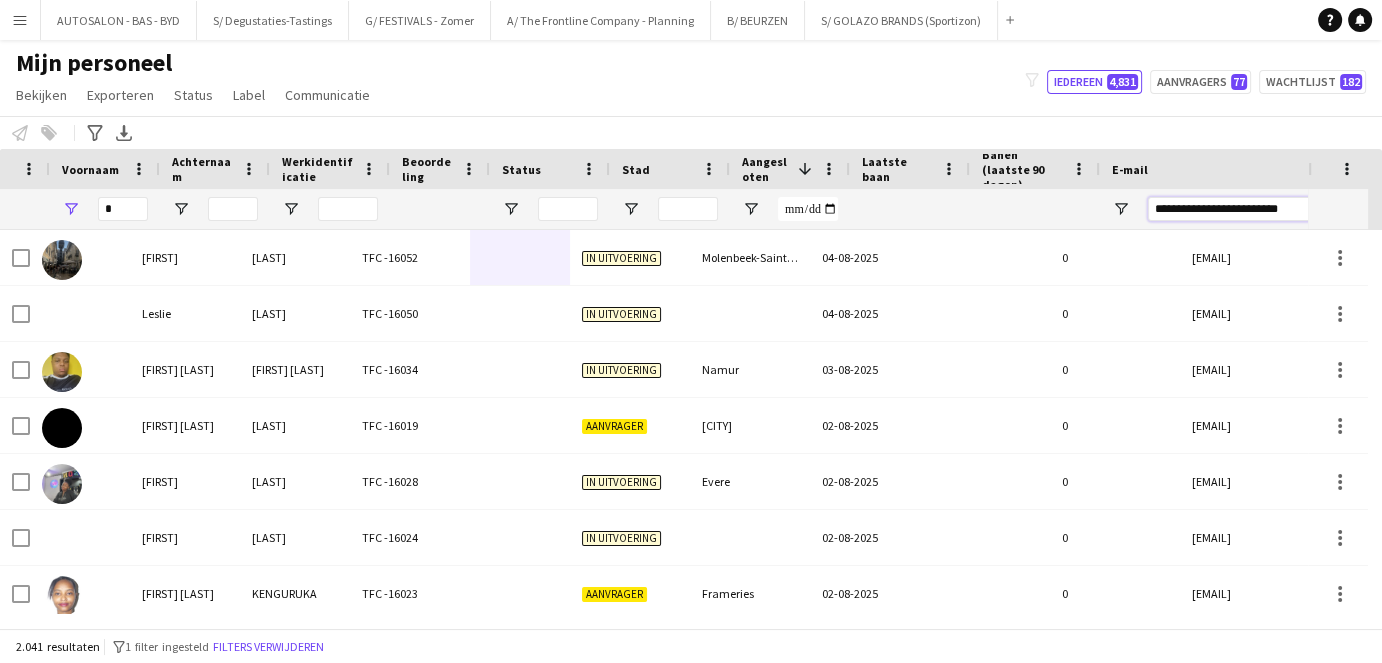 scroll, scrollTop: 0, scrollLeft: 80, axis: horizontal 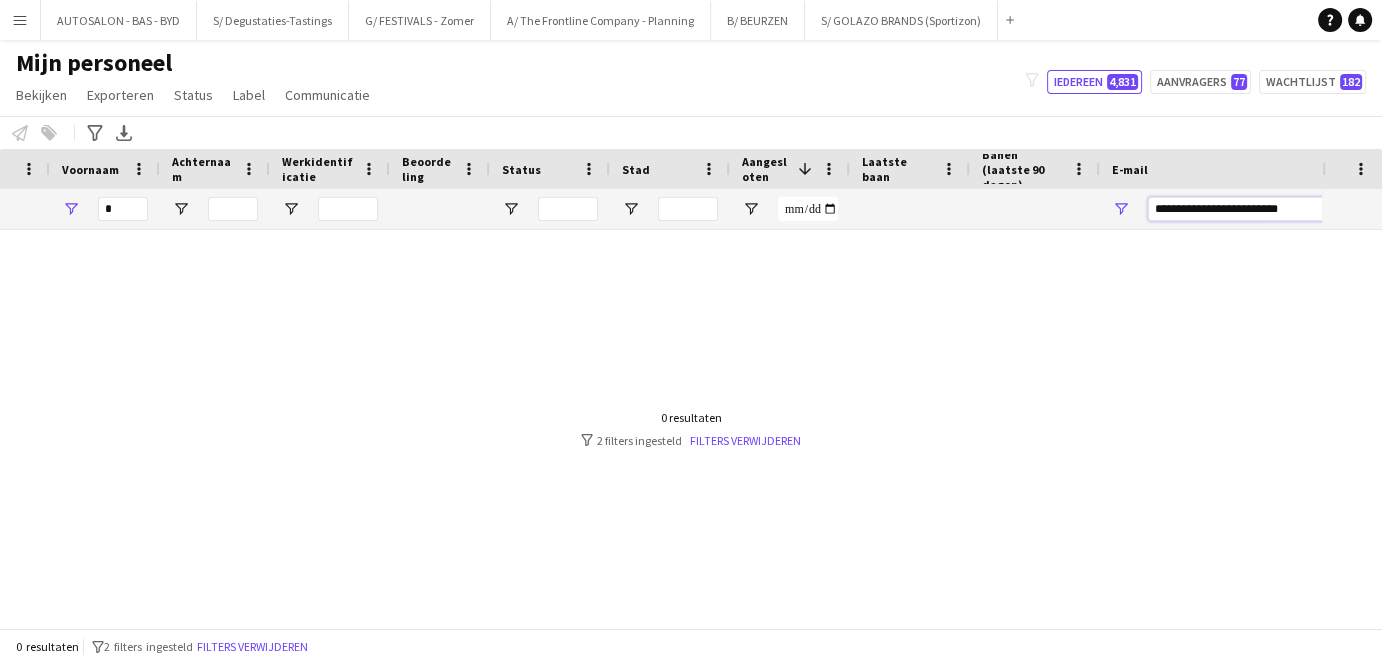 click on "**********" at bounding box center [1318, 209] 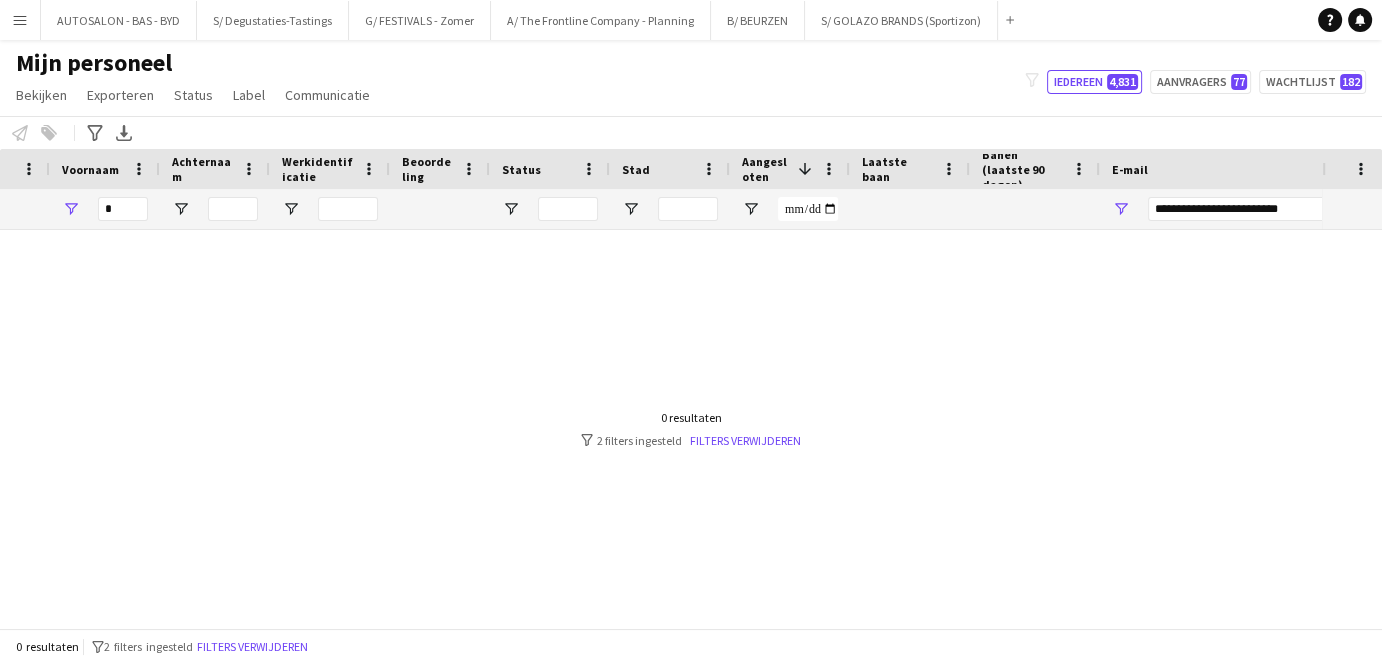 click on "Mijn personeel   Bekijken   Weergaven  Standaardweergave Nieuwe weergave Bekijk bijwerken Weergave verwijderen Naam bewerken Weergave aanpassen Filters aanpassen Filters resetten Weergave resetten Alles resetten  Exporteren  Nieuwe startersrapport Exporteren als XLSX Exporteren als PDF  Status  Bewerken  Label  Nieuwe tag  Tag bewerken  Autosalon (201) Duits - basis (10) Duits - Goed (6) Duits - Zeer Goed (3) Engels - Basis (264) Engels - Goed (230) Engels - Zeer Goed (138) Frans - Basis (246) Frans - Goed (190) Frans - Zeer Goed (148) Nederlands - Basis (266) Nederlands - Goed (261) Nederlands - Zeer Goed (254) NIET GEVALIDEERD (163) NONA TEAM Degustaties (46) Steylaerts (10) SYSTEEM UITLEGGEN (20) Team Biertappen - vat vervangen (2) Team Capitole (0) Team Chiefs (7) Team Eventmodels (0) Team Festivals Zomer (7) Team Horeca (12) Team LIDL (1) Team Maasmechelen Village (8) TEAM SmartLab Waasland Automotive (5) Team Up Your Bizz (18) Via student.be (te verwerken) (3)  Toevoegen aan label  Autosalon (201)" 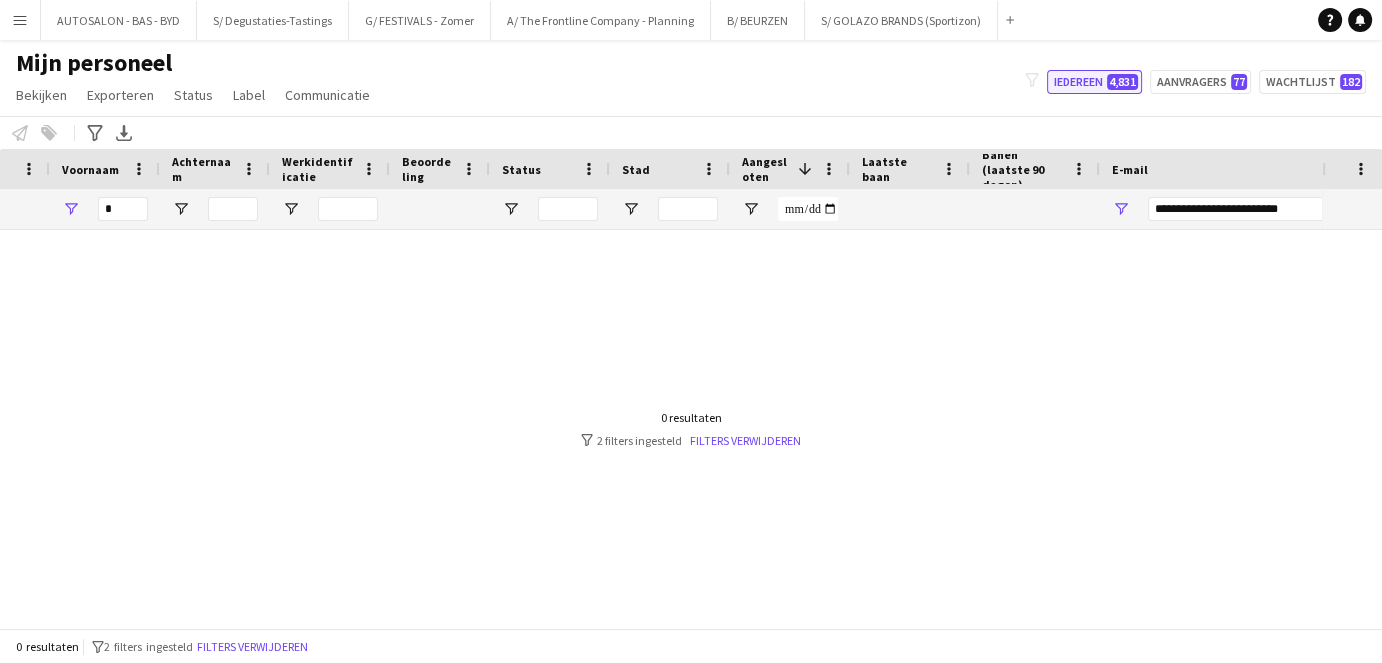 click on "4,831" 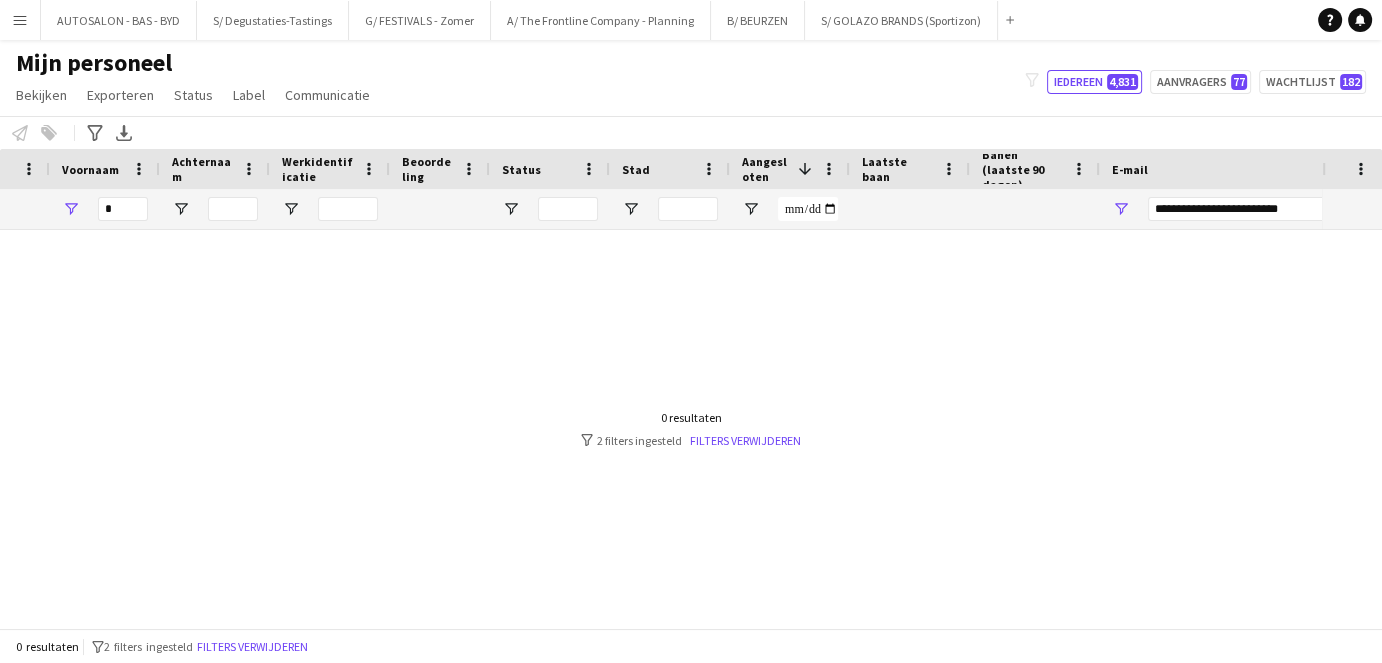 type on "**********" 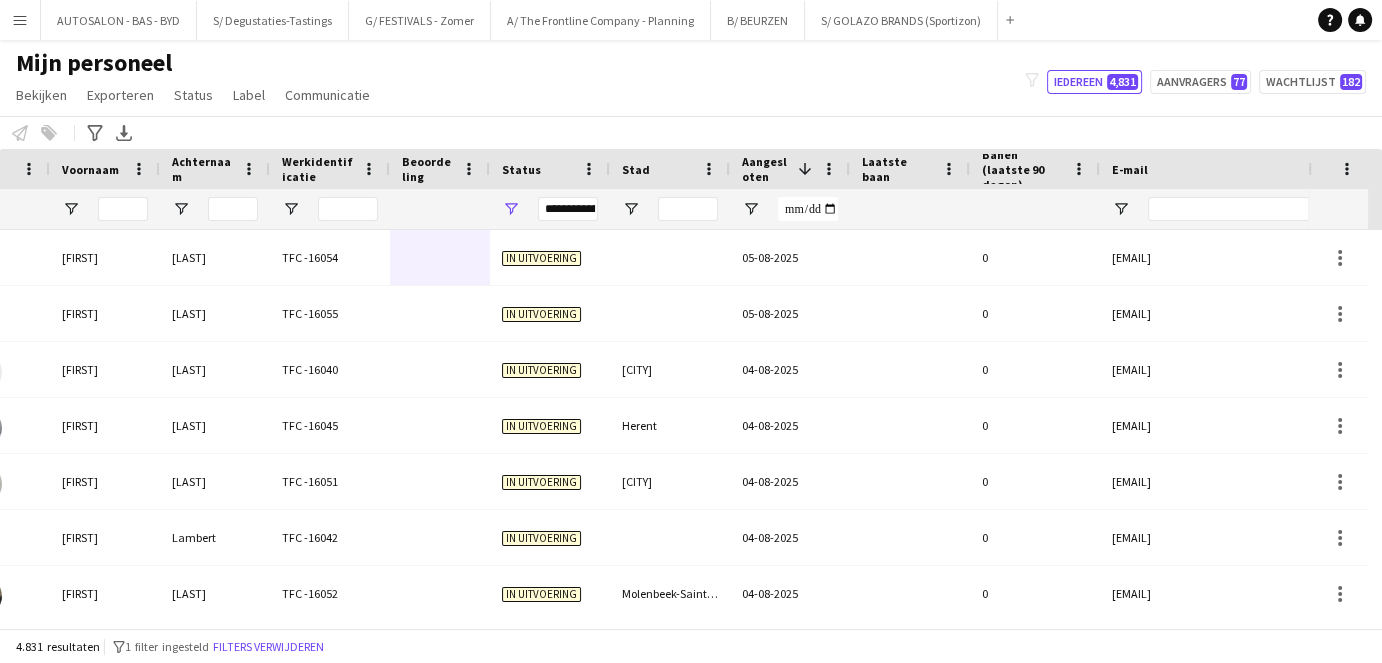 click on "Menu" at bounding box center (20, 20) 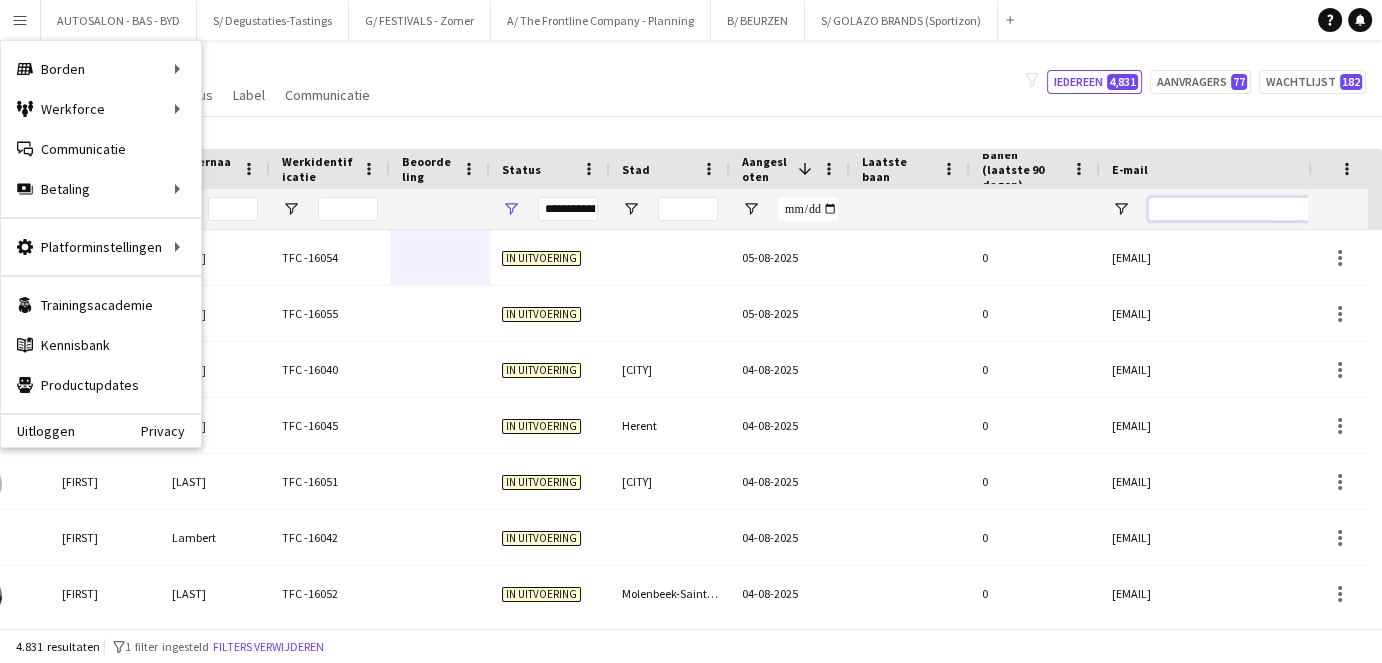 click at bounding box center [1318, 209] 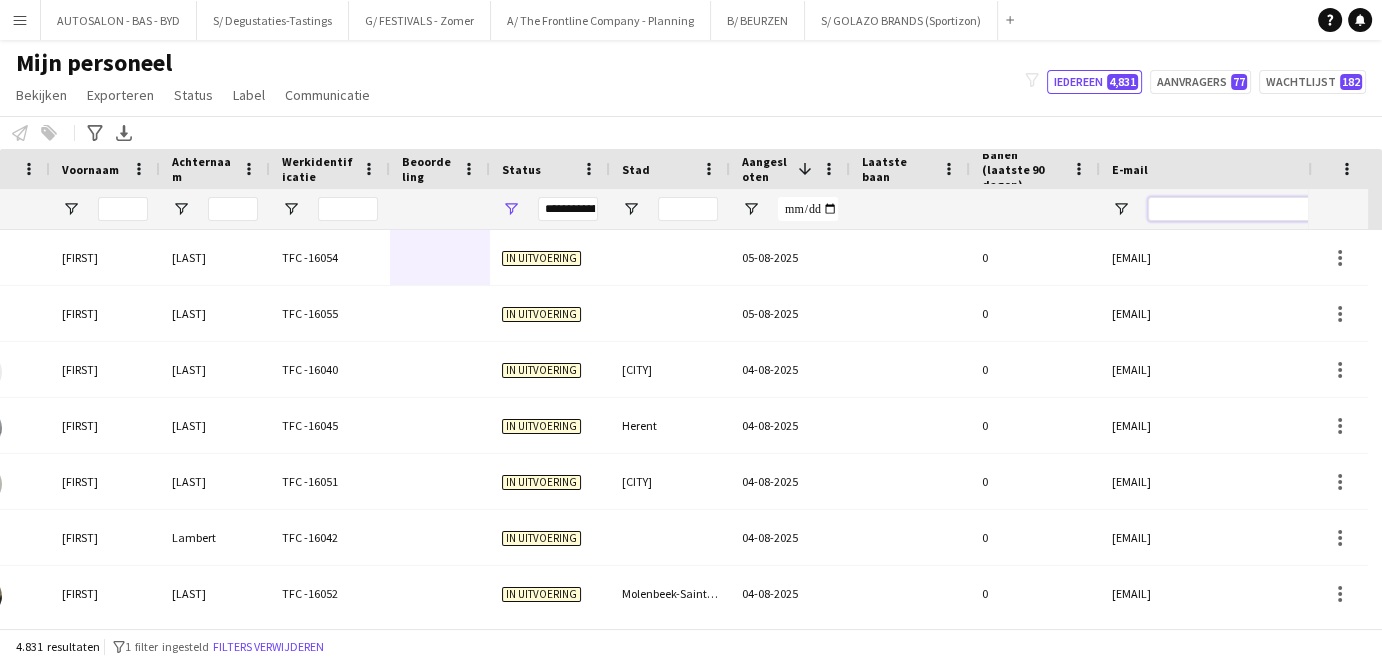 click at bounding box center (1318, 209) 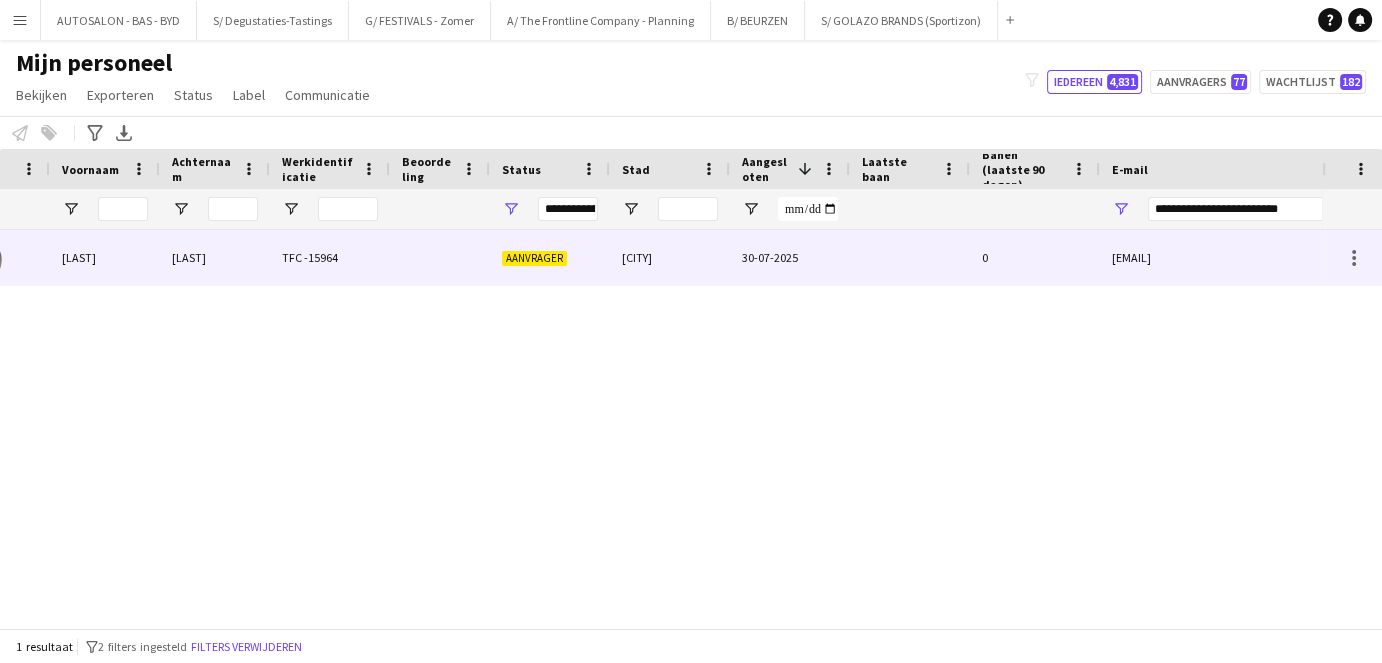 click on "TFC -15964" at bounding box center [330, 257] 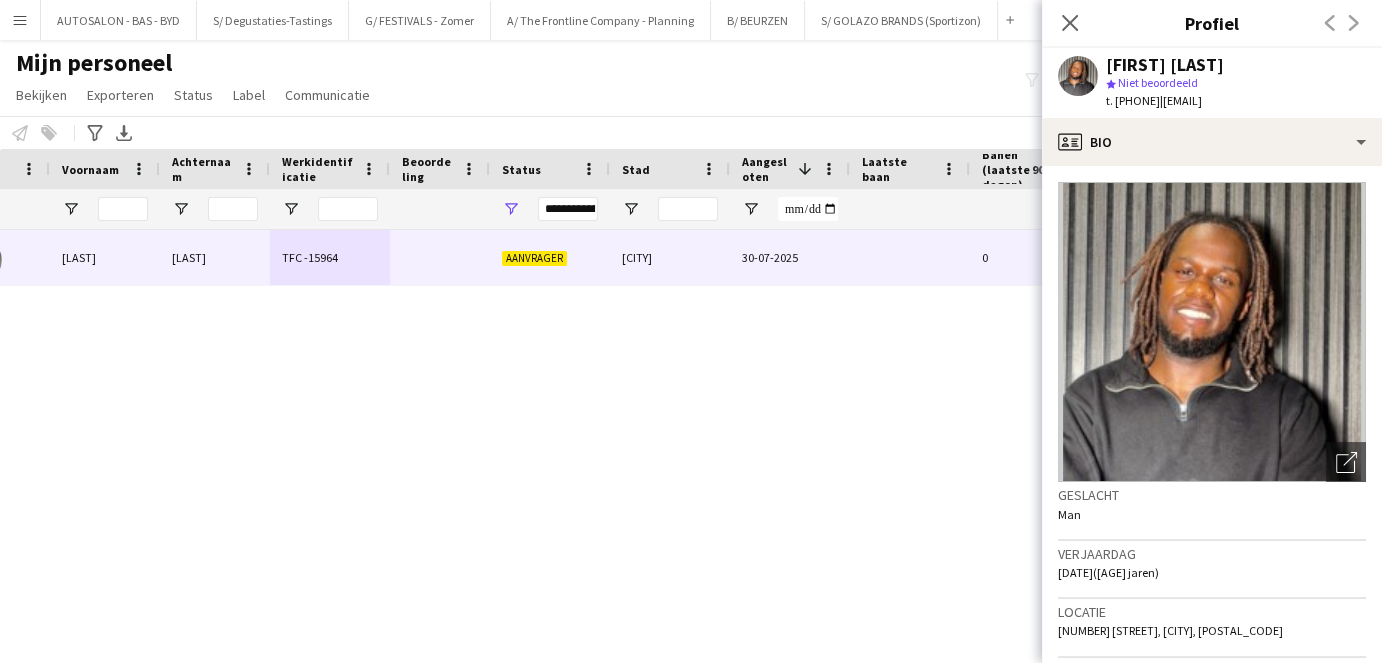 scroll, scrollTop: 0, scrollLeft: 233, axis: horizontal 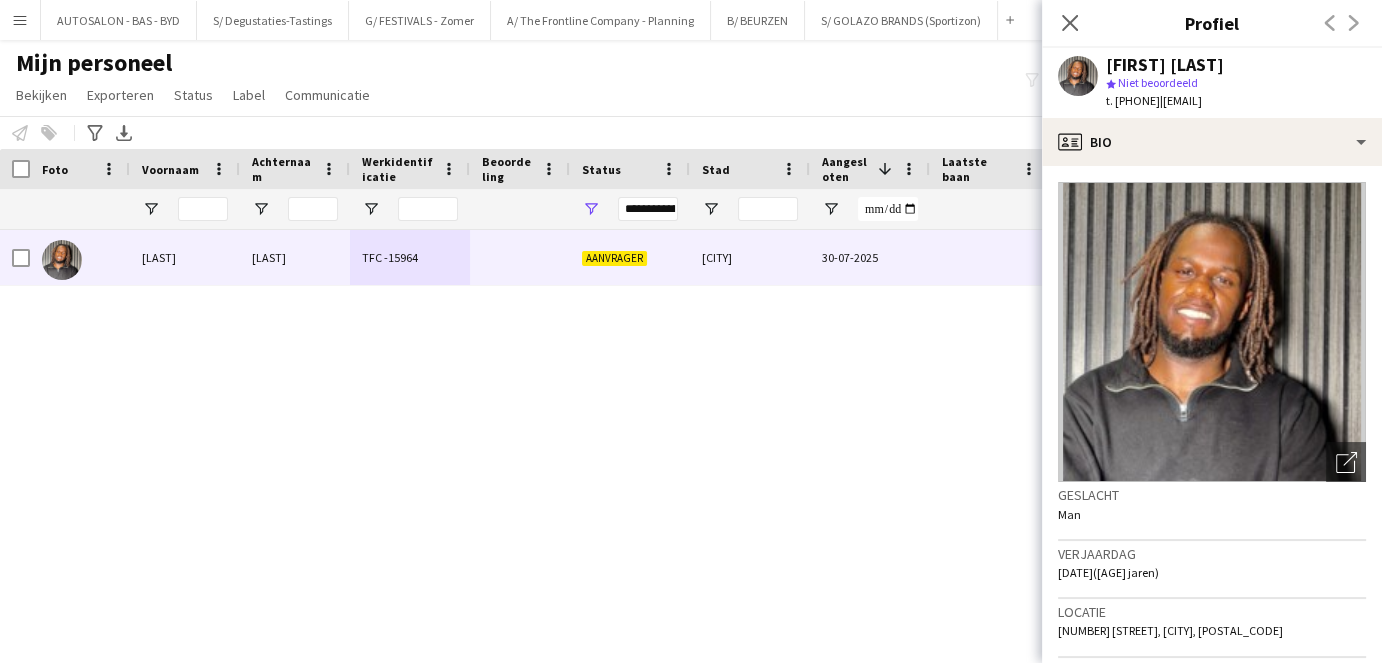 drag, startPoint x: 616, startPoint y: 627, endPoint x: 376, endPoint y: 600, distance: 241.51398 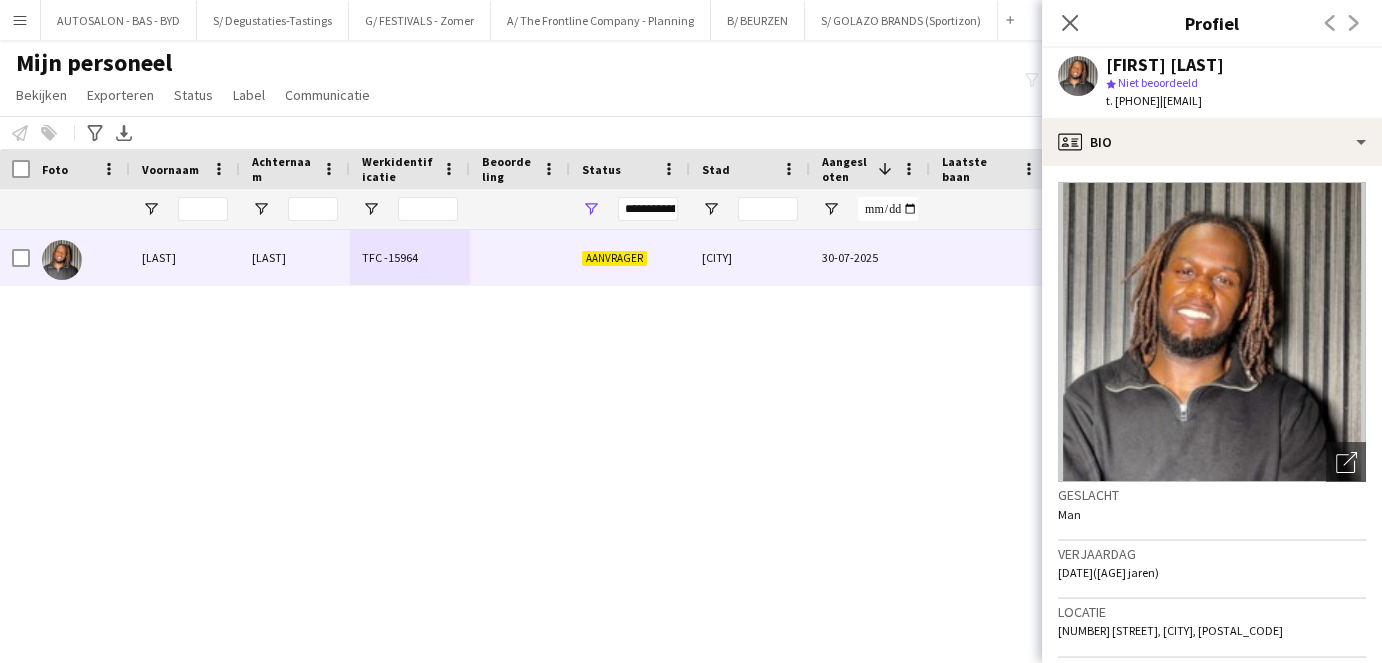 click on "Details van personeel
Status
Stad
Aangesloten
[NUMBER]
[NUMBER]" at bounding box center (691, 388) 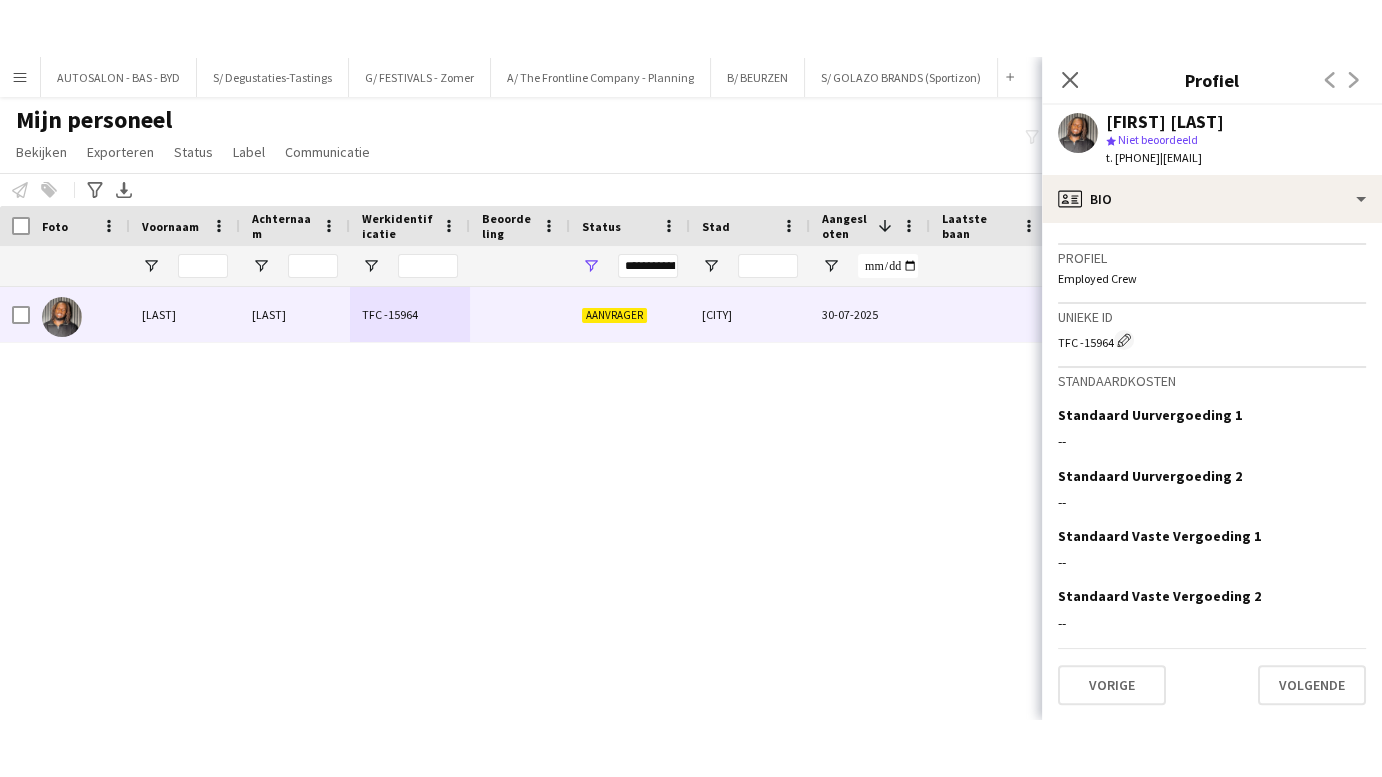 scroll, scrollTop: 0, scrollLeft: 0, axis: both 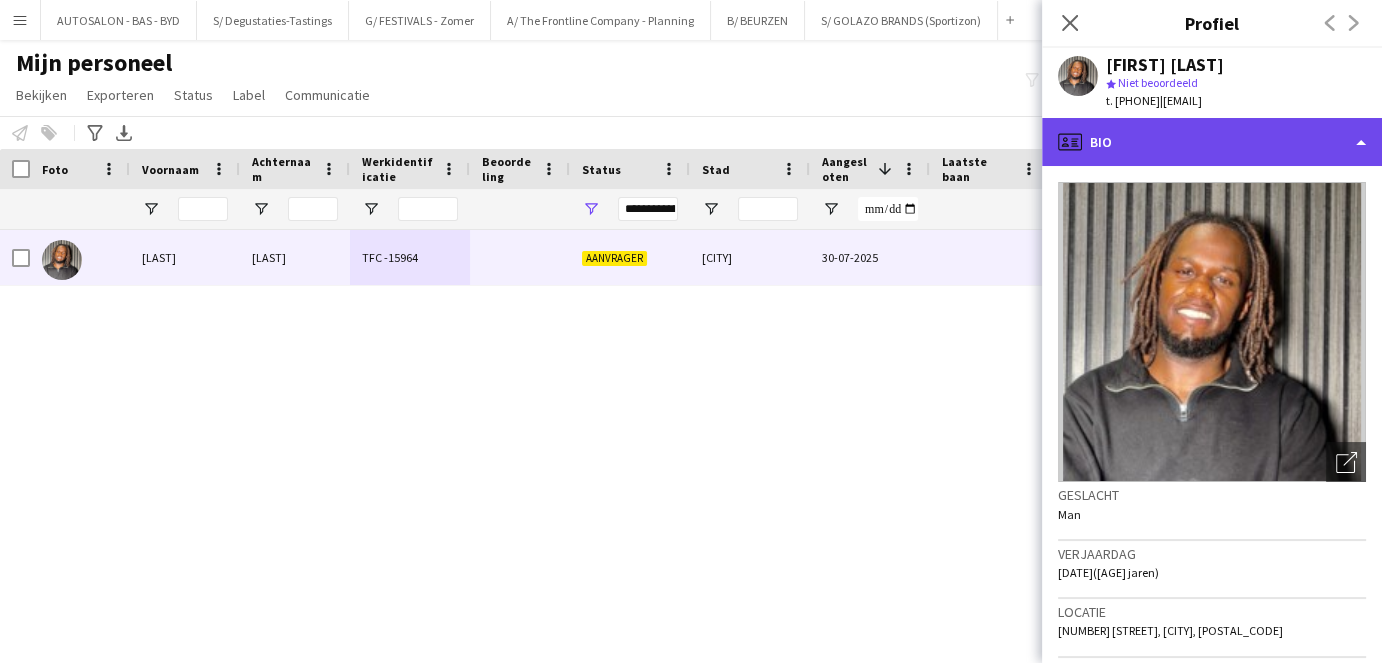 click on "profile
Bio" 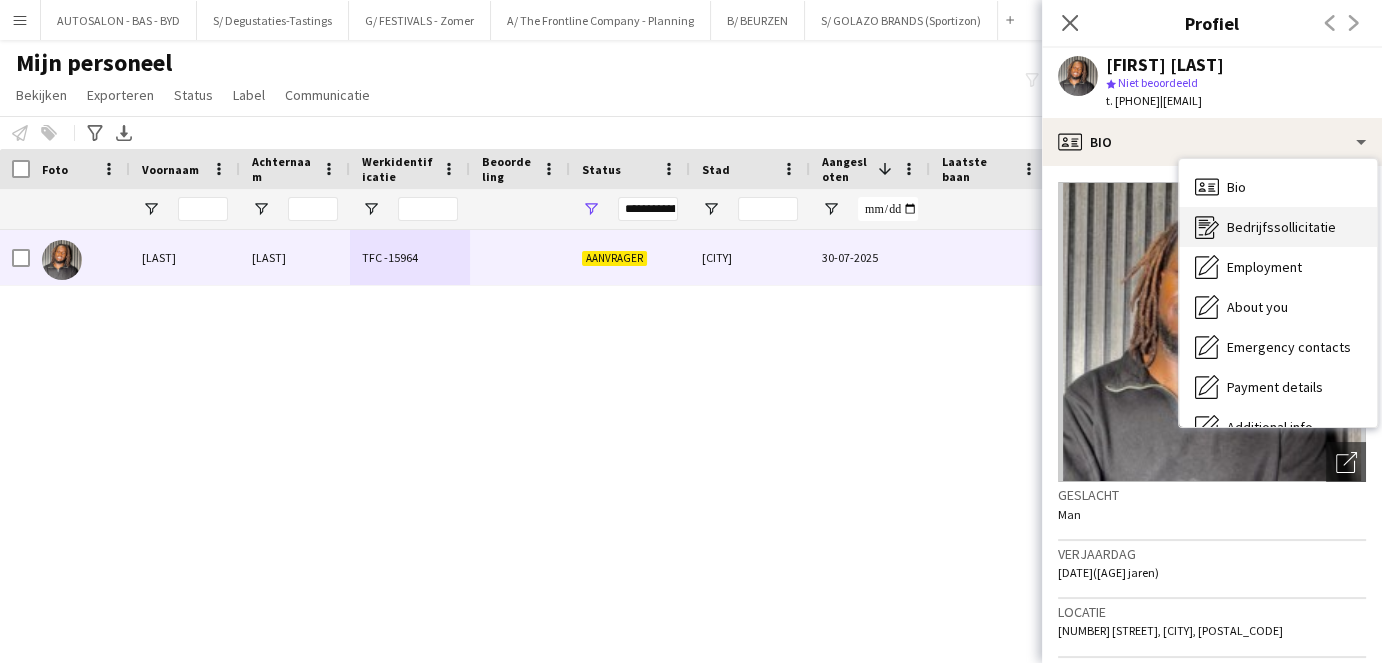 click on "Bedrijfssollicitatie
Bedrijfssollicitatie" at bounding box center [1278, 227] 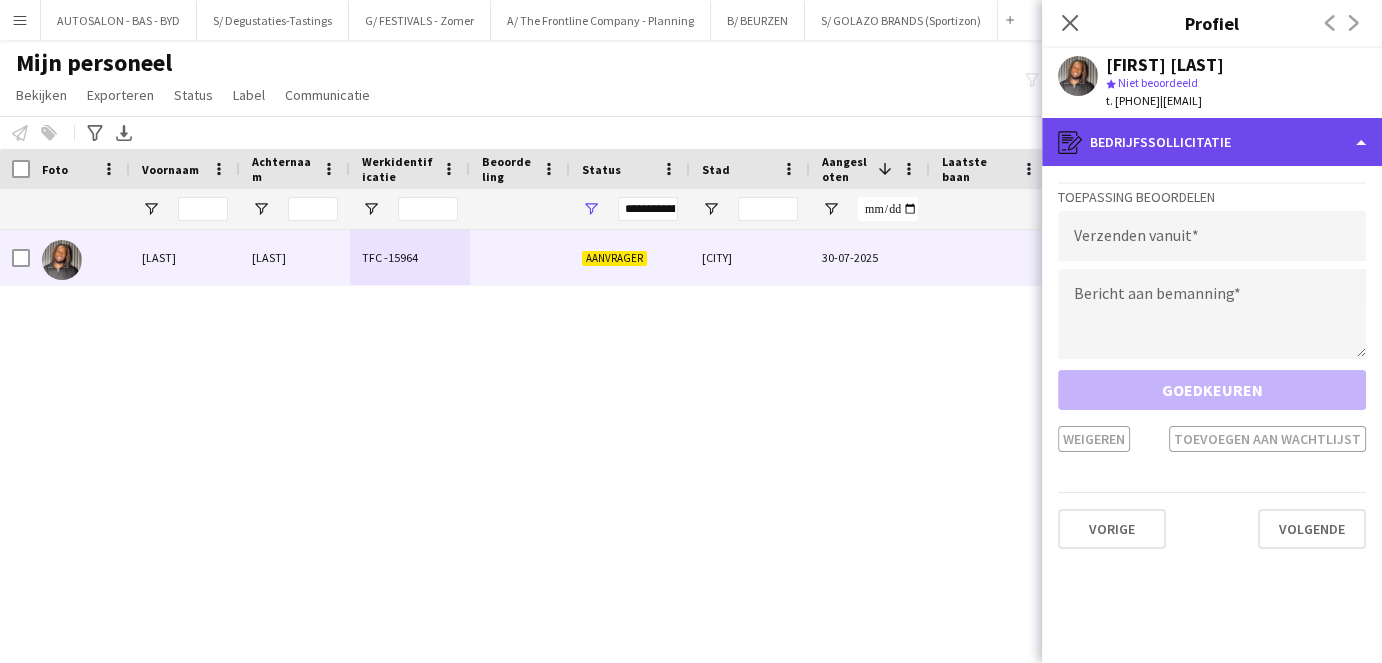 click on "register
Bedrijfssollicitatie" 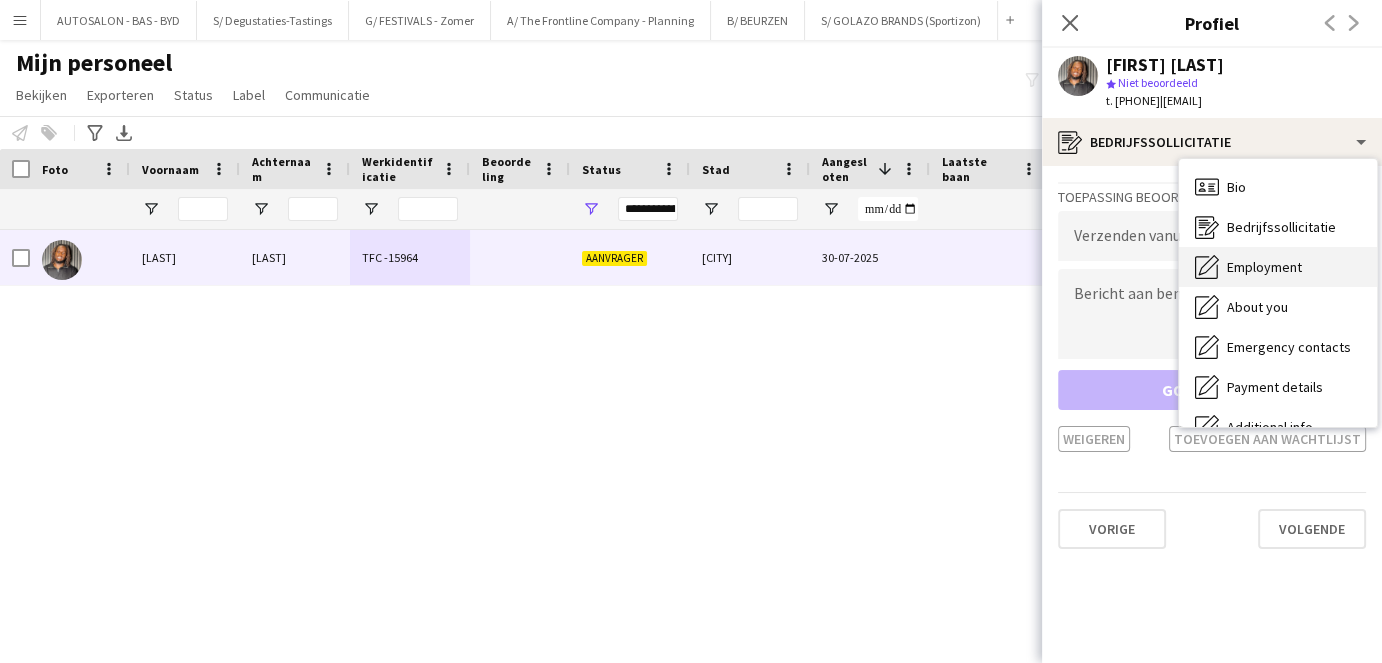 click on "Employment" at bounding box center (1264, 267) 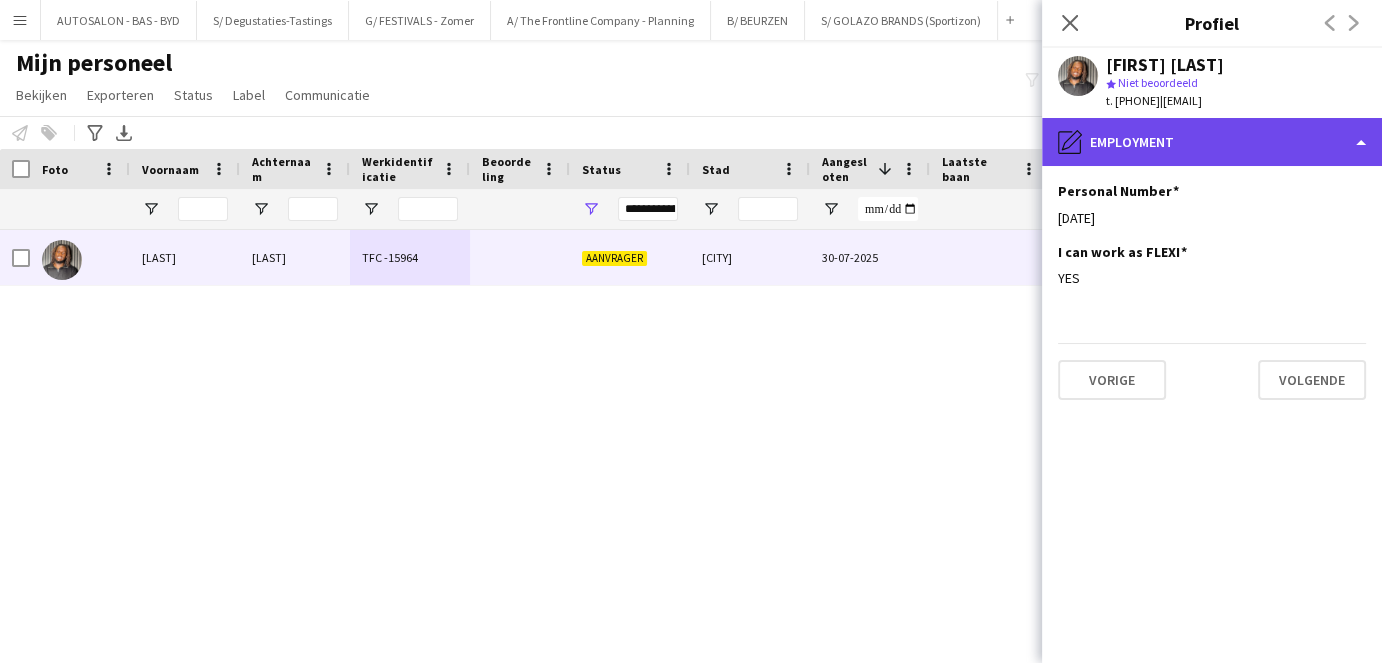 click on "pencil4
Employment" 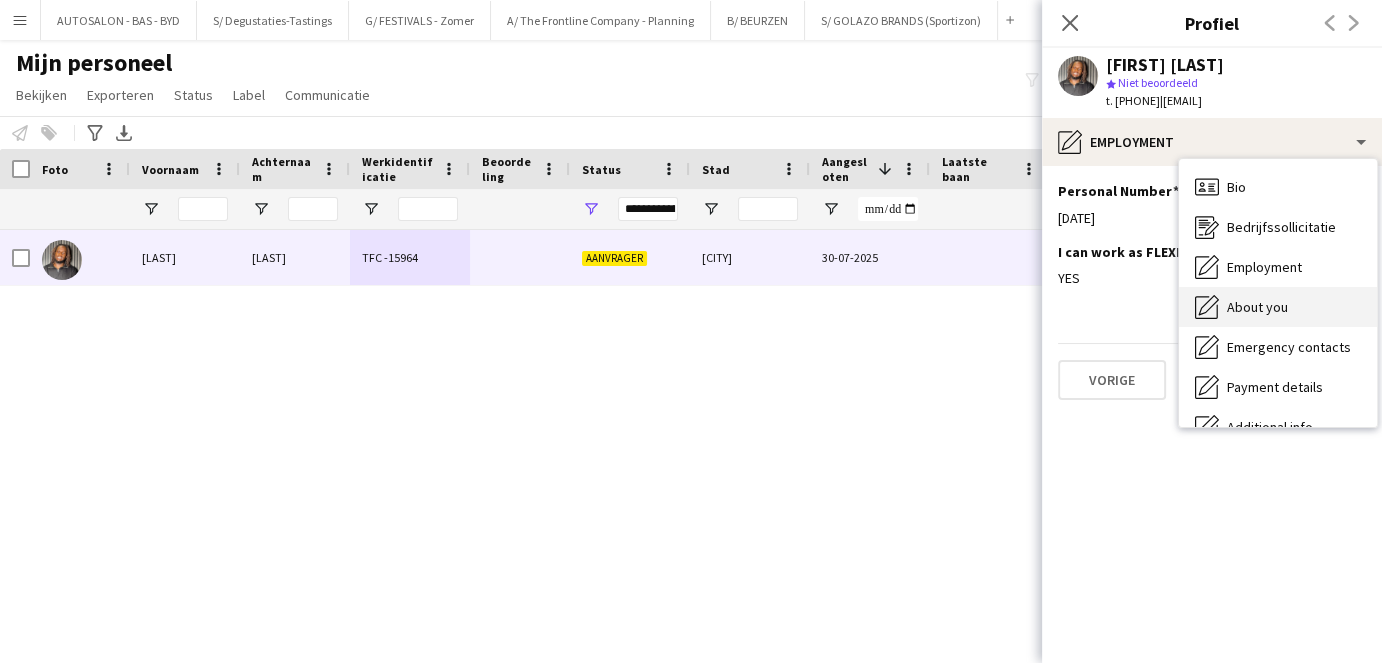 drag, startPoint x: 1251, startPoint y: 297, endPoint x: 1218, endPoint y: 177, distance: 124.45481 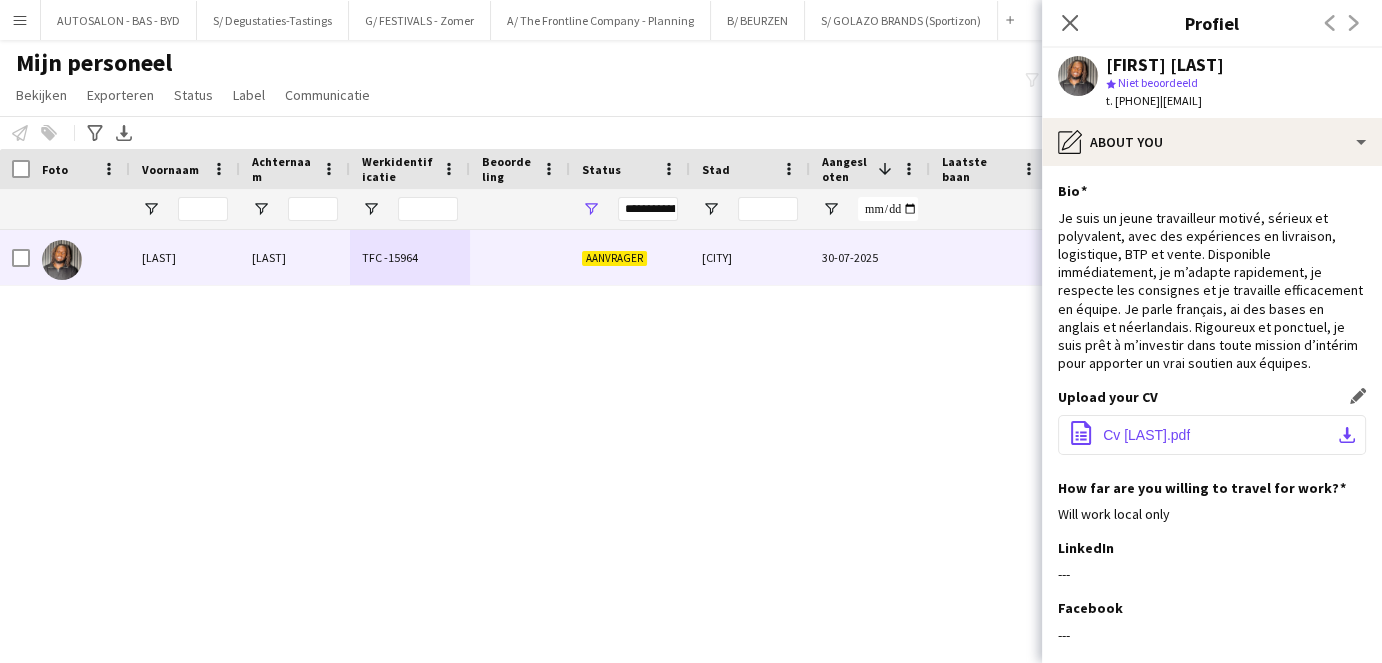 click on "office-file-sheet
Cv [LAST].pdf
download-bottom" 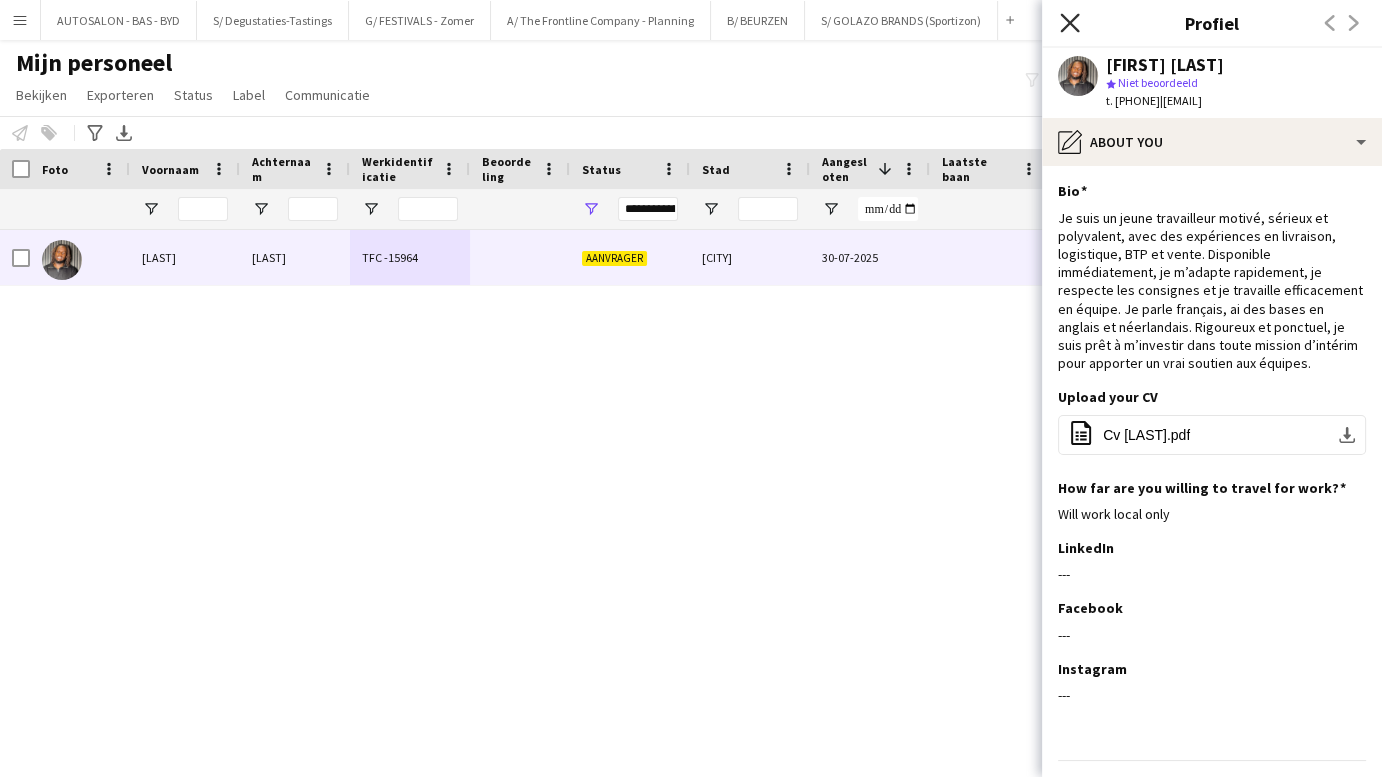 drag, startPoint x: 1066, startPoint y: 19, endPoint x: 960, endPoint y: 222, distance: 229.00873 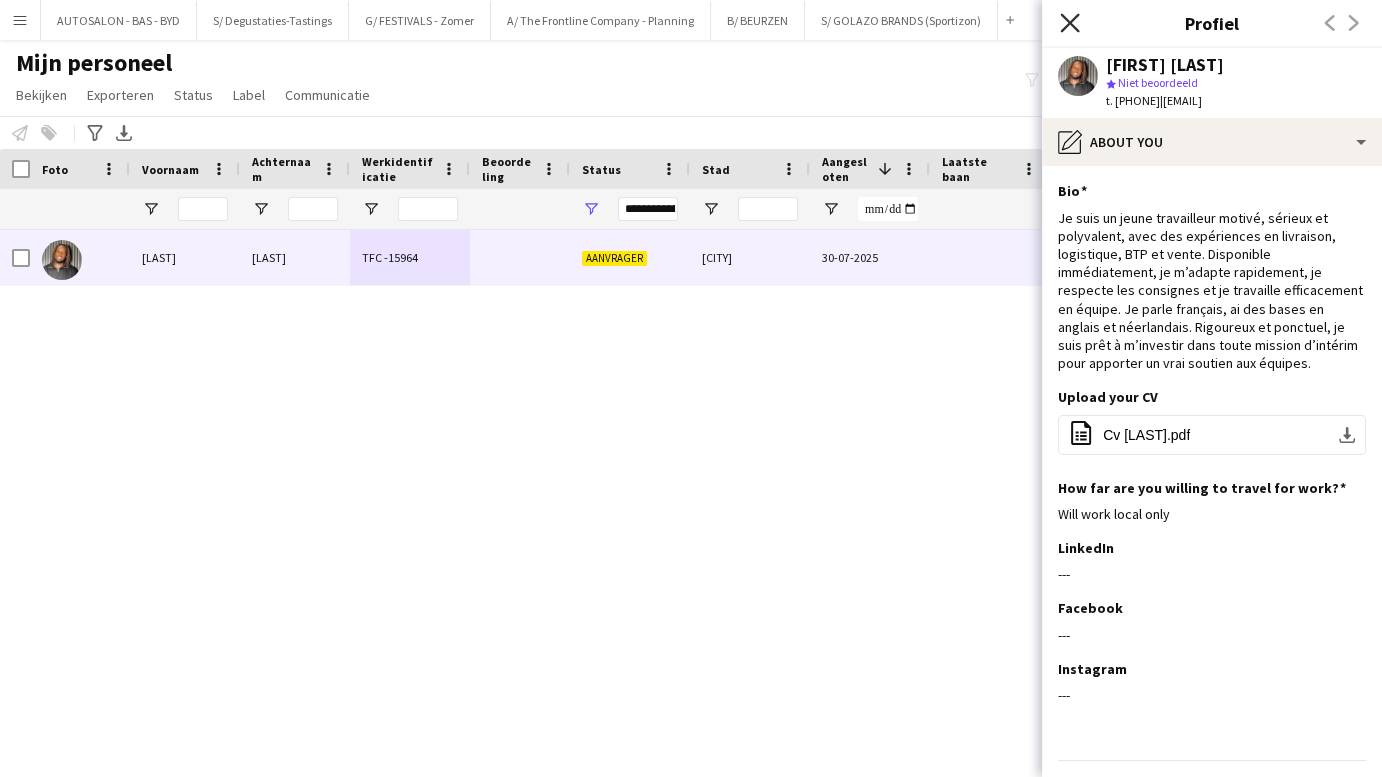 click on "Sluit pop-in" 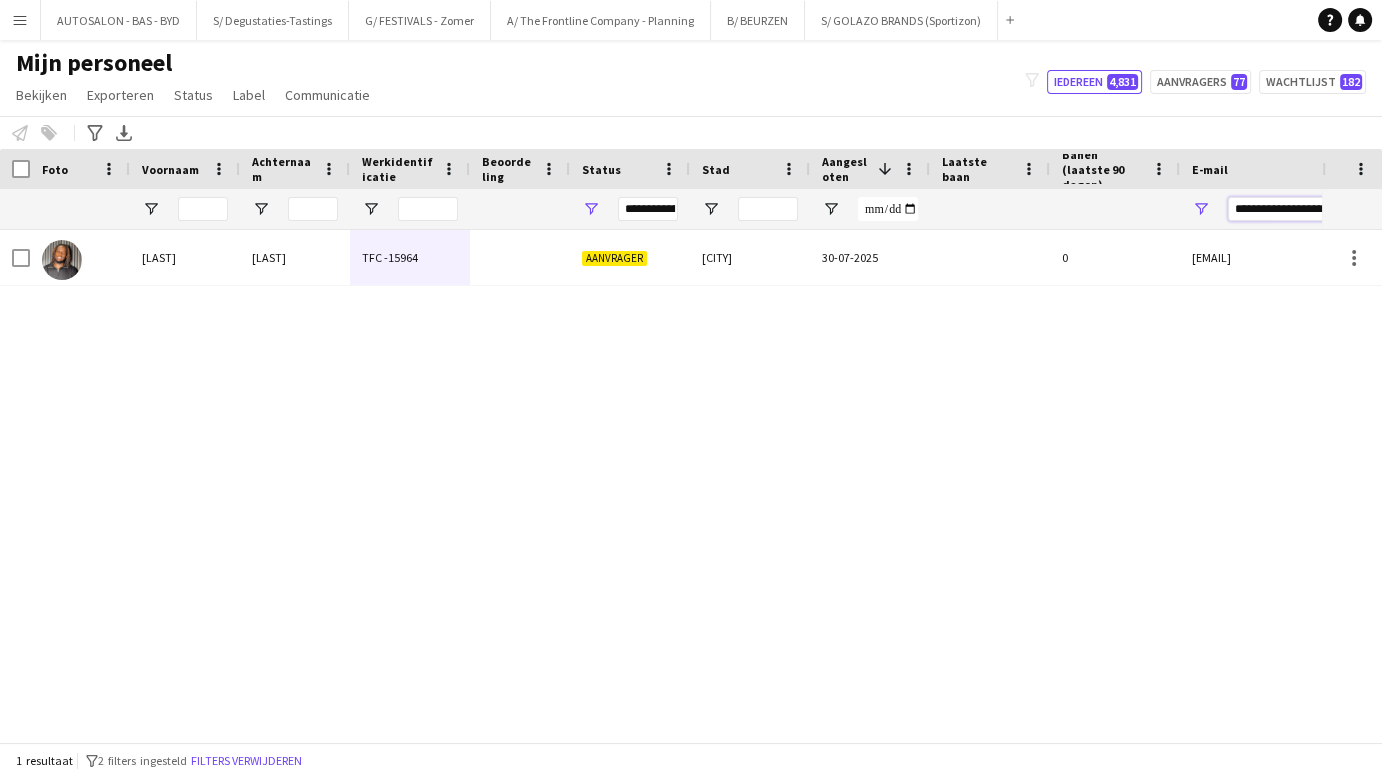 click on "**********" at bounding box center [1398, 209] 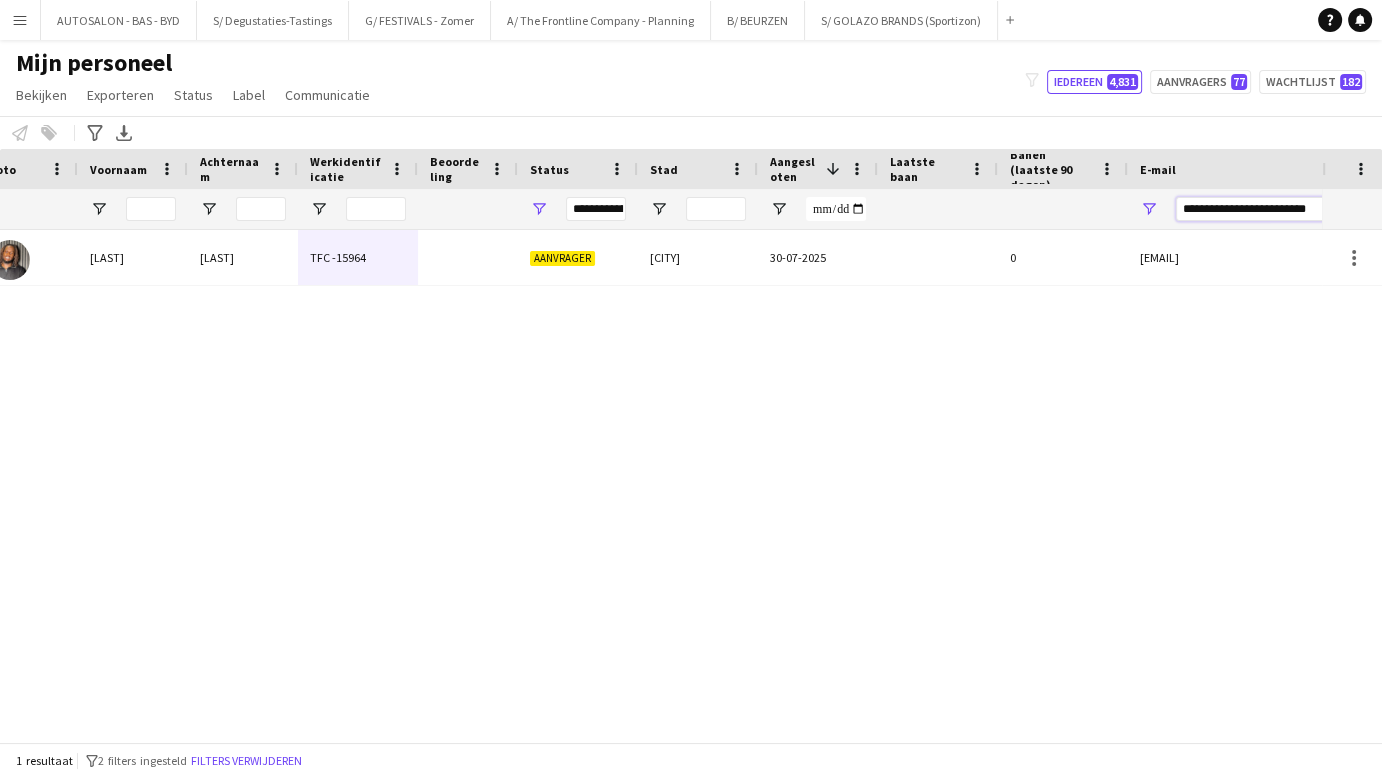 type on "**********" 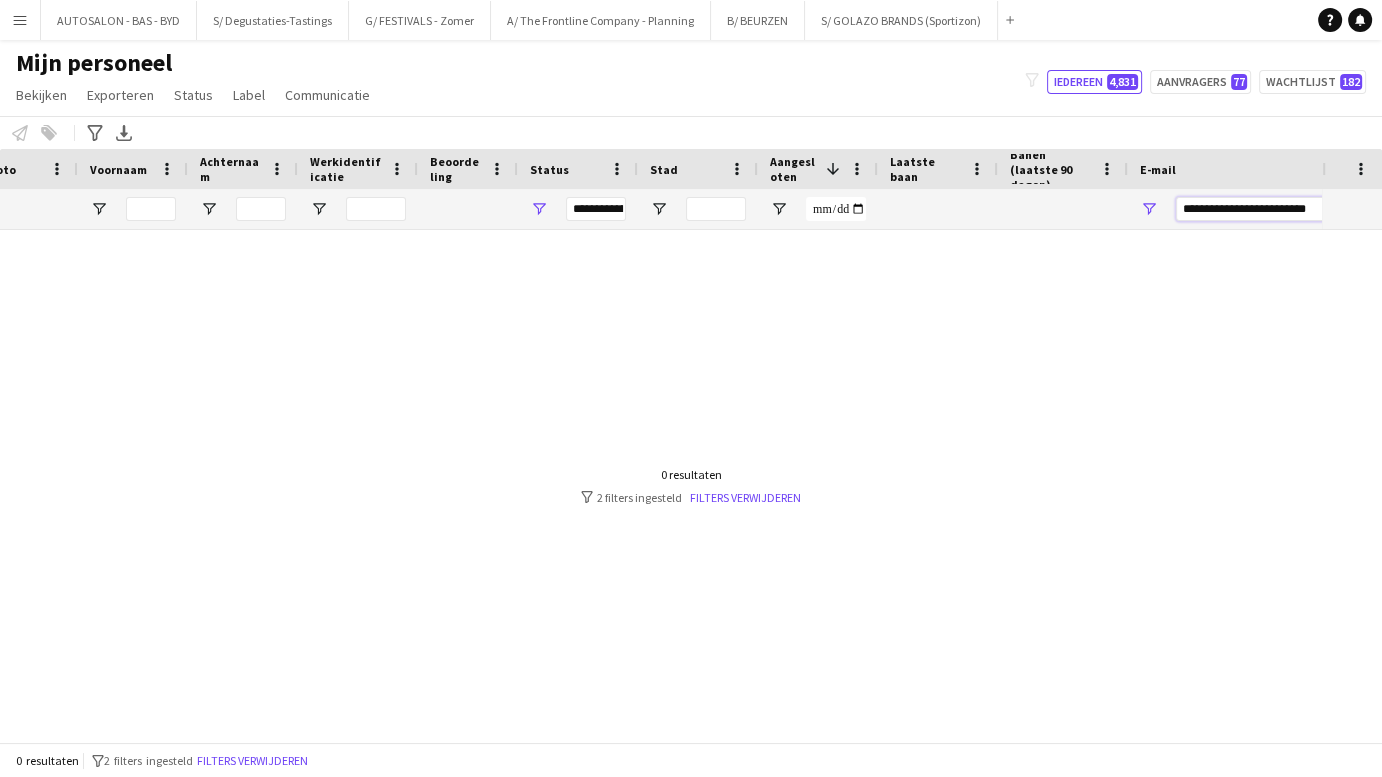 click on "**********" at bounding box center [1346, 209] 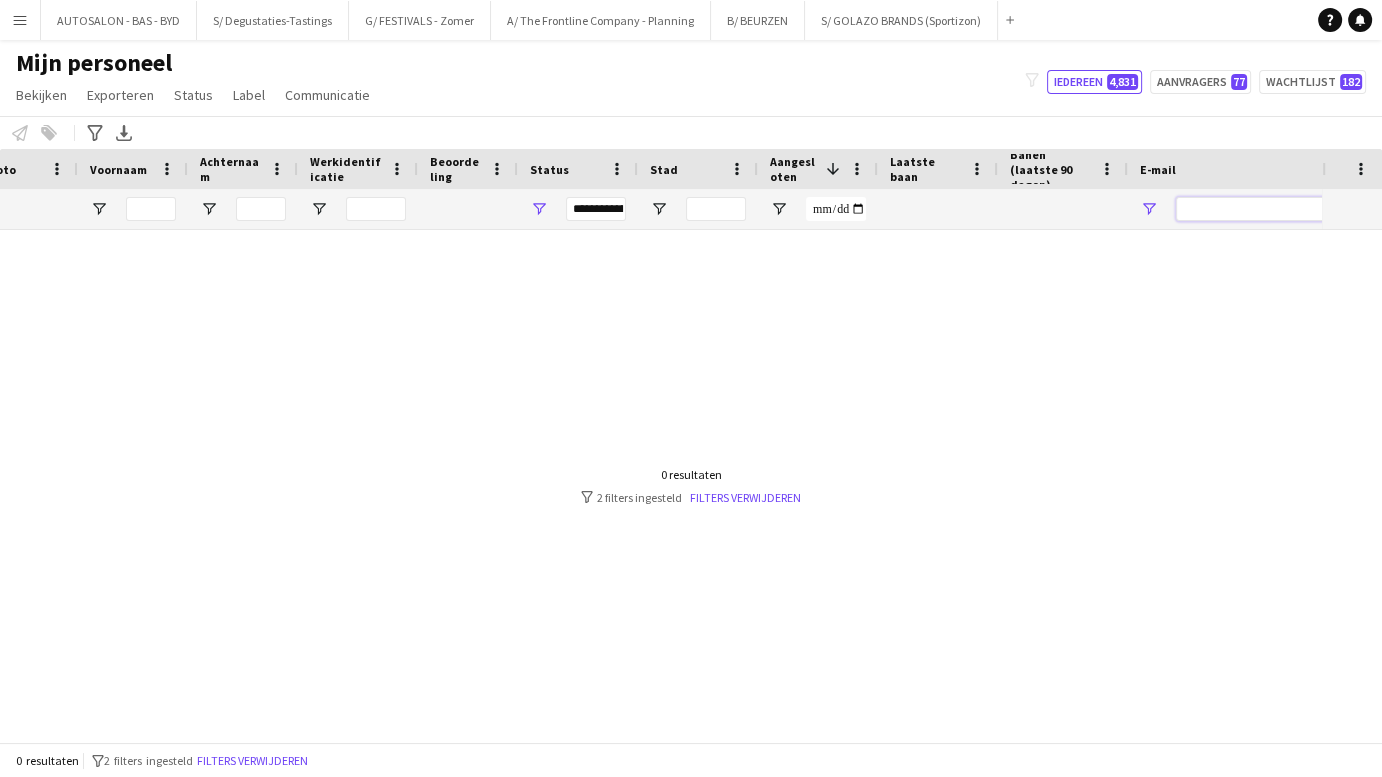 paste on "**********" 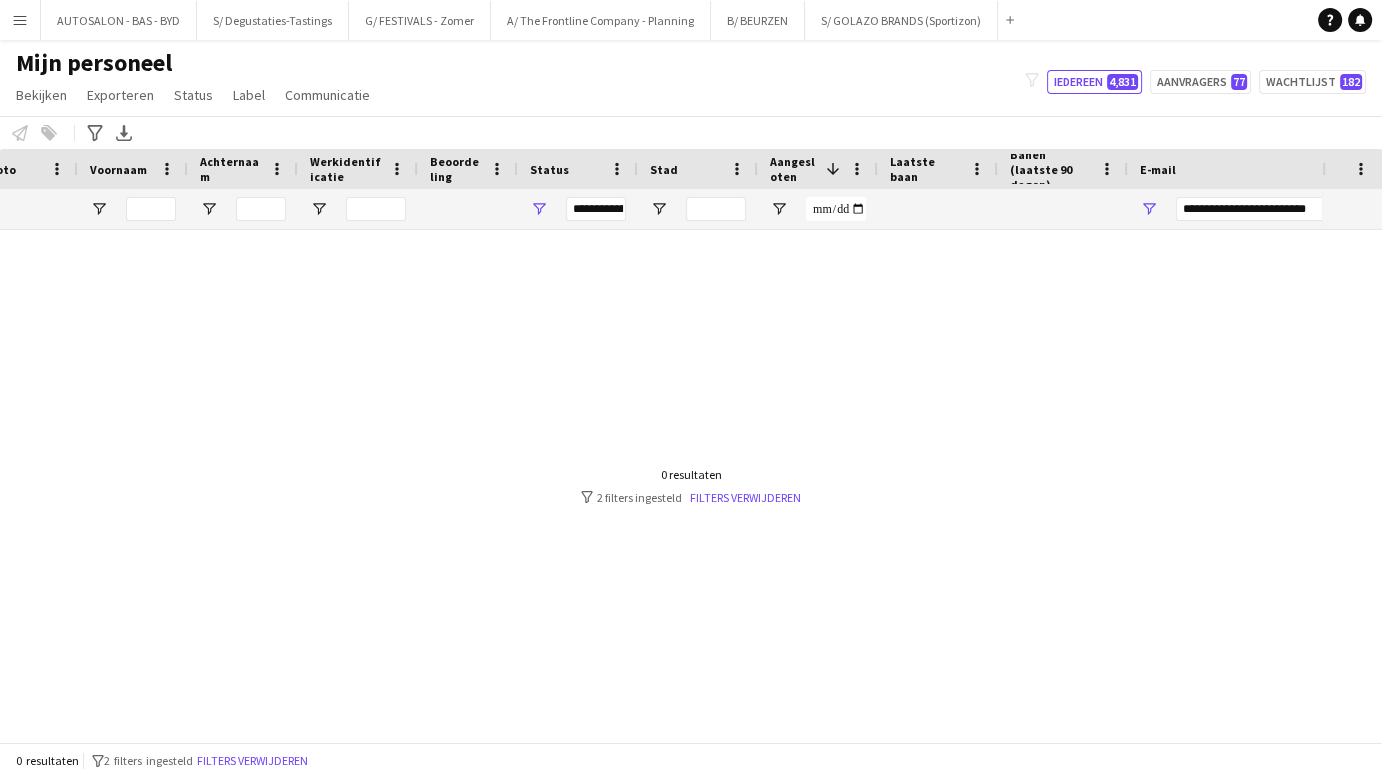 scroll, scrollTop: 0, scrollLeft: 0, axis: both 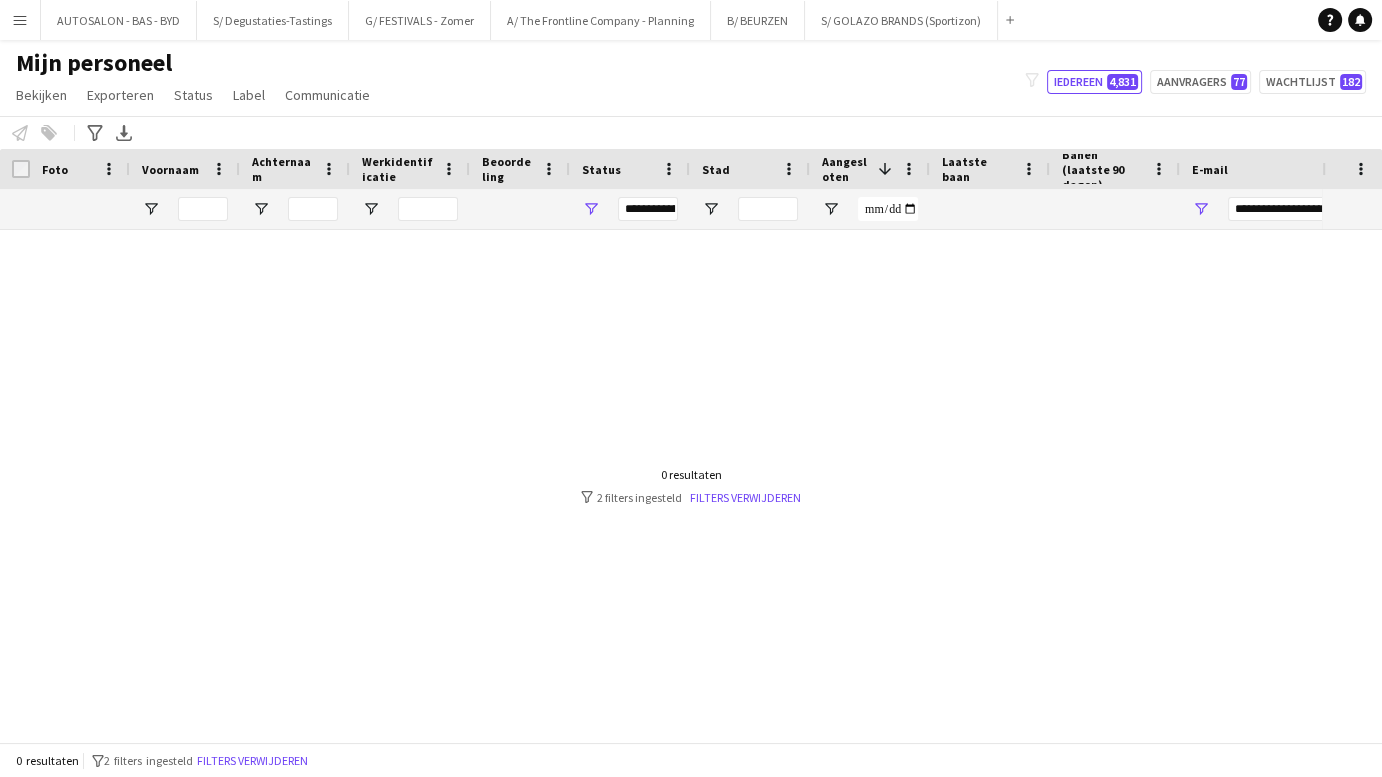 drag, startPoint x: 1027, startPoint y: 494, endPoint x: 311, endPoint y: 507, distance: 716.118 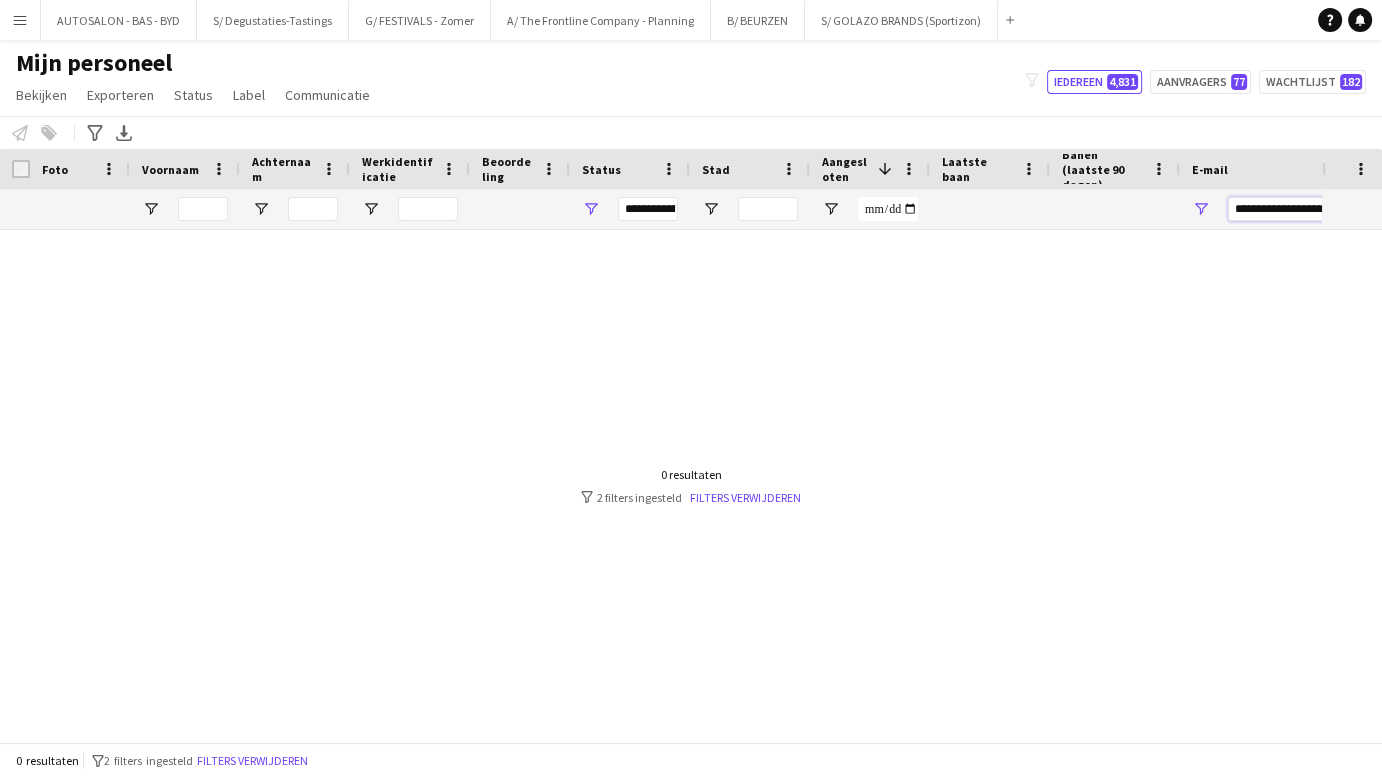 click on "**********" at bounding box center [1398, 209] 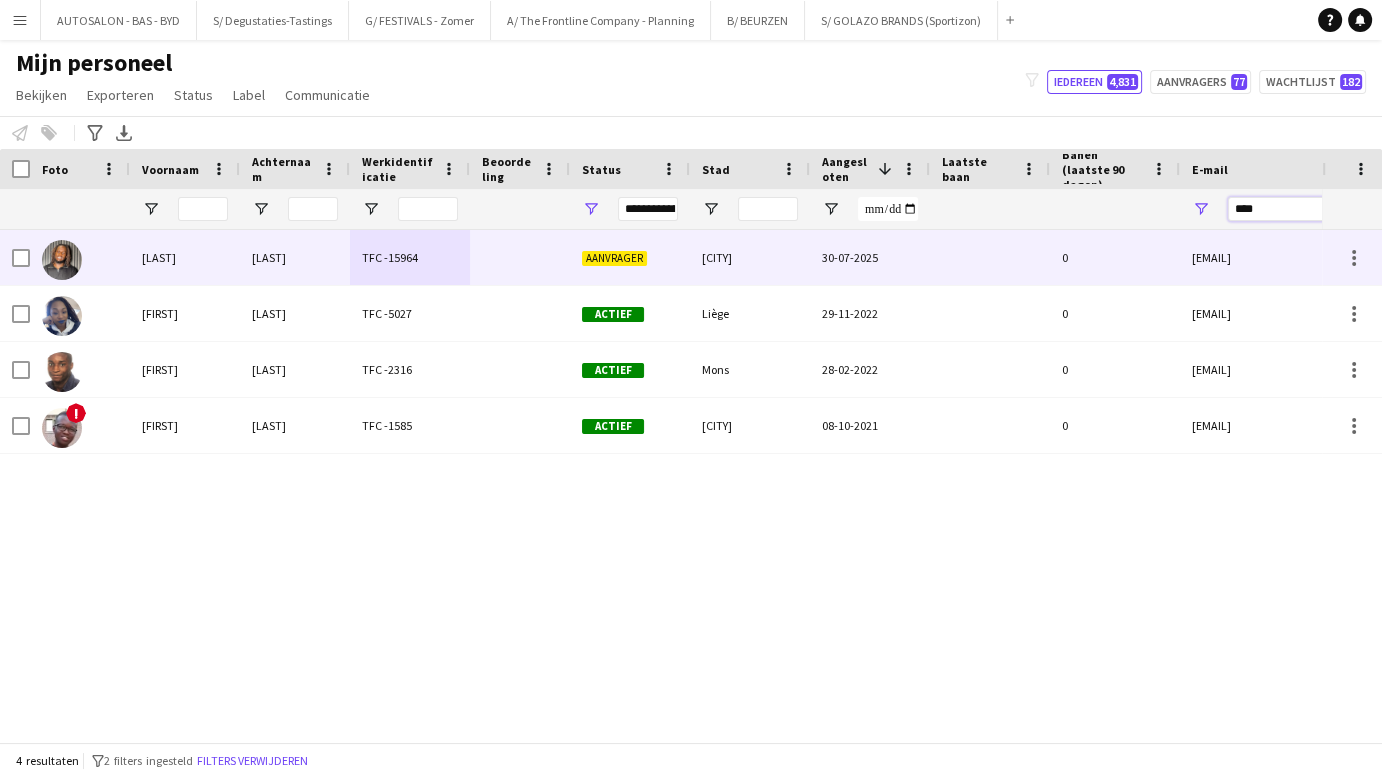 type on "****" 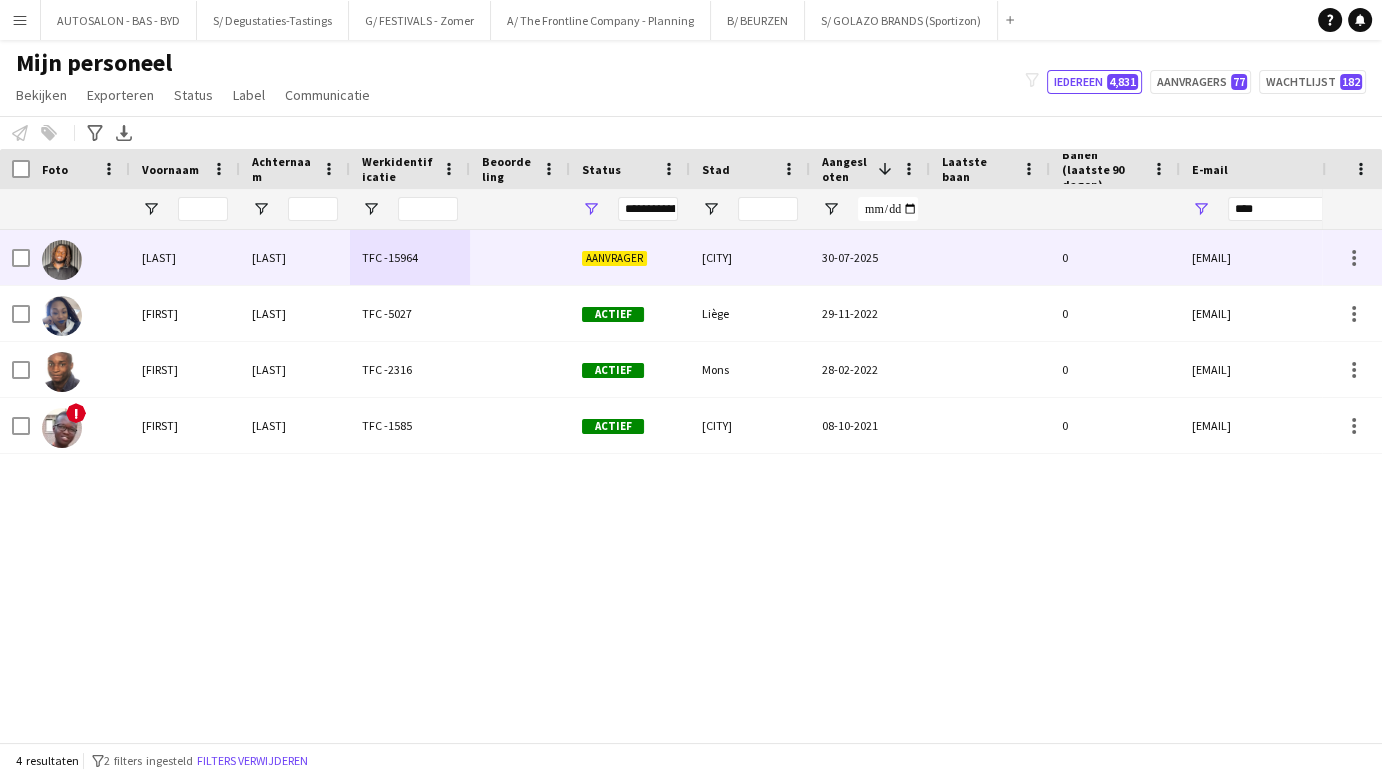 click on "[EMAIL]" at bounding box center [1380, 257] 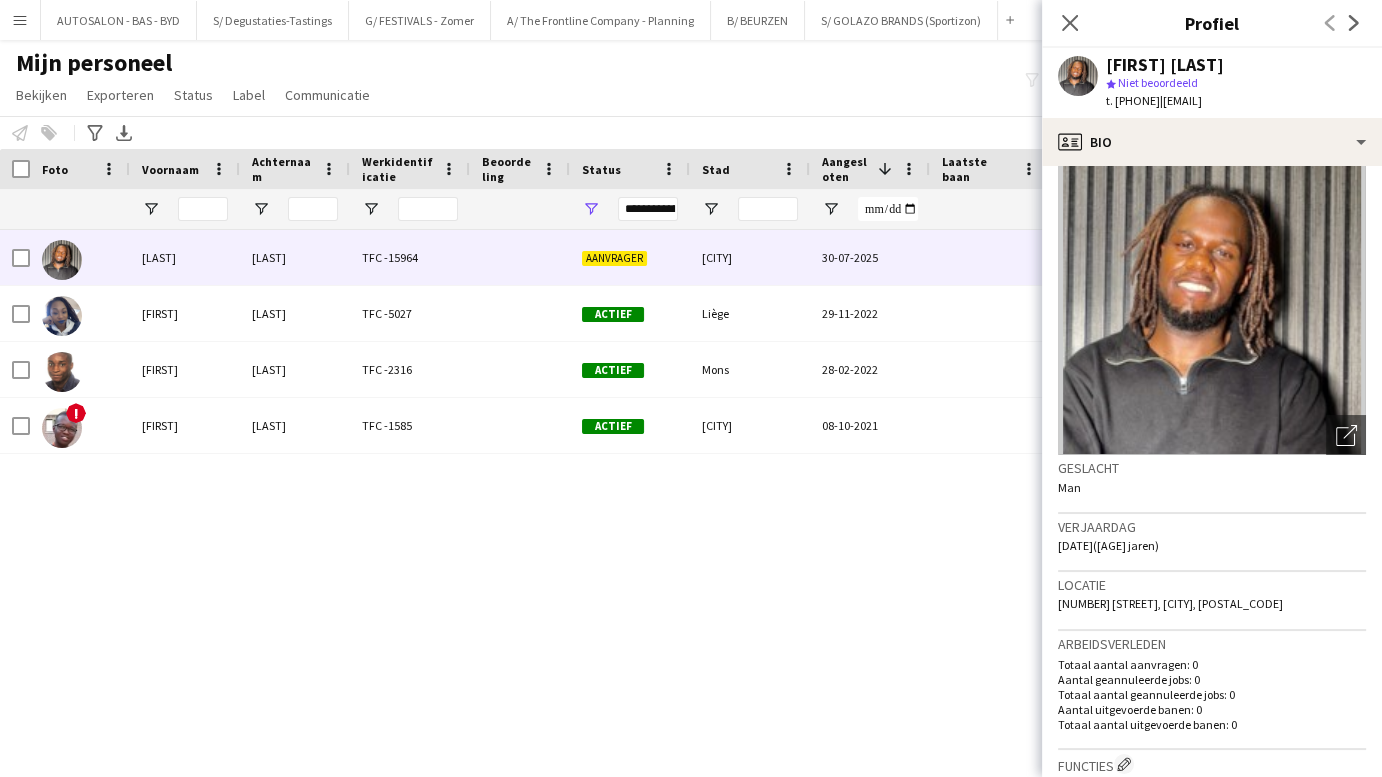 scroll, scrollTop: 0, scrollLeft: 0, axis: both 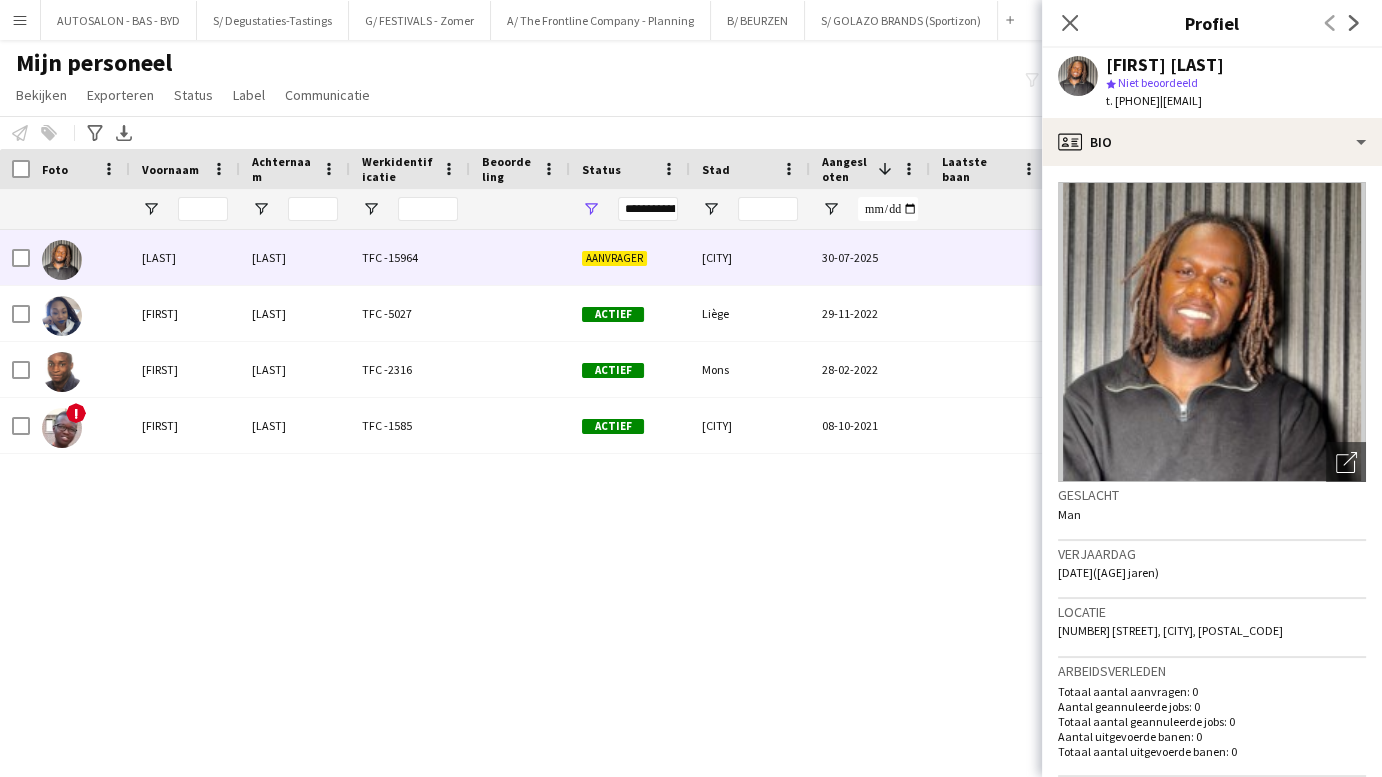 click at bounding box center (295, 209) 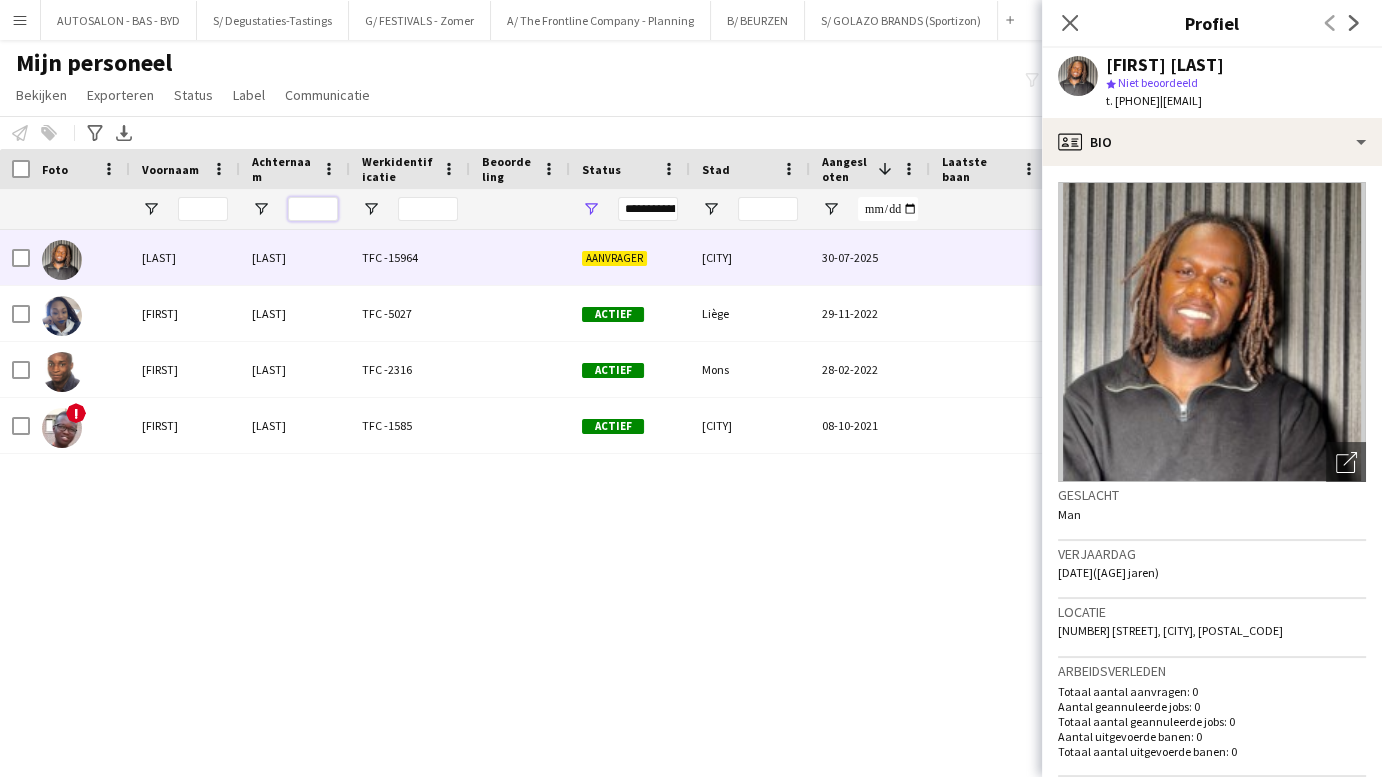 click at bounding box center [313, 209] 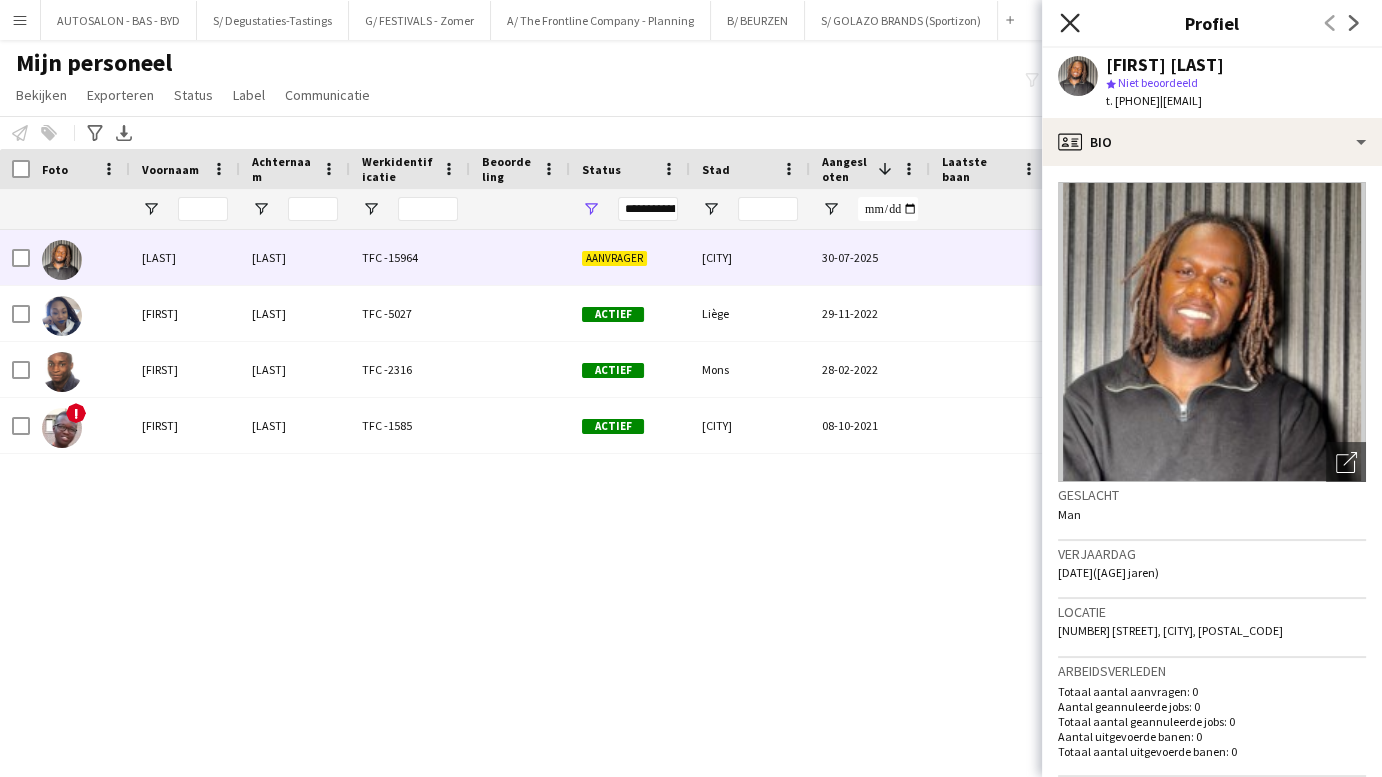 click on "Sluit pop-in" 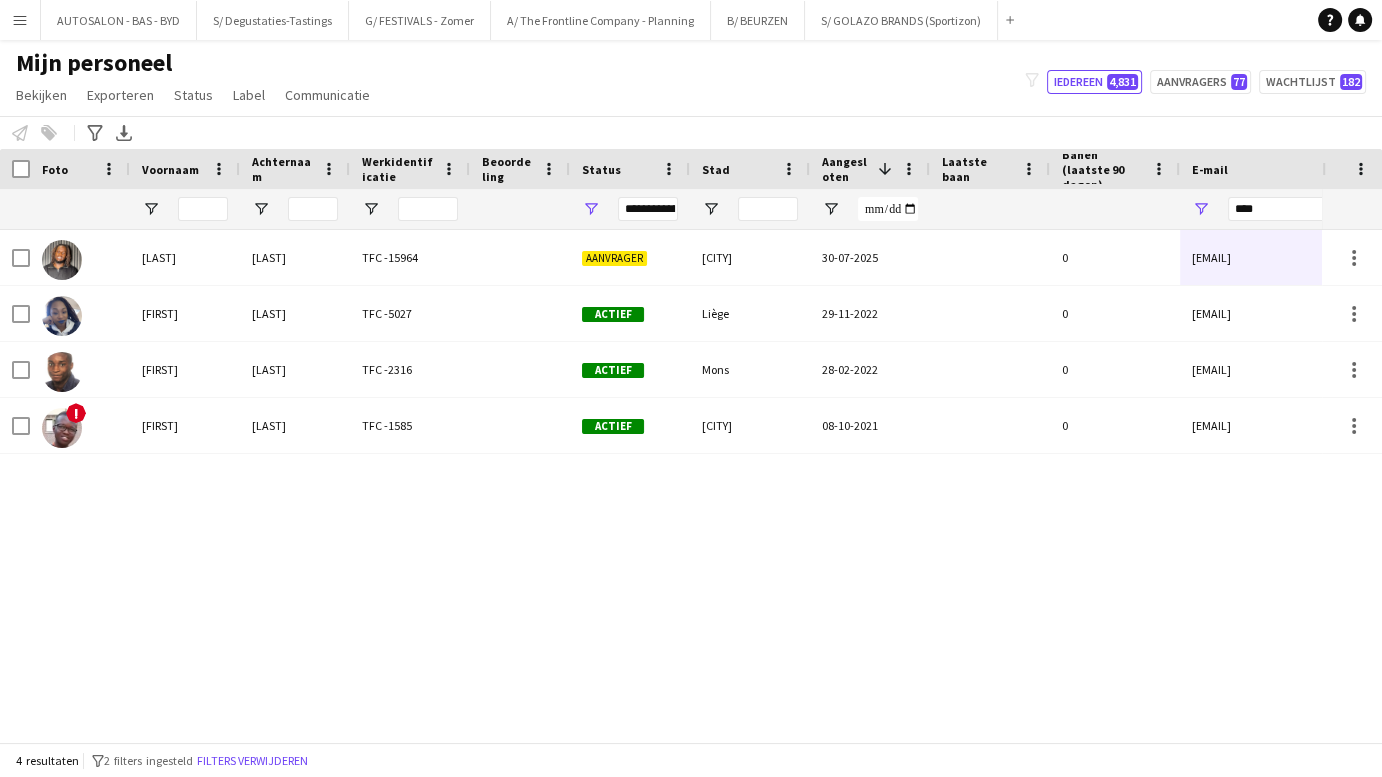 drag, startPoint x: 570, startPoint y: 671, endPoint x: 428, endPoint y: 474, distance: 242.84357 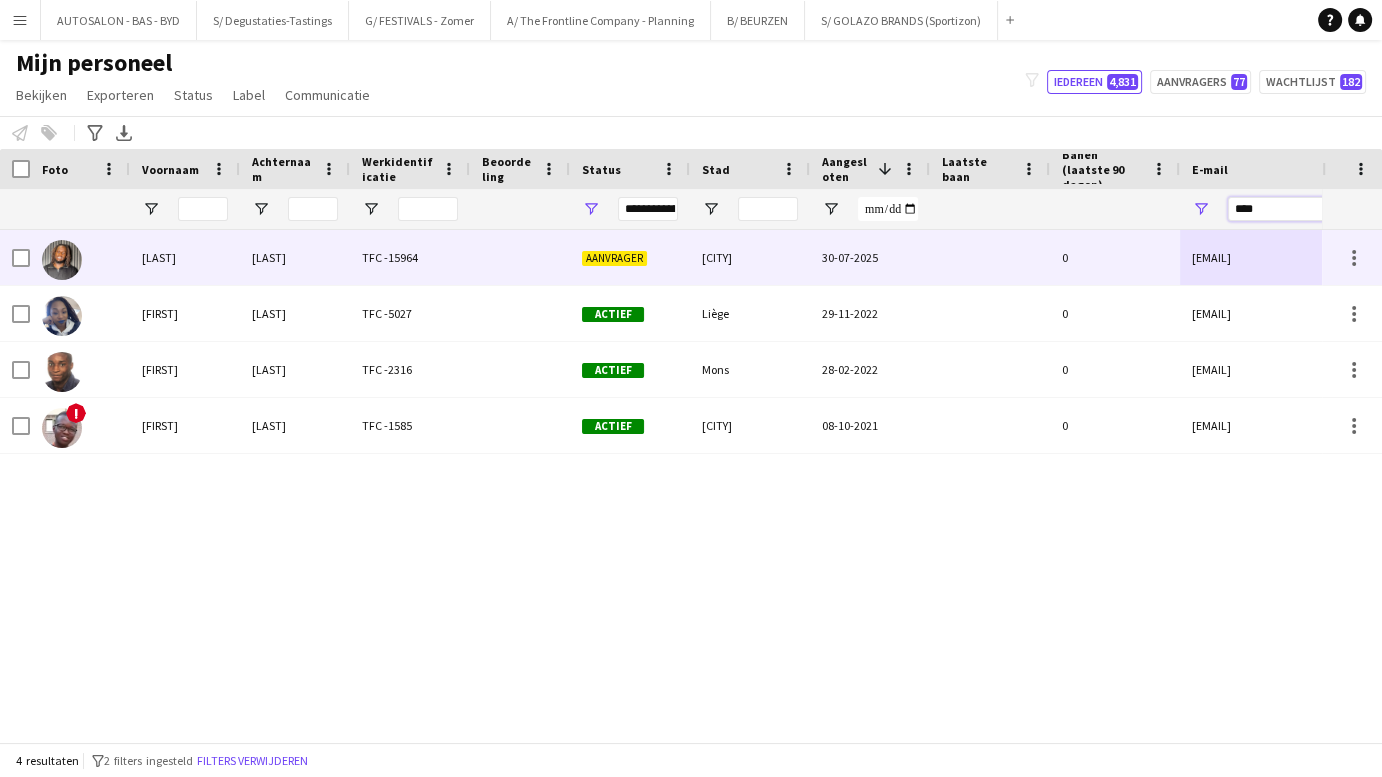 click on "****" at bounding box center (1398, 209) 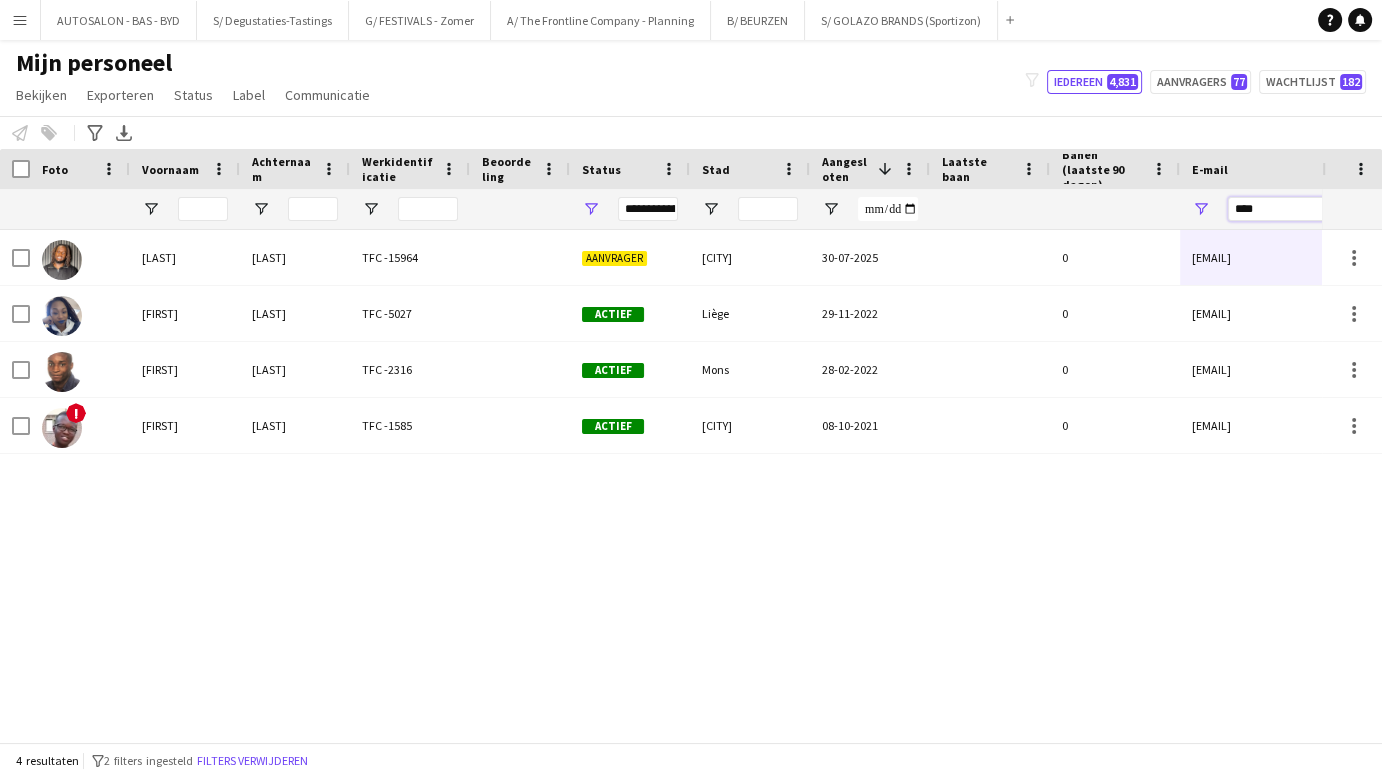 click on "****" at bounding box center [1398, 209] 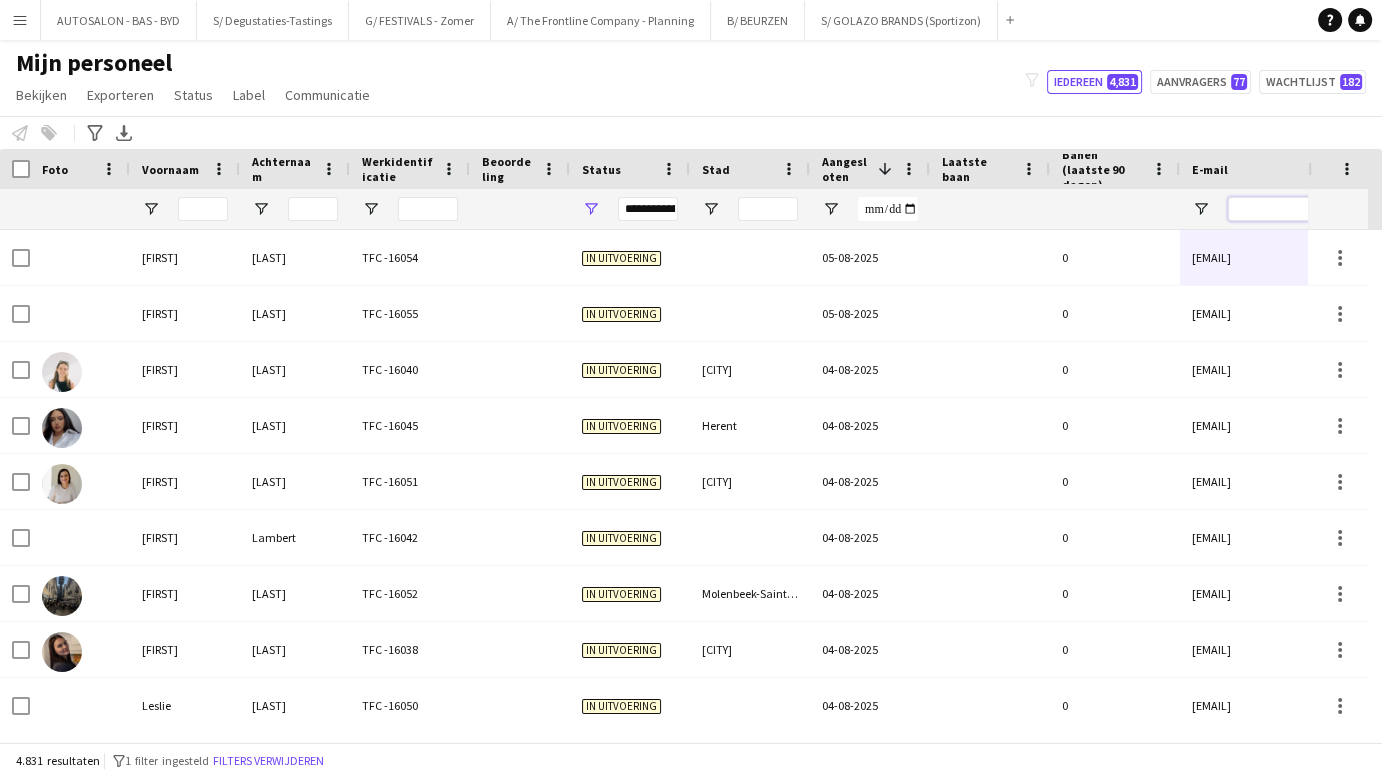 type 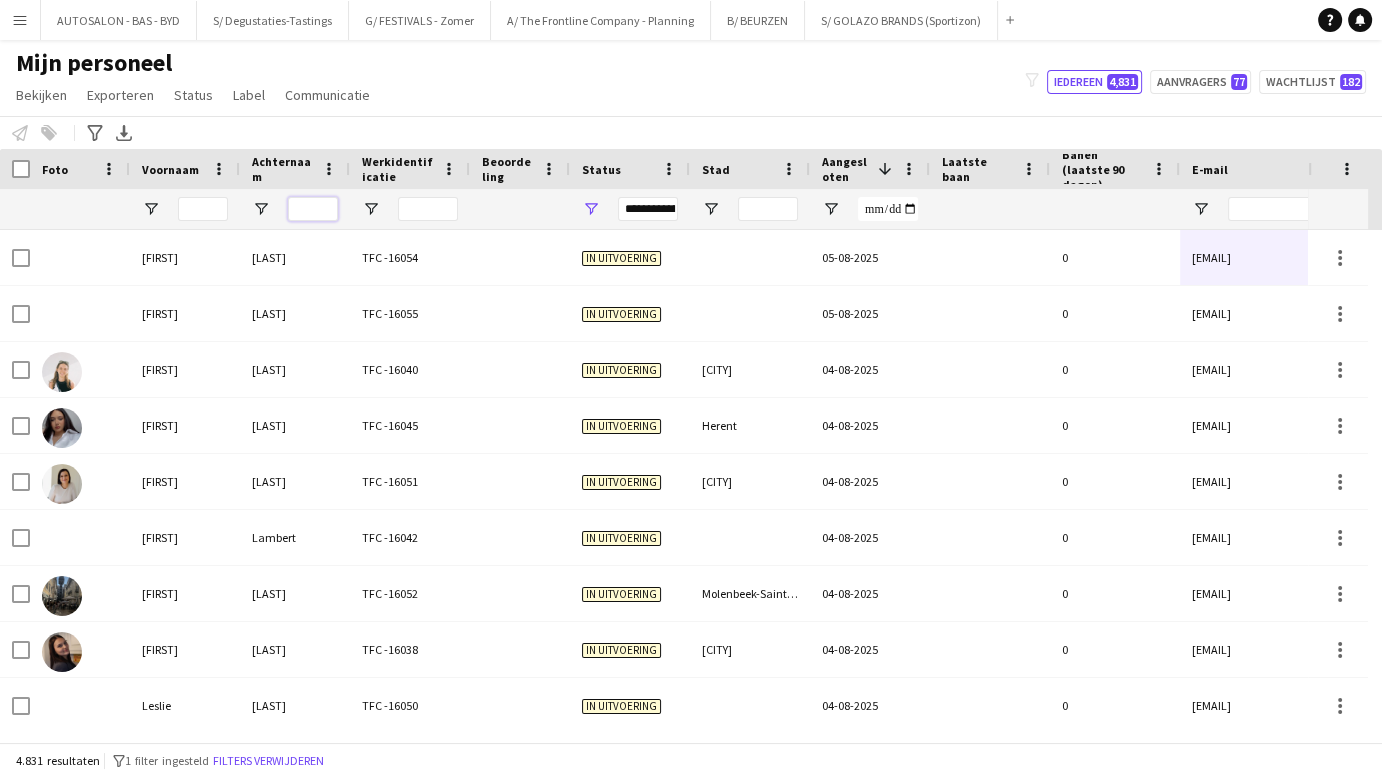 click at bounding box center (313, 209) 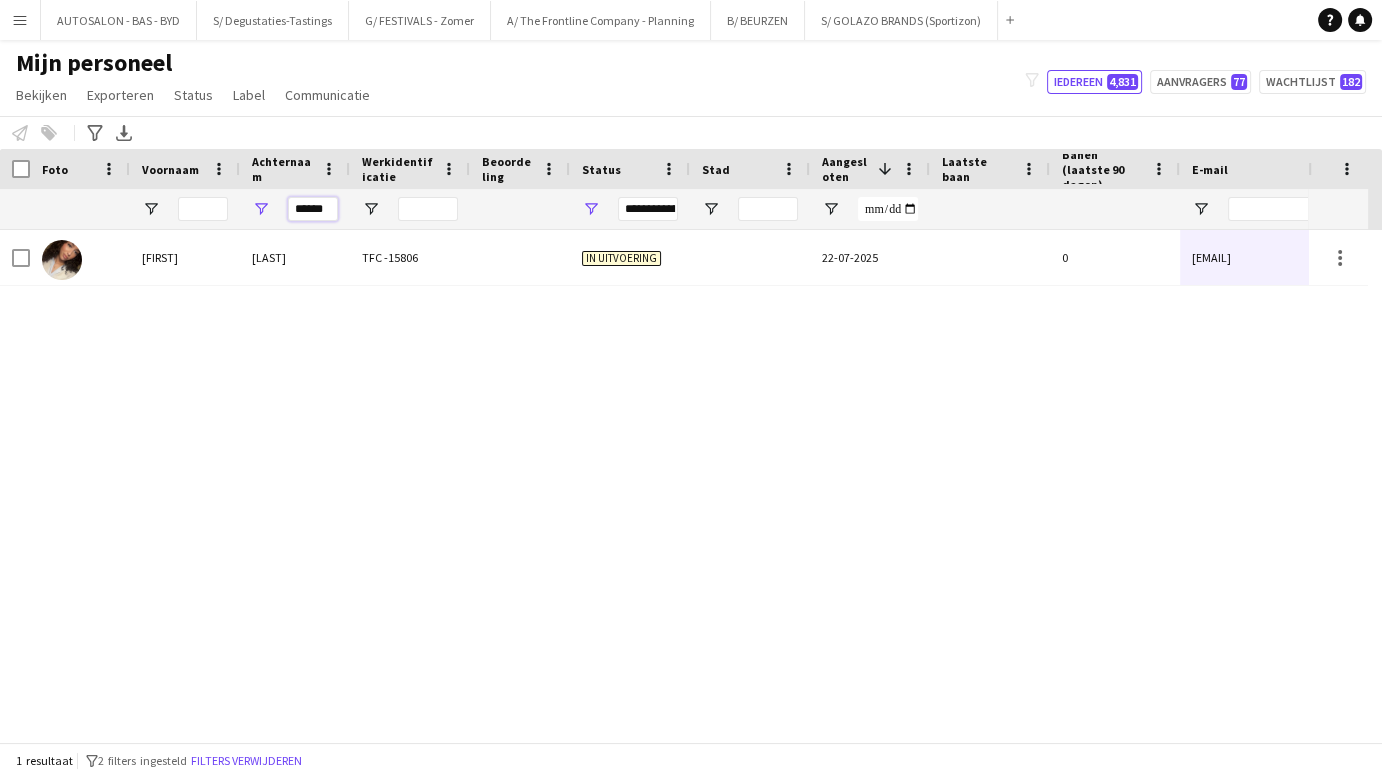 type on "*******" 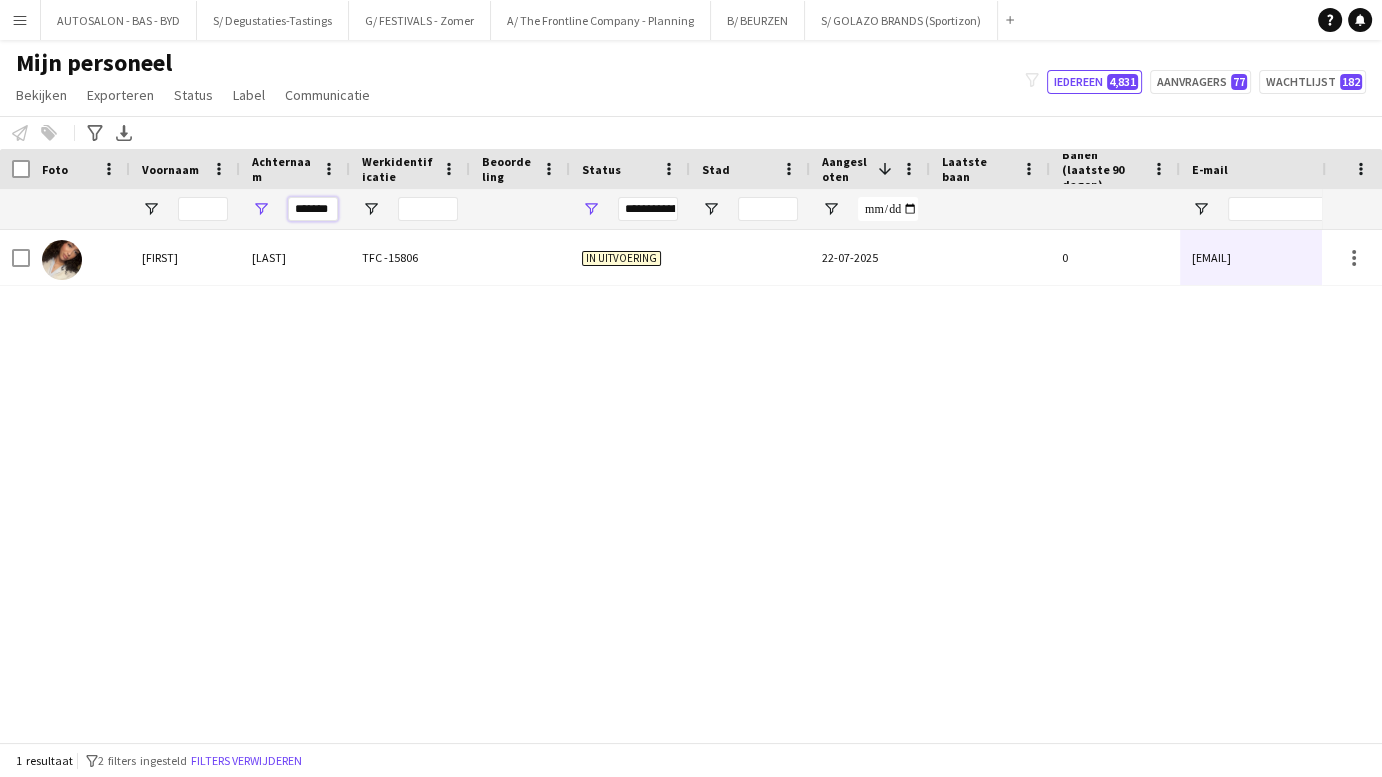 click on "*******" at bounding box center [313, 209] 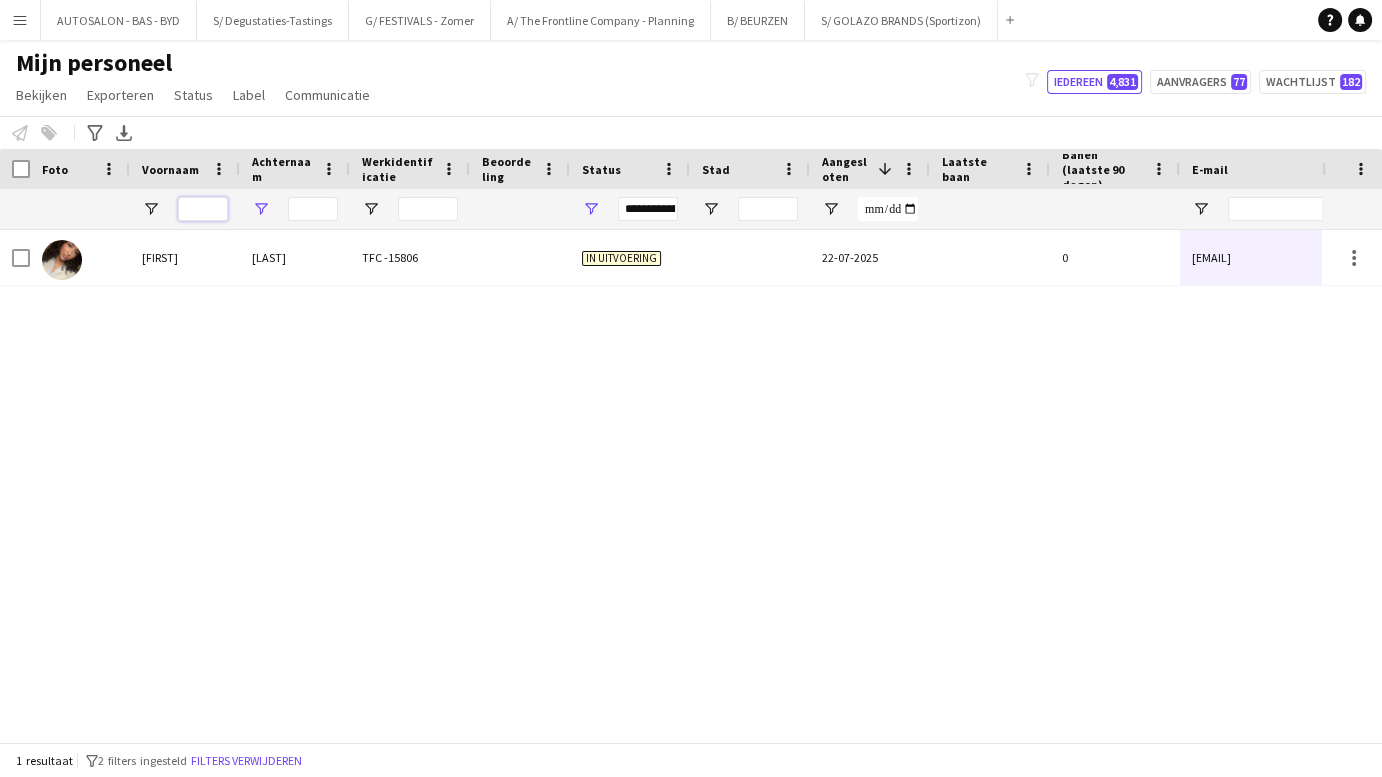 click at bounding box center (203, 209) 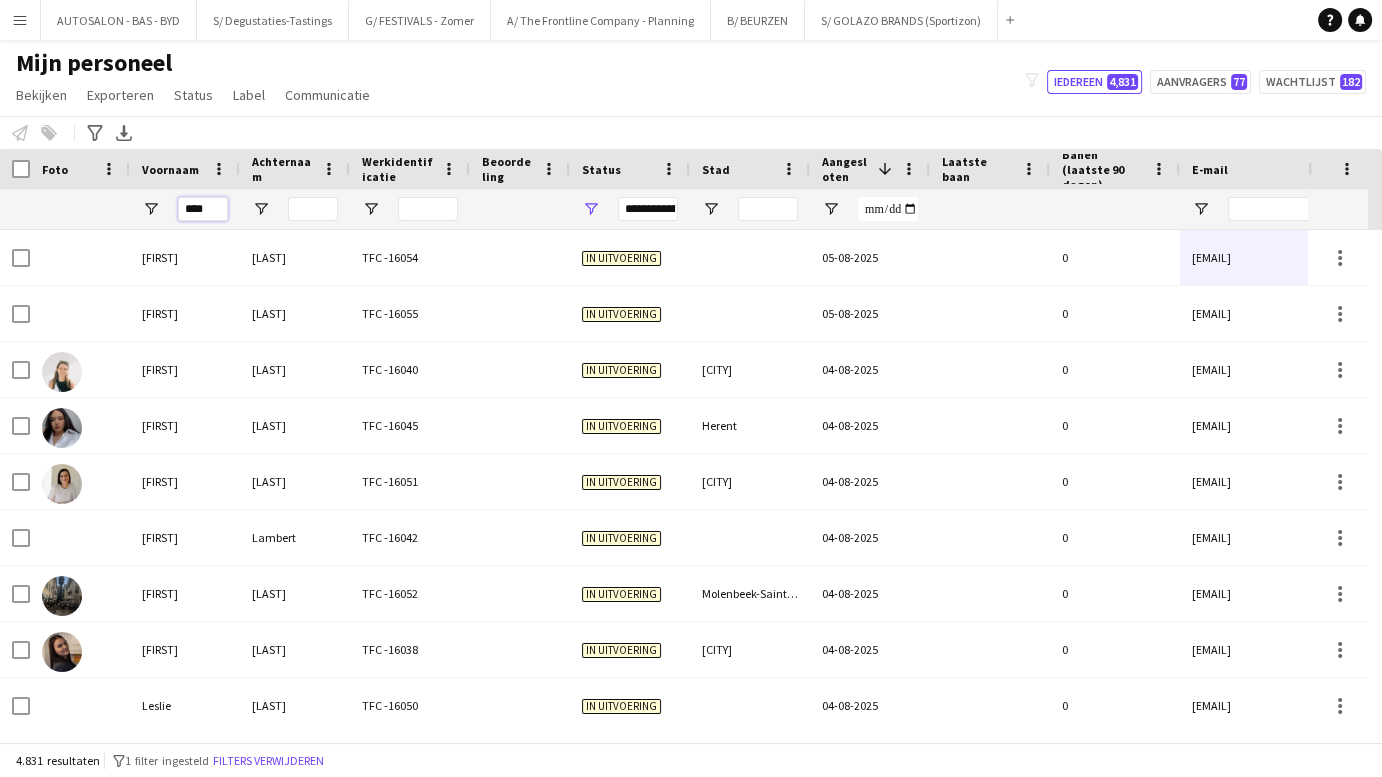 type on "*****" 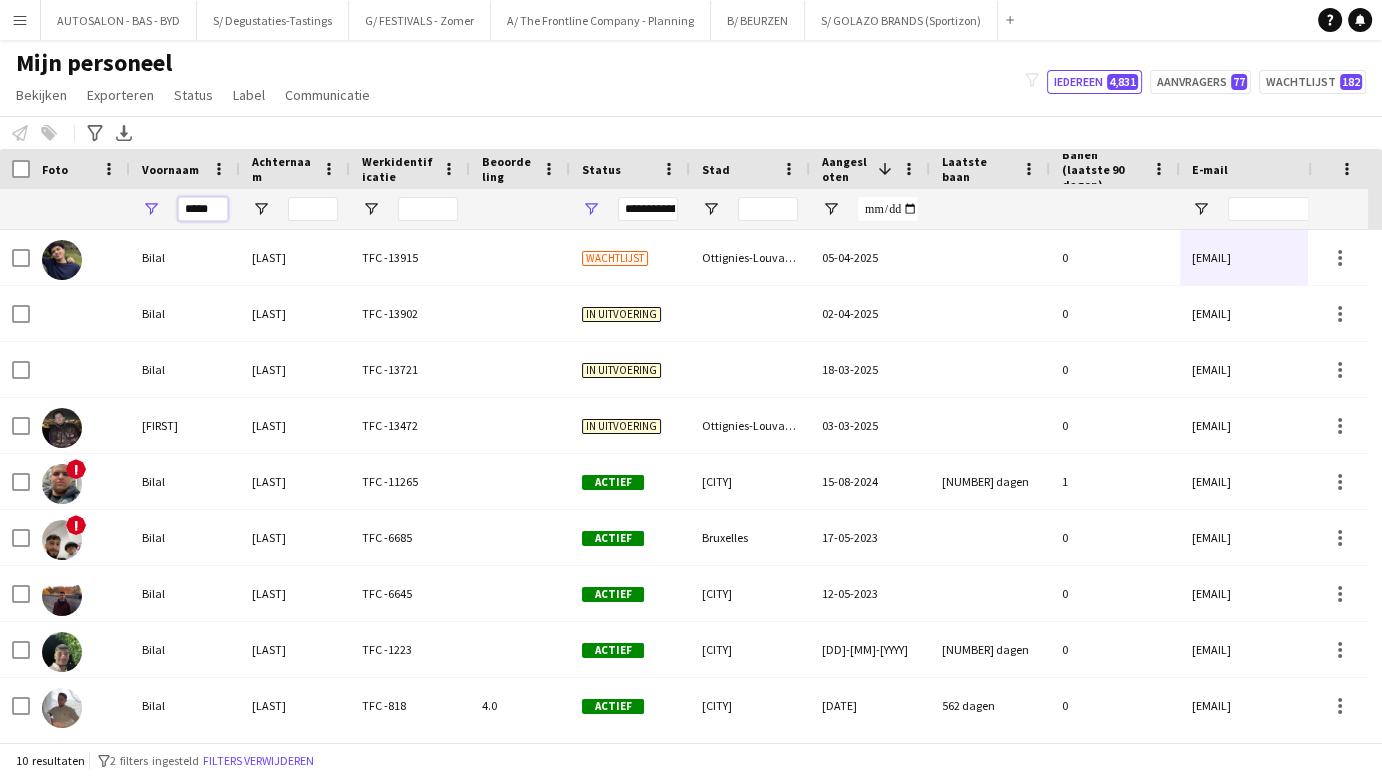 click on "*****" at bounding box center [203, 209] 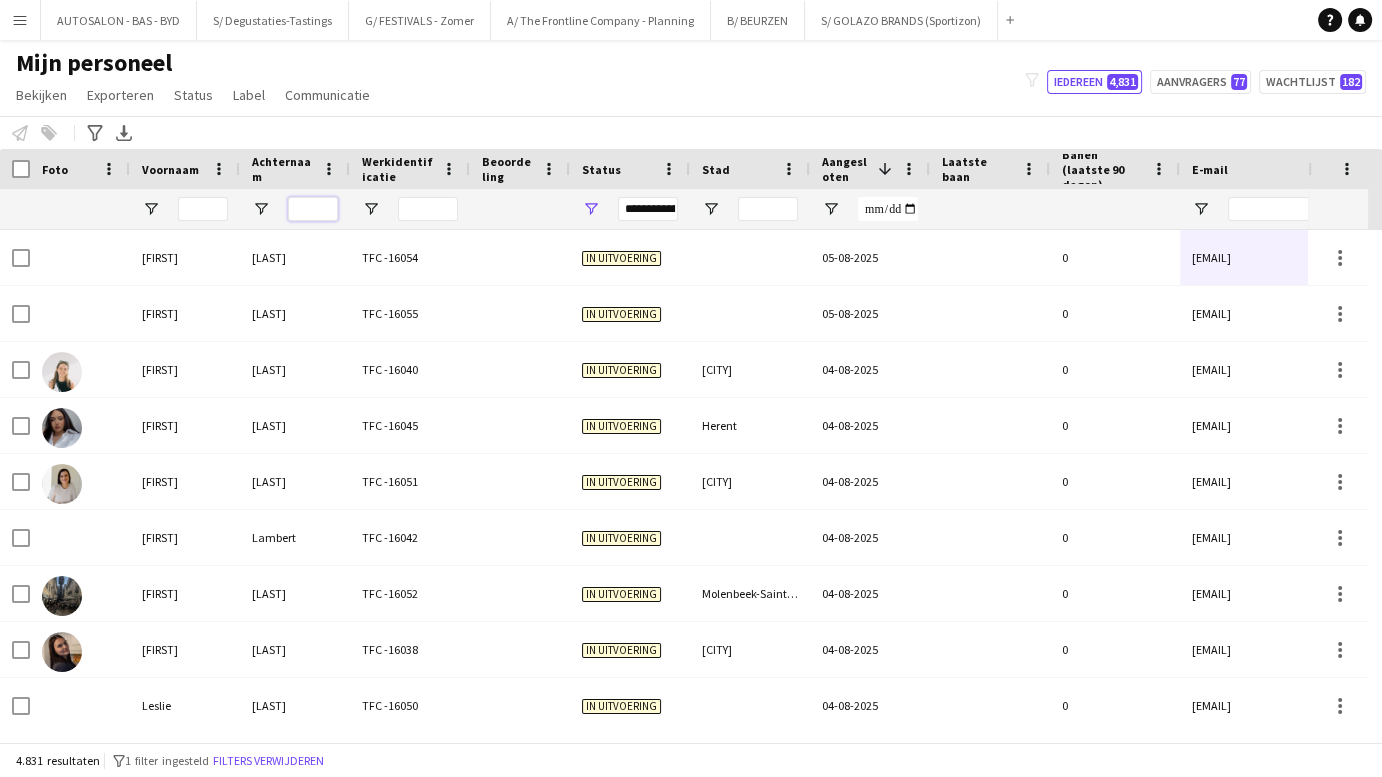click at bounding box center [313, 209] 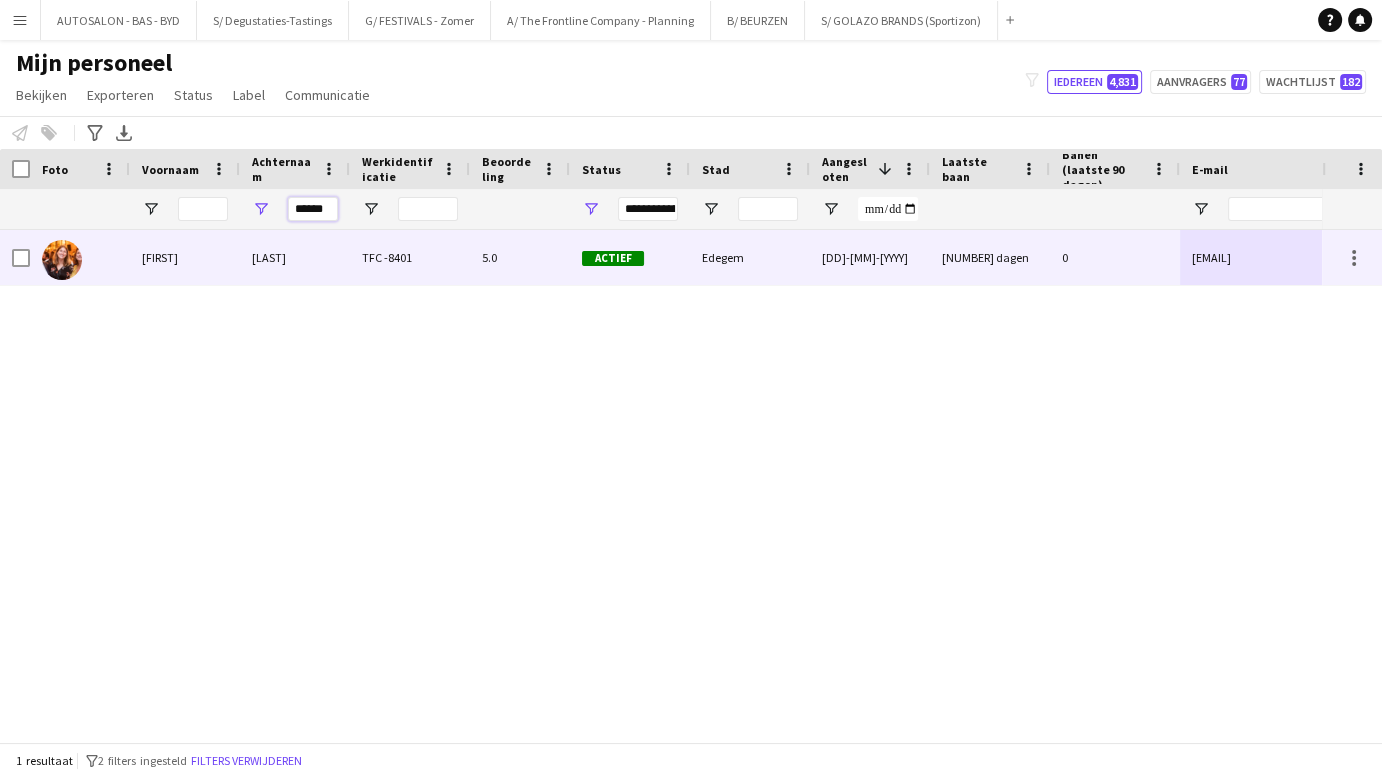 type on "******" 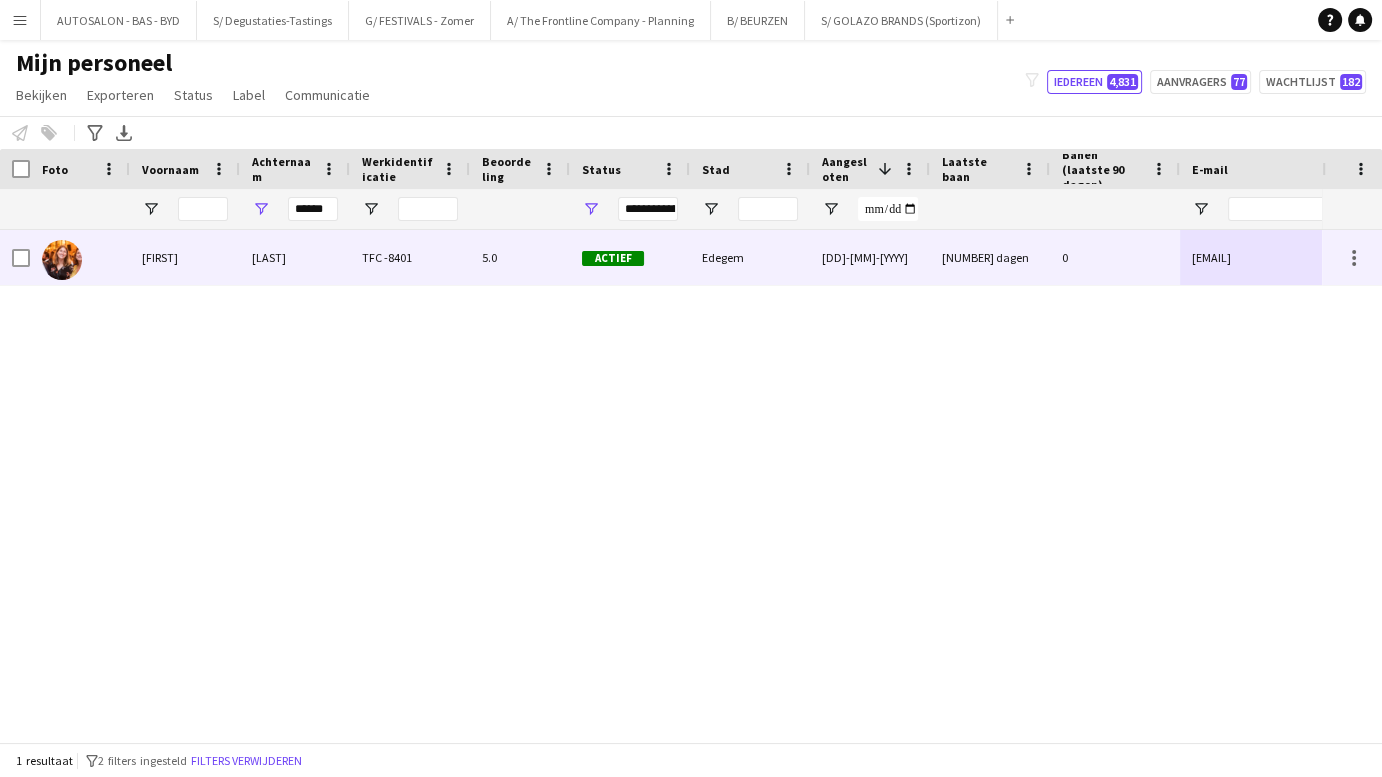 click on "[LAST]" at bounding box center [295, 257] 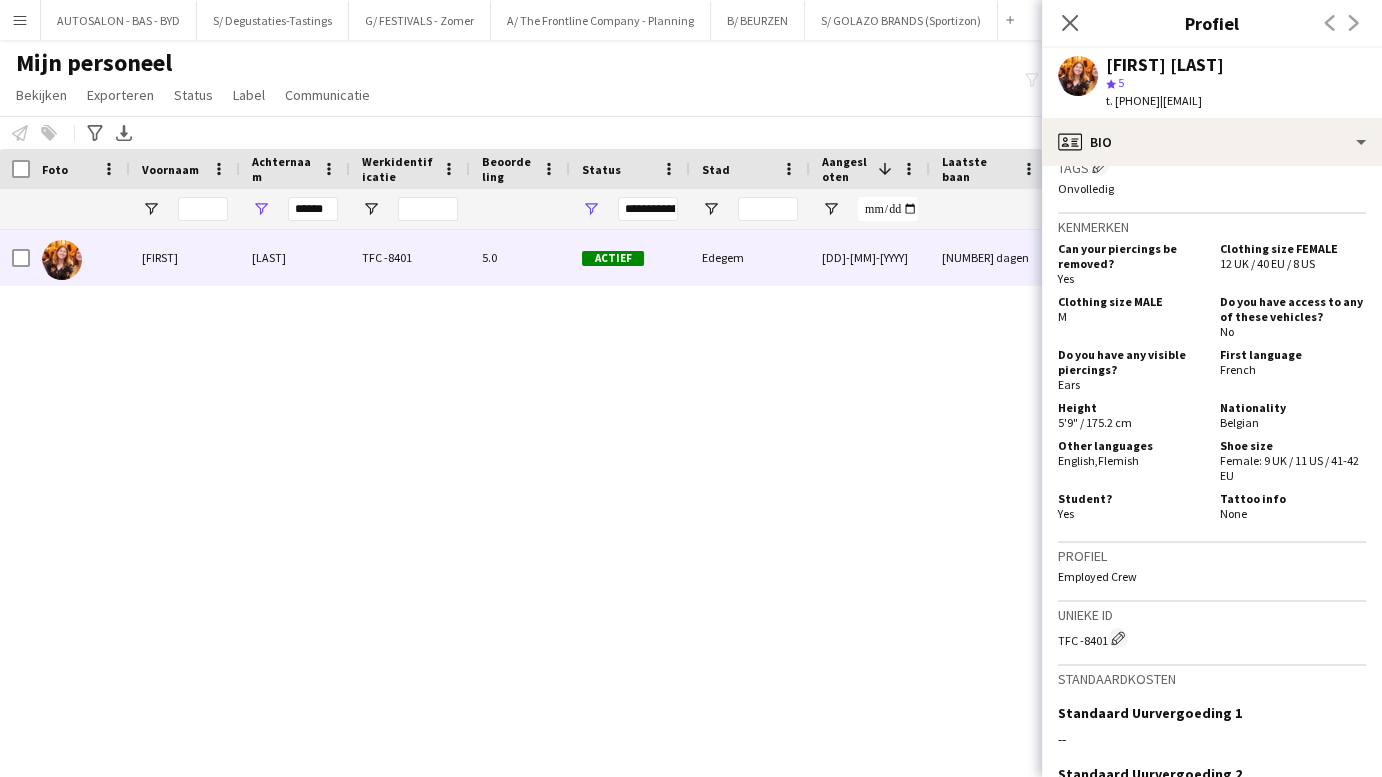 scroll, scrollTop: 230, scrollLeft: 0, axis: vertical 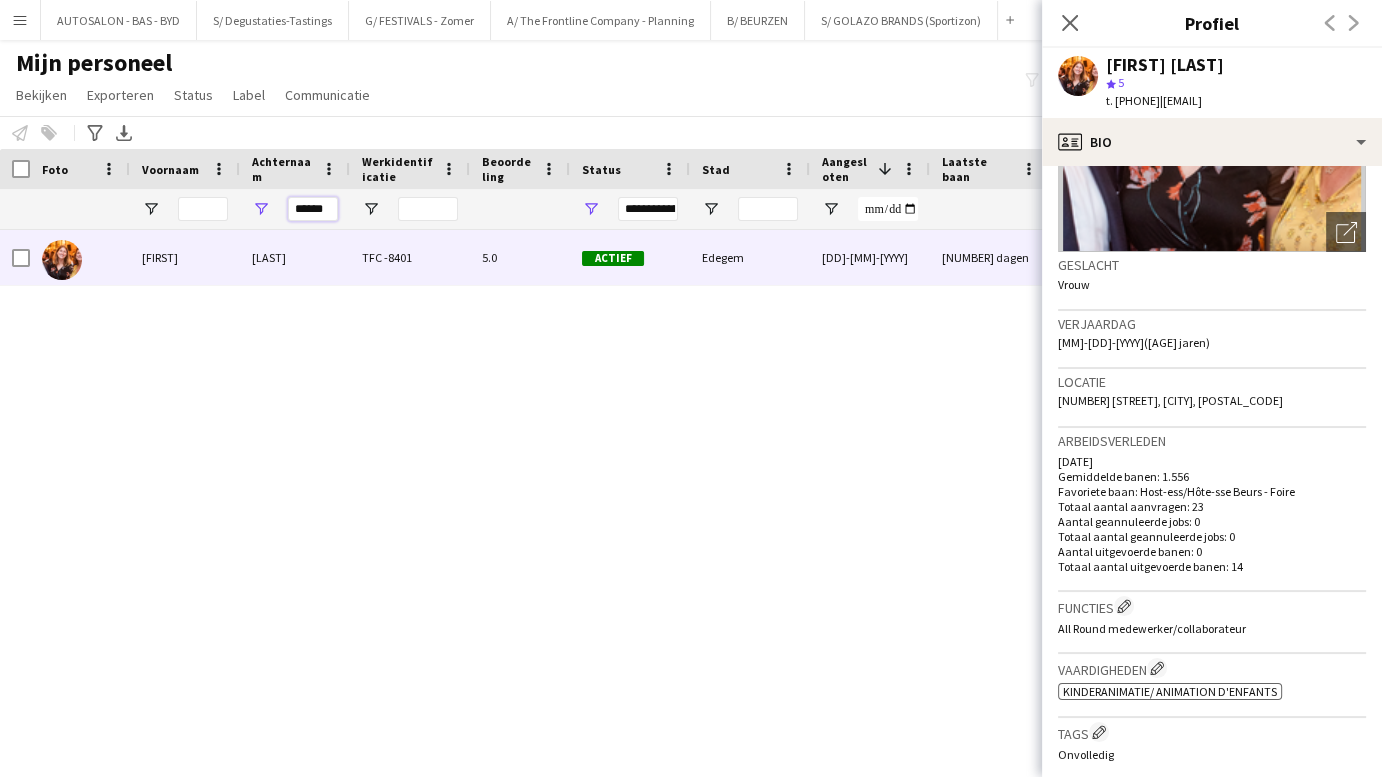 click on "******" at bounding box center (313, 209) 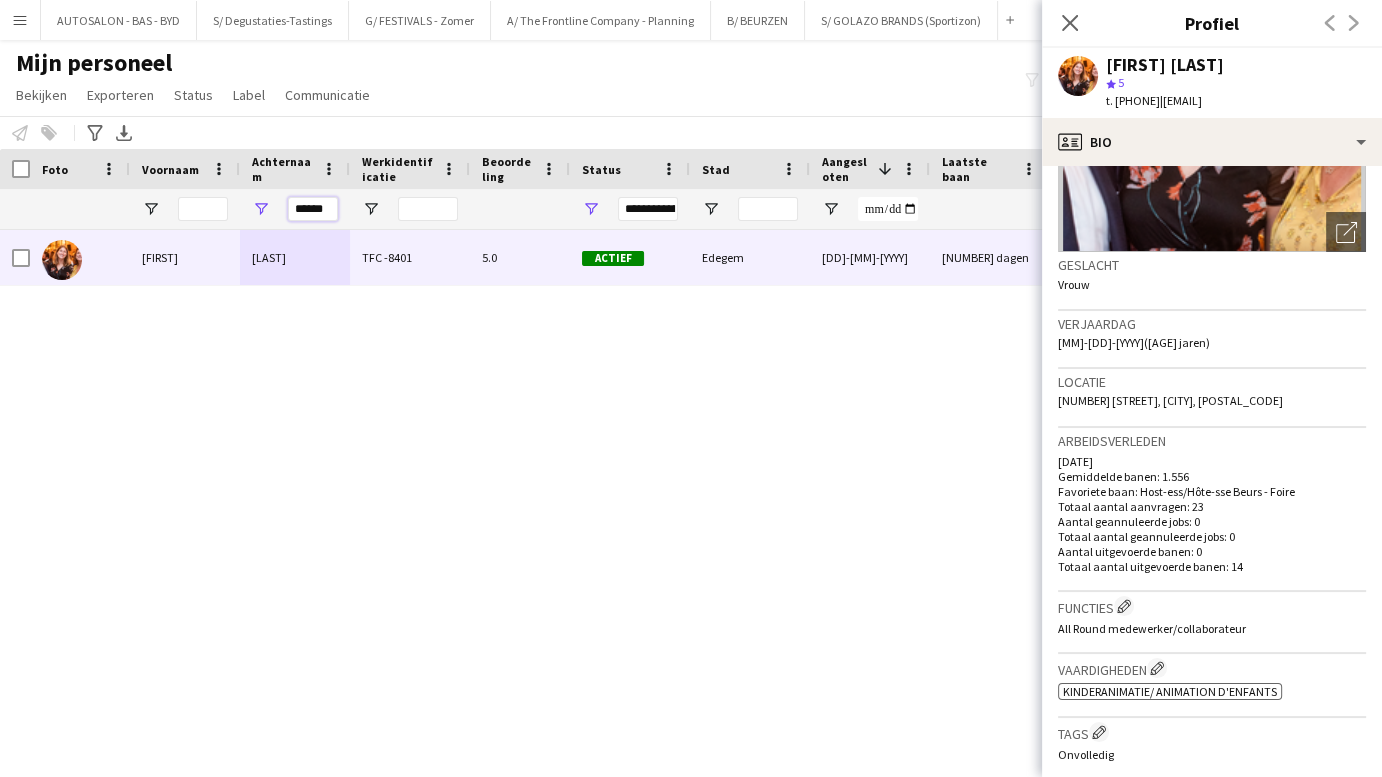 click on "******" at bounding box center [313, 209] 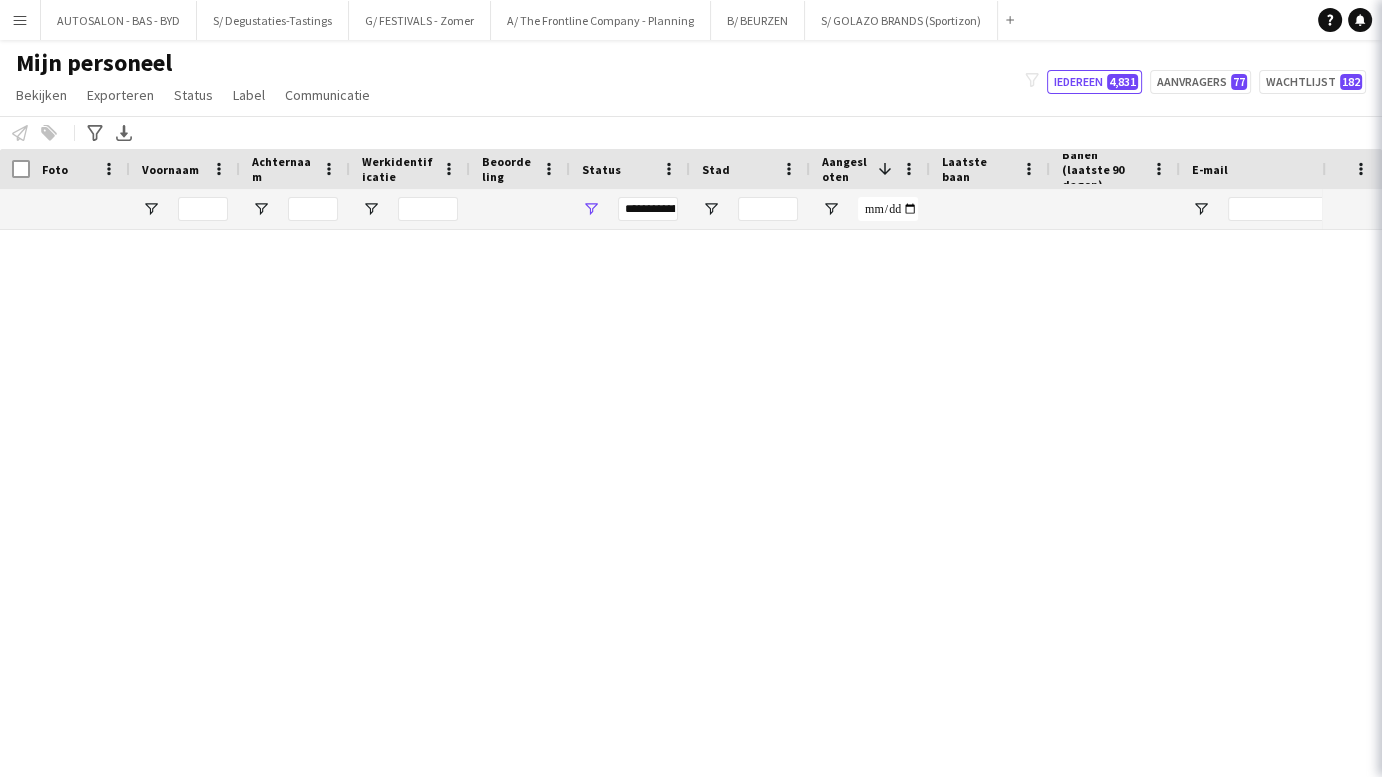 click on "profile
Bio" 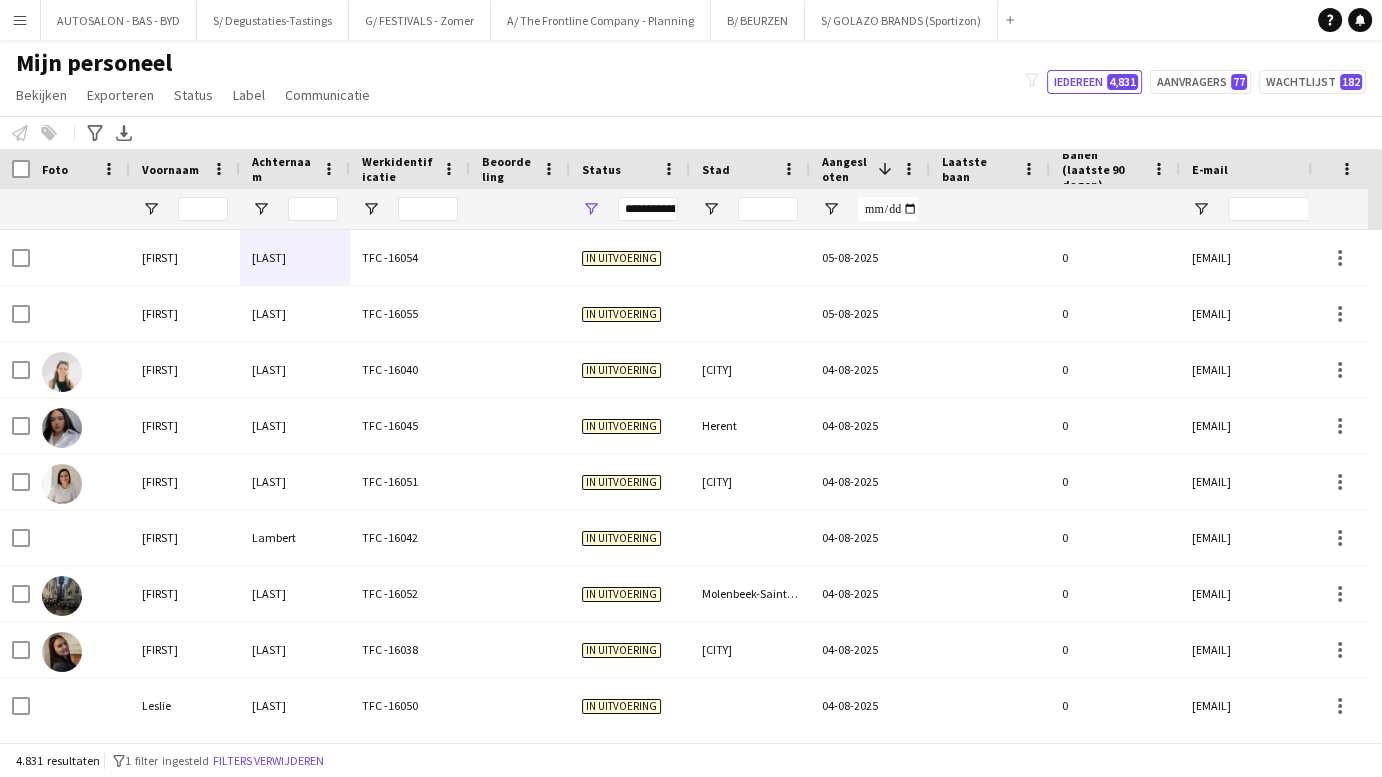 click on "**********" at bounding box center (648, 209) 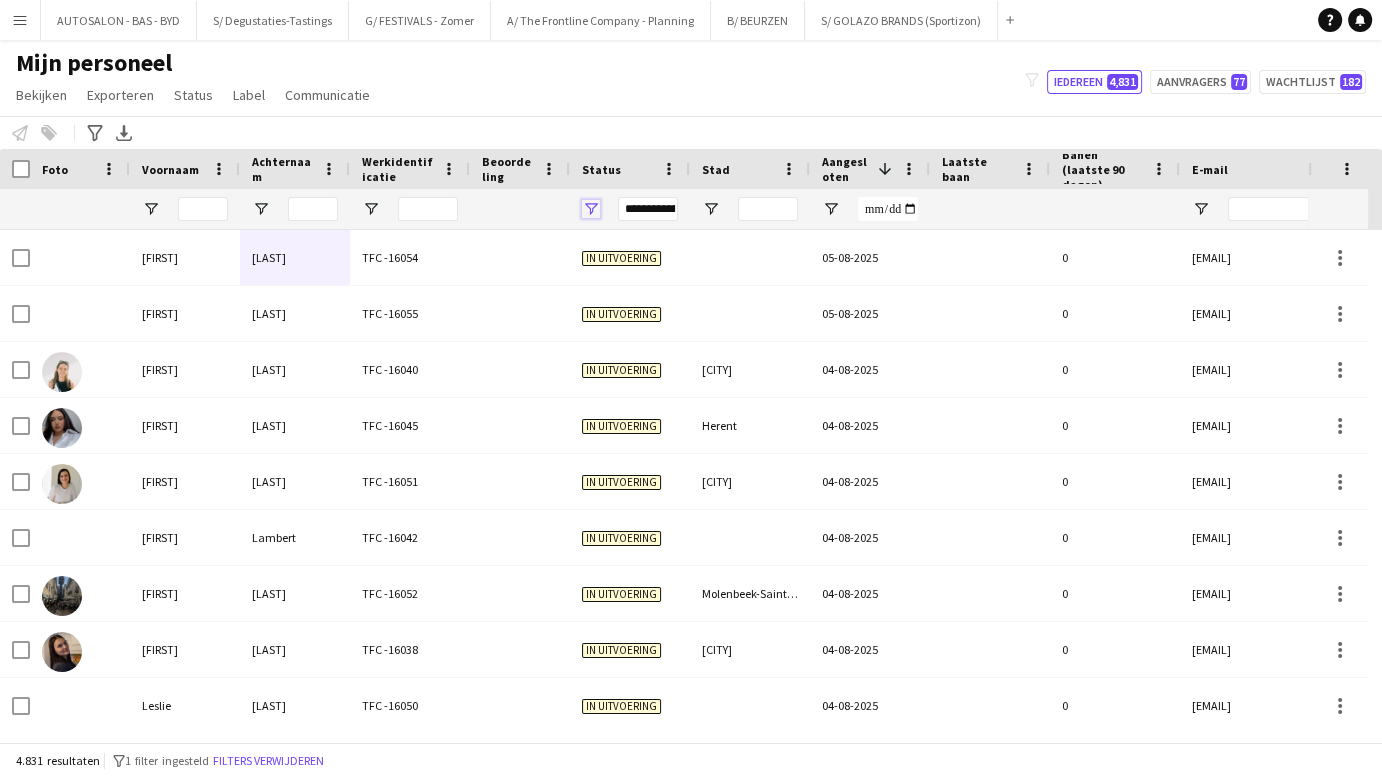 click at bounding box center [591, 209] 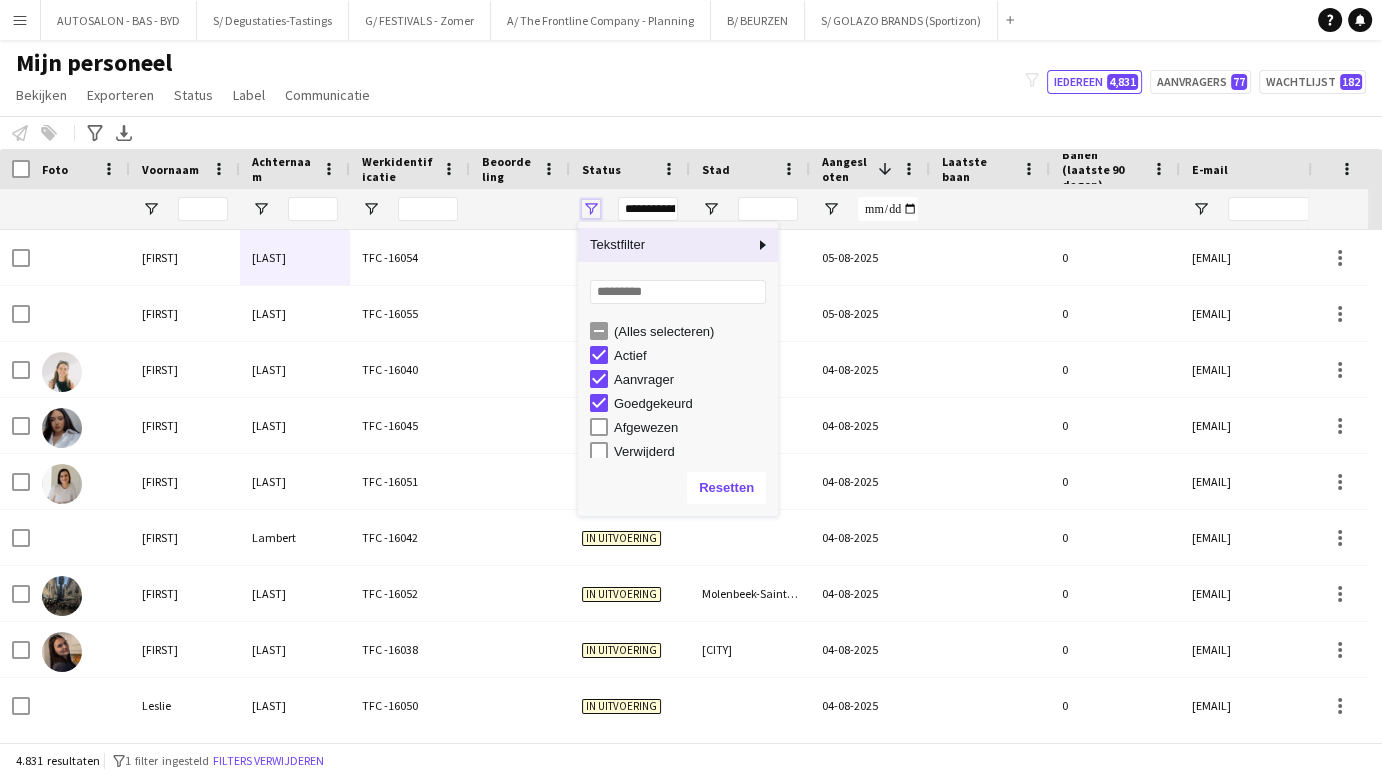 click at bounding box center [591, 209] 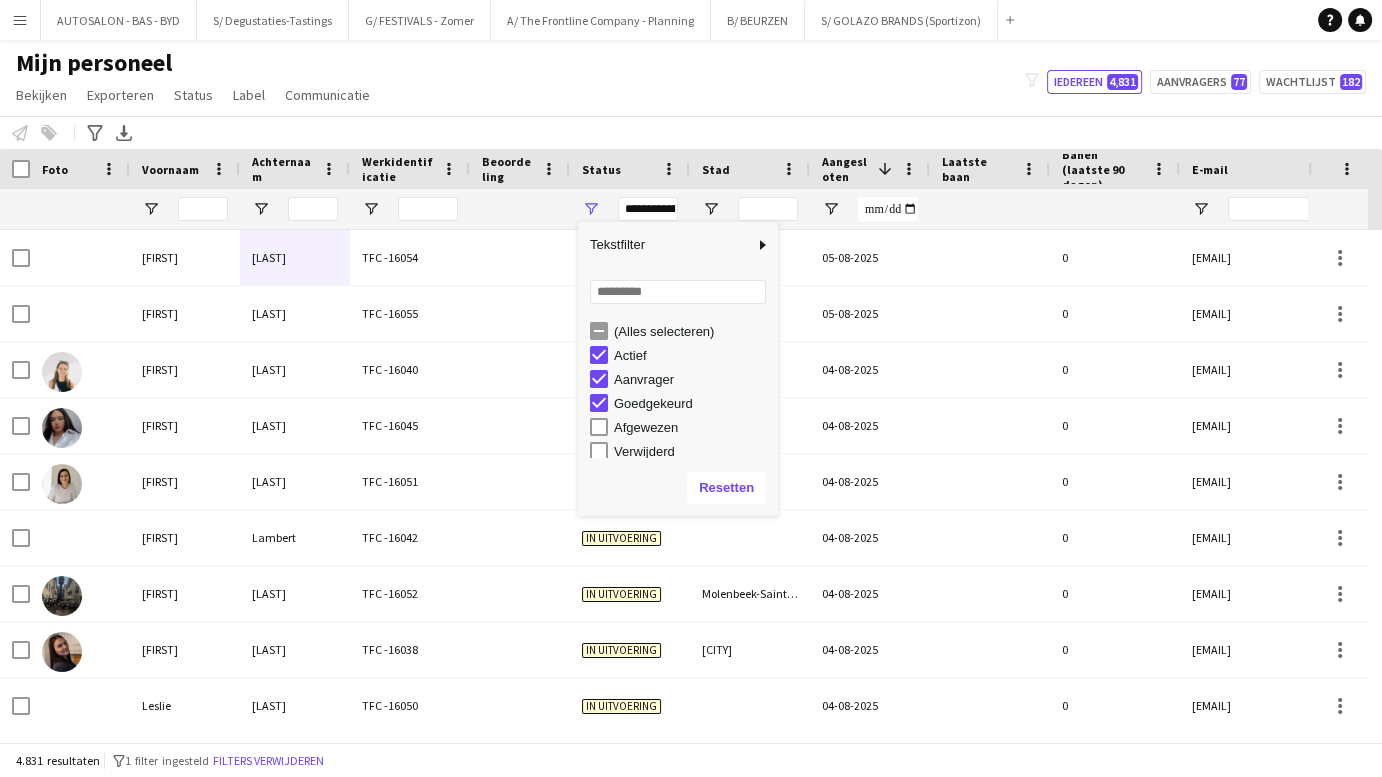 click on "Mijn personeel   Bekijken   Weergaven  Standaardweergave Nieuwe weergave Bekijk bijwerken Weergave verwijderen Naam bewerken Weergave aanpassen Filters aanpassen Filters resetten Weergave resetten Alles resetten  Exporteren  Nieuwe startersrapport Exporteren als XLSX Exporteren als PDF  Status  Bewerken  Label  Nieuwe tag  Tag bewerken  Autosalon (201) Duits - basis (10) Duits - Goed (6) Duits - Zeer Goed (3) Engels - Basis (264) Engels - Goed (230) Engels - Zeer Goed (138) Frans - Basis (246) Frans - Goed (190) Frans - Zeer Goed (148) Nederlands - Basis (266) Nederlands - Goed (261) Nederlands - Zeer Goed (254) NIET GEVALIDEERD (163) NONA TEAM Degustaties (46) Steylaerts (10) SYSTEEM UITLEGGEN (20) Team Biertappen - vat vervangen (2) Team Capitole (0) Team Chiefs (7) Team Eventmodels (0) Team Festivals Zomer (7) Team Horeca (12) Team LIDL (1) Team Maasmechelen Village (8) TEAM SmartLab Waasland Automotive (5) Team Up Your Bizz (18) Via student.be (te verwerken) (3)  Toevoegen aan label  Autosalon (201)" 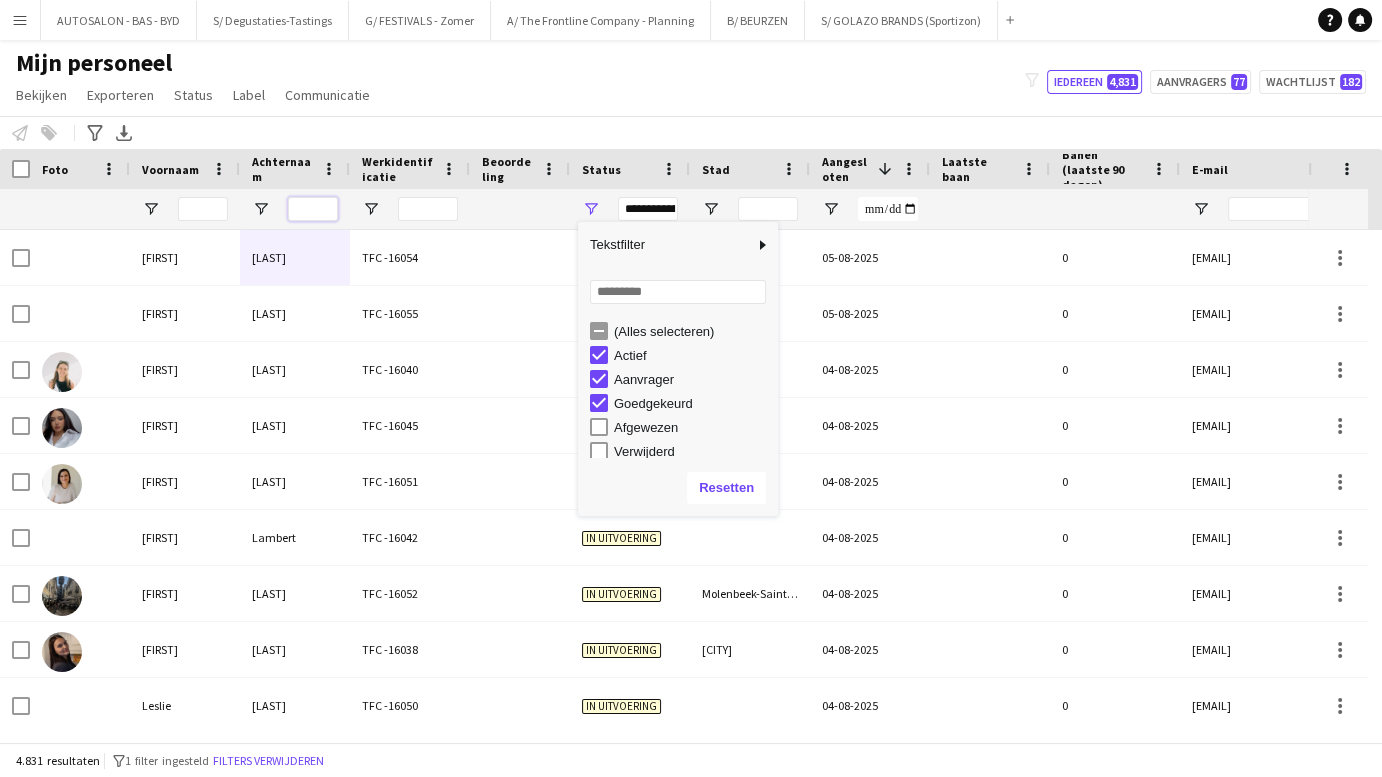 click at bounding box center (313, 209) 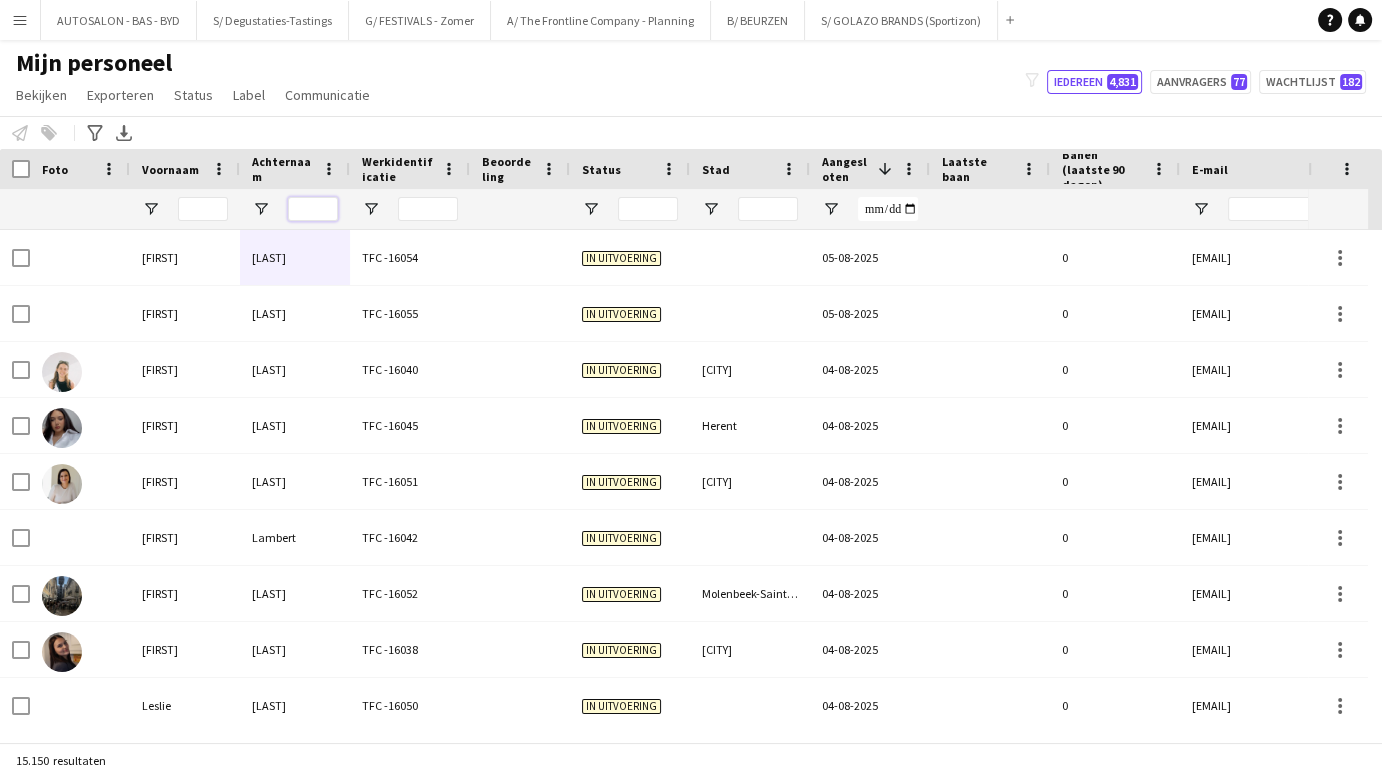 click at bounding box center [313, 209] 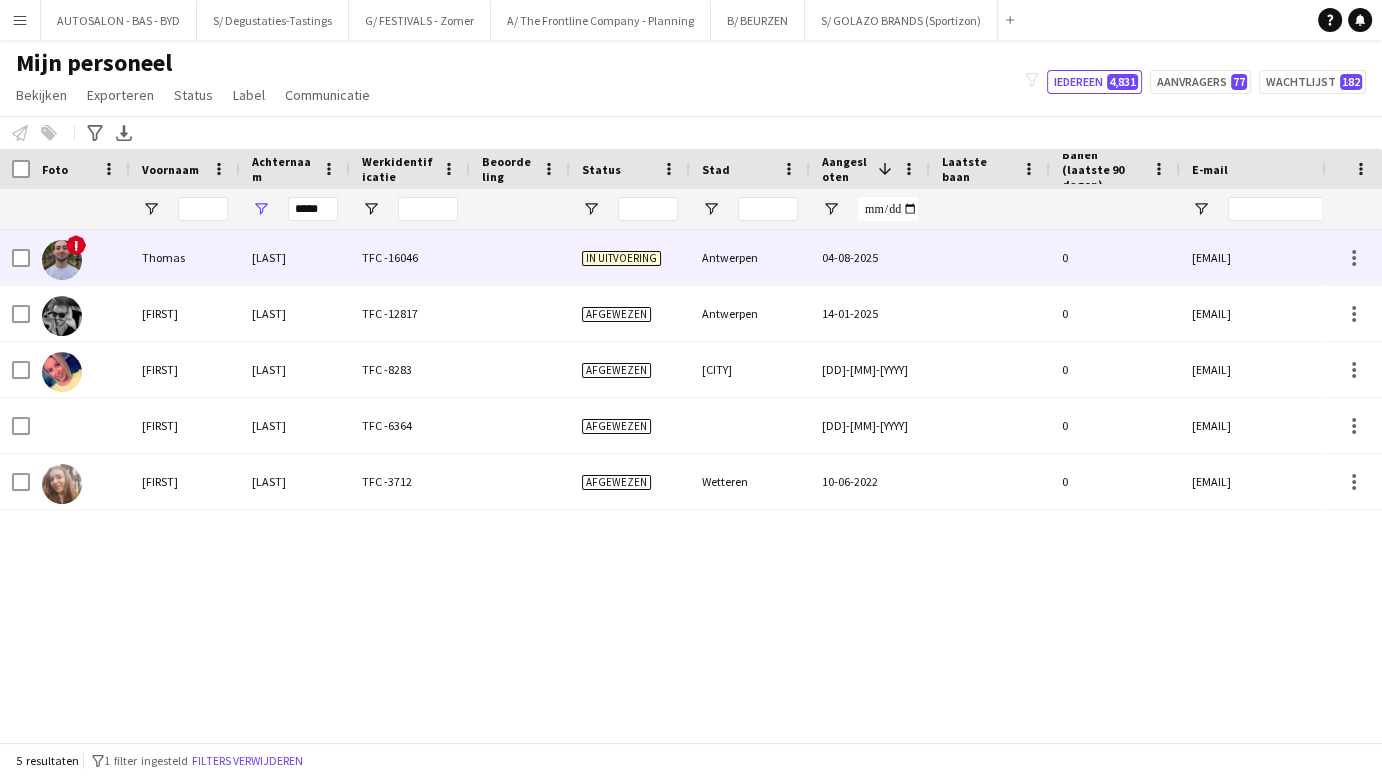 click on "[LAST]" at bounding box center (295, 257) 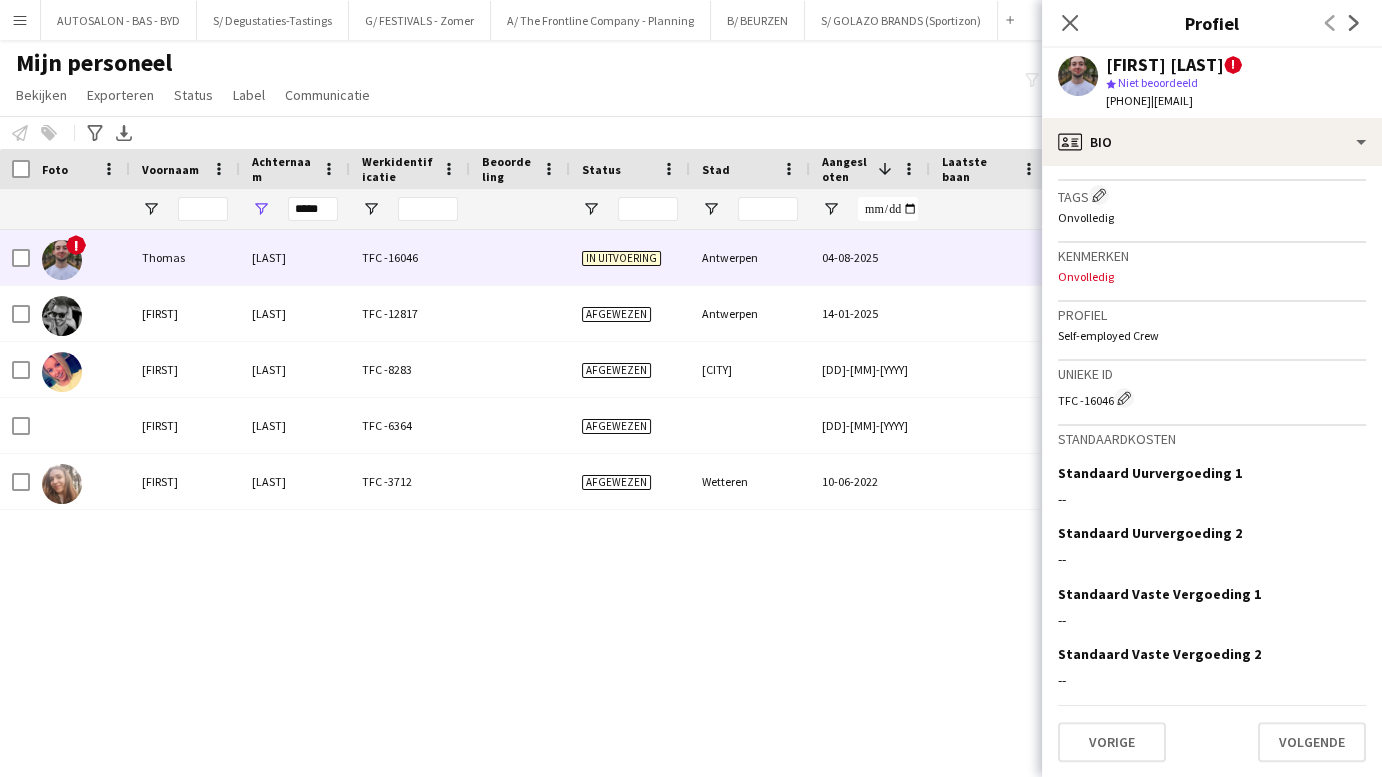 scroll, scrollTop: 0, scrollLeft: 0, axis: both 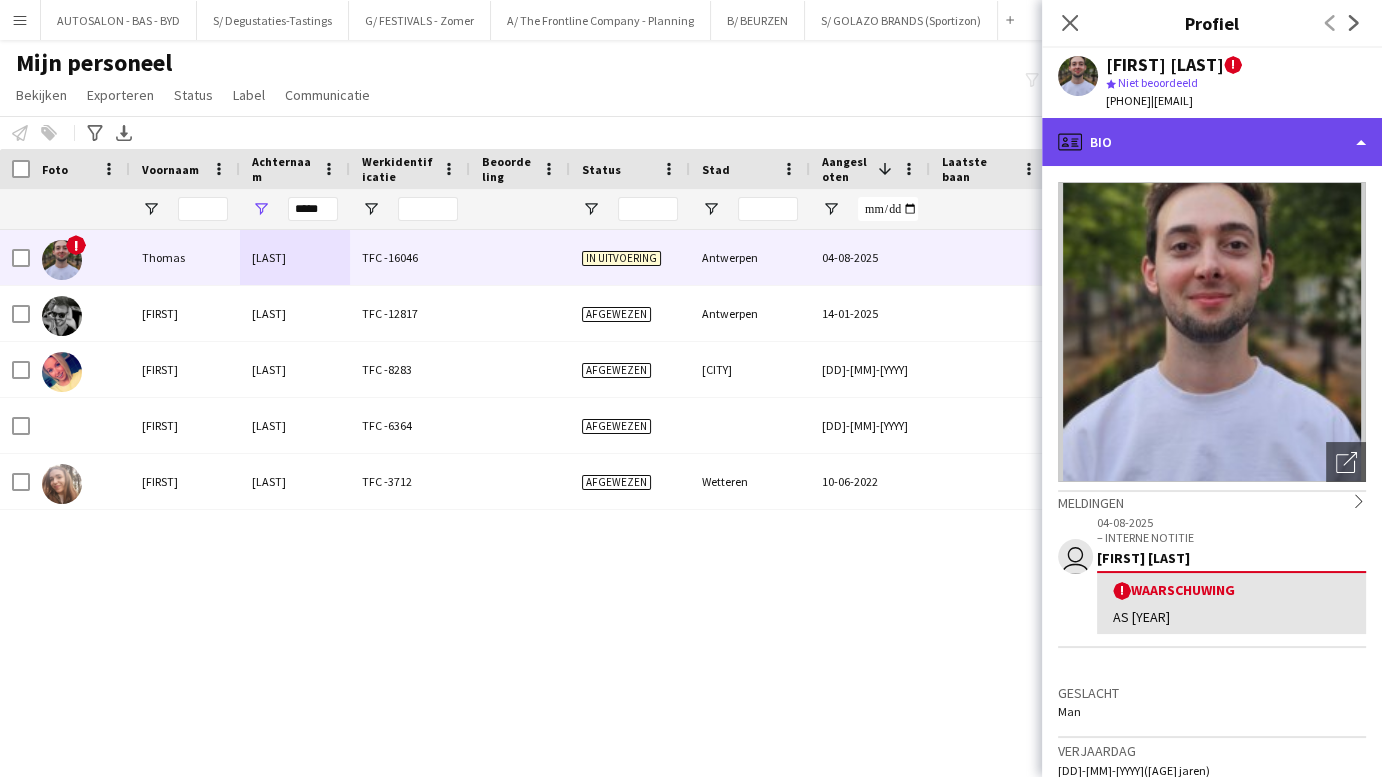click on "profile
Bio" 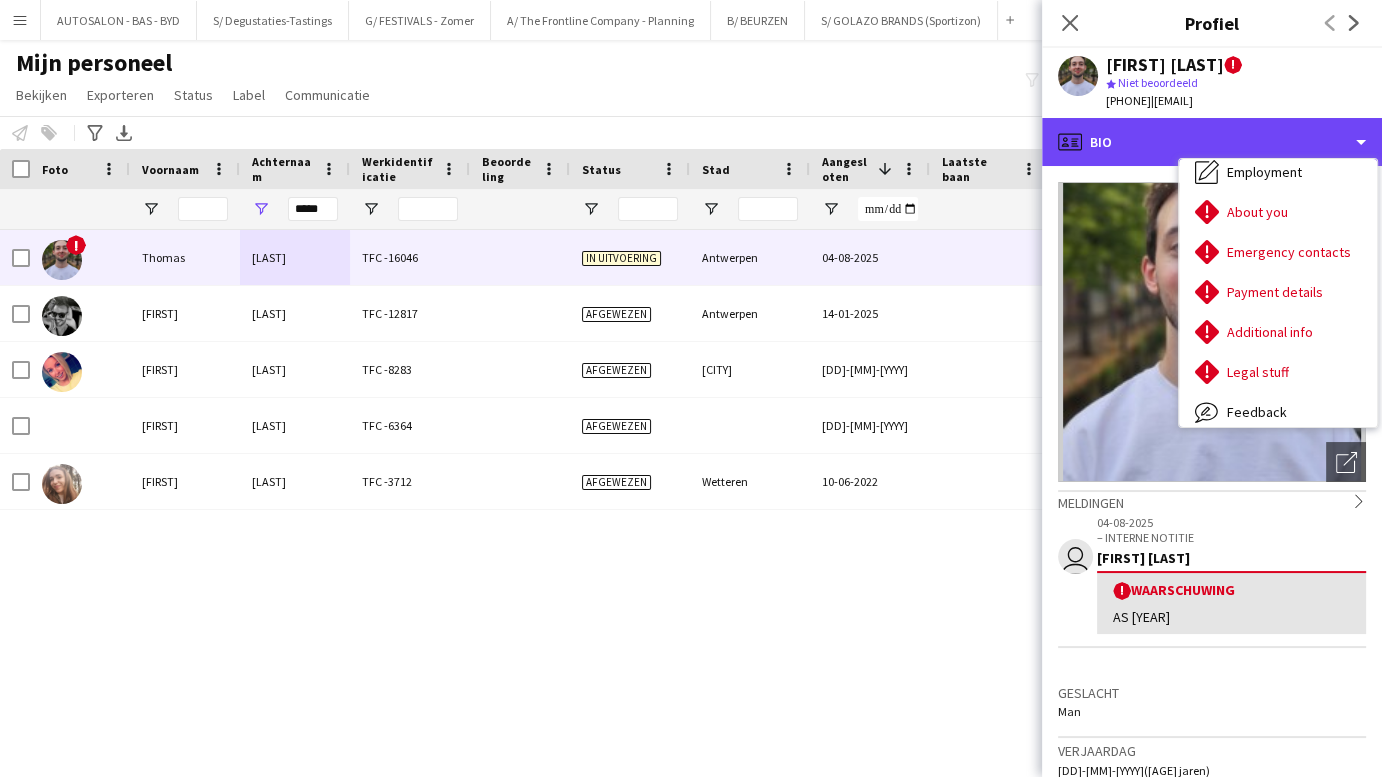 scroll, scrollTop: 147, scrollLeft: 0, axis: vertical 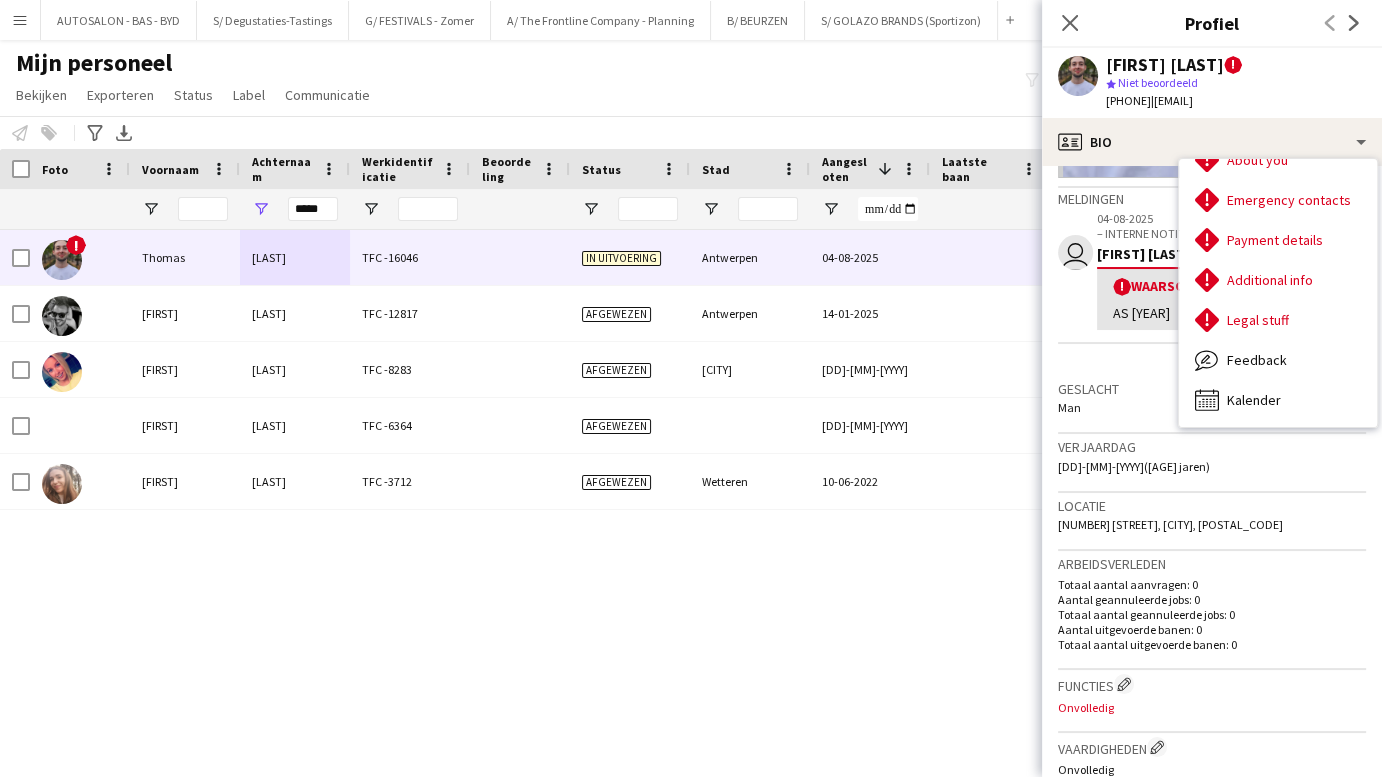 drag, startPoint x: 1187, startPoint y: 550, endPoint x: 1176, endPoint y: 452, distance: 98.61542 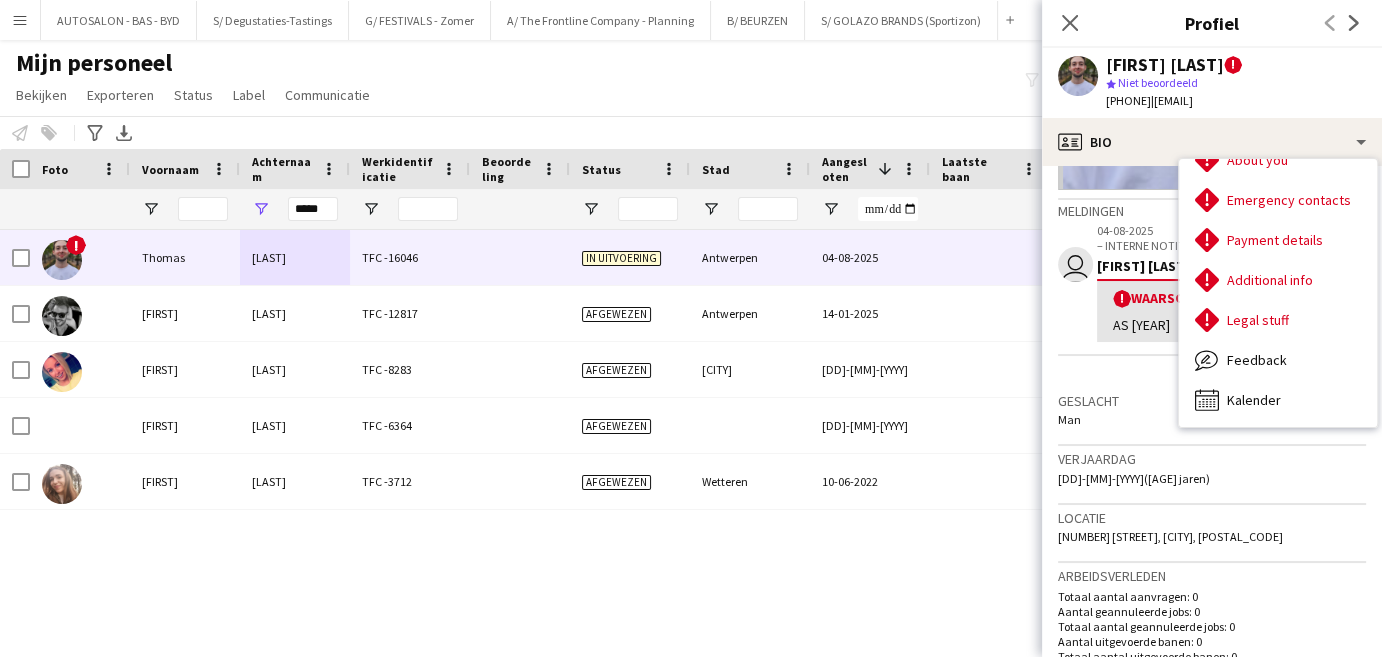 scroll, scrollTop: 147, scrollLeft: 0, axis: vertical 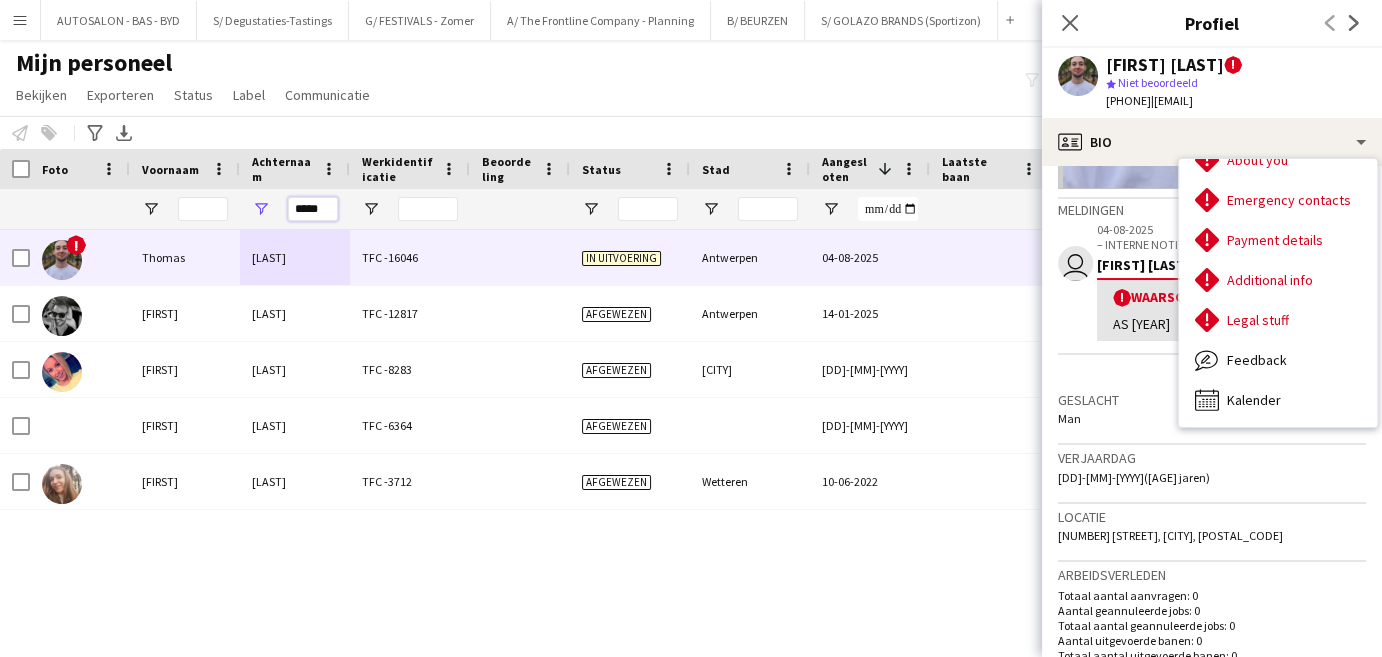 click on "*****" at bounding box center [313, 209] 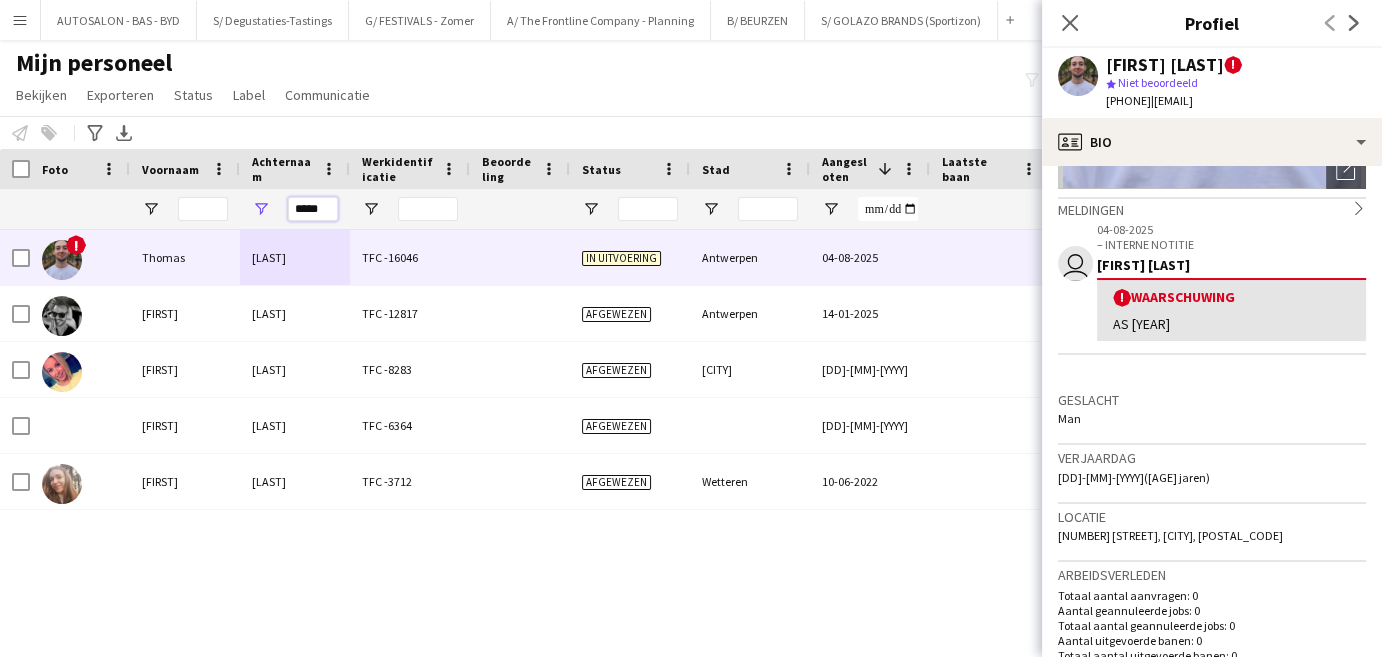 click on "*****" at bounding box center [313, 209] 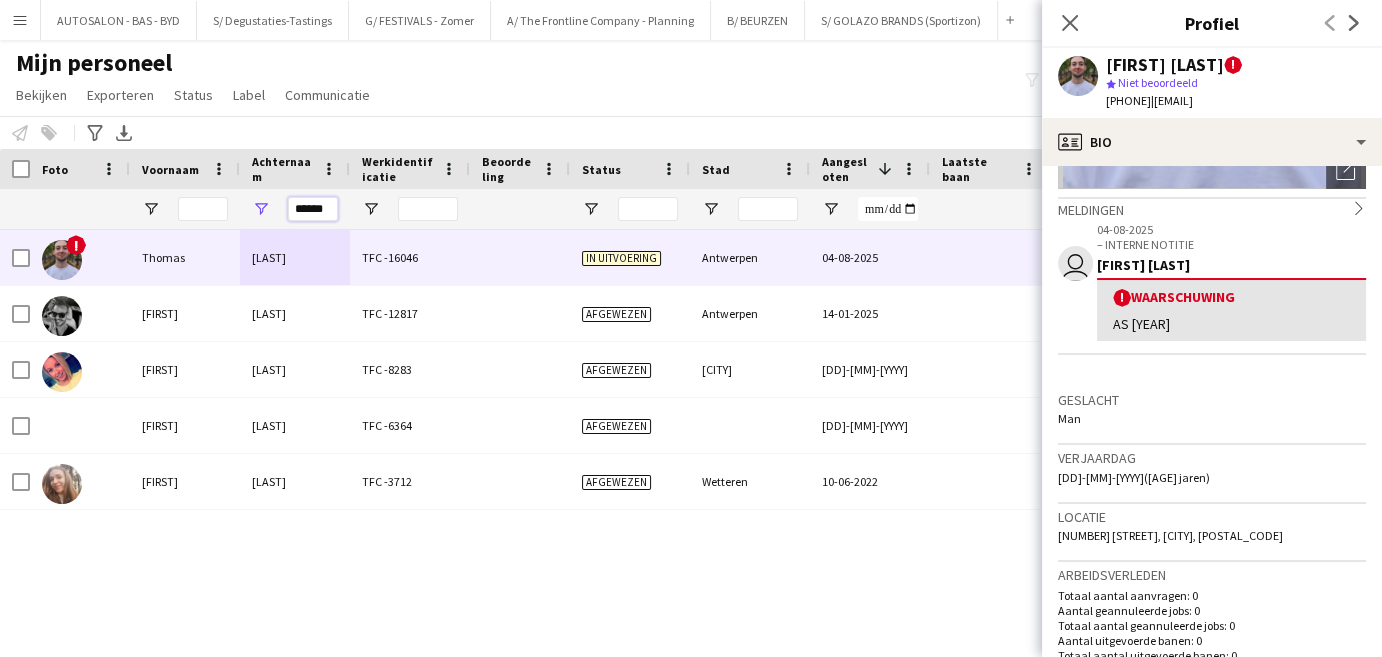 scroll, scrollTop: 0, scrollLeft: 0, axis: both 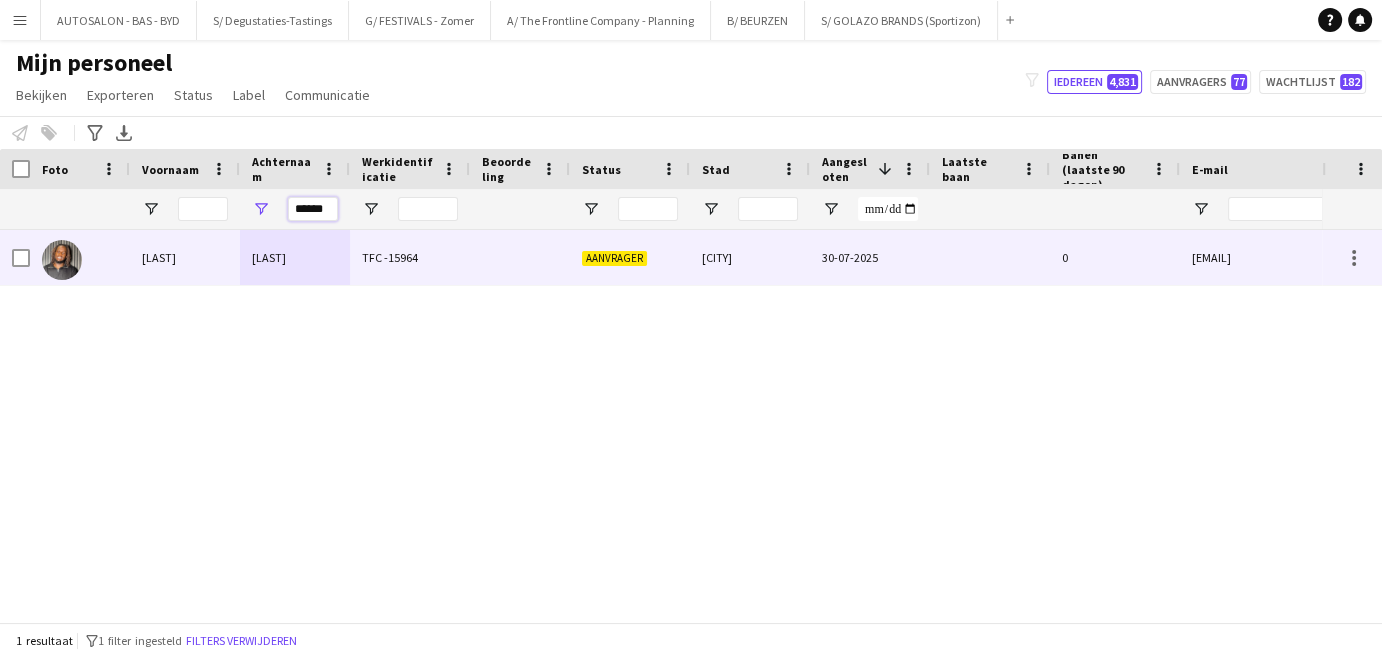 type on "******" 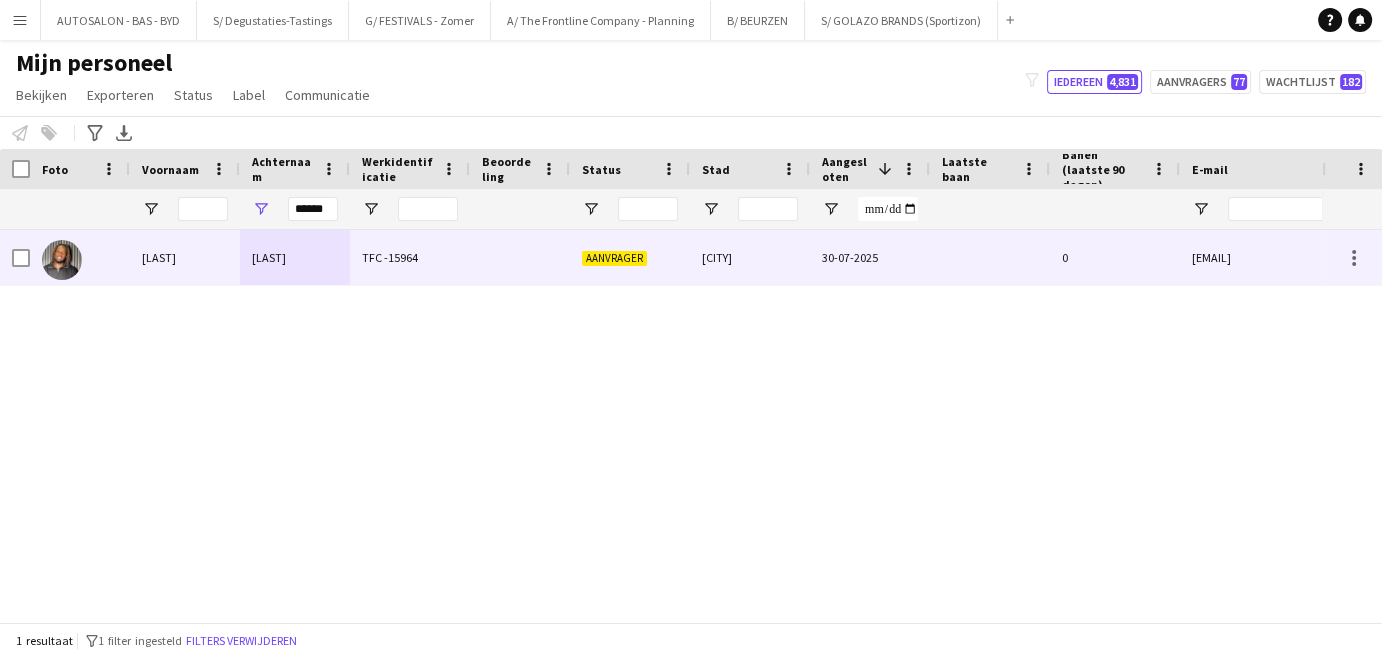 click on "[LAST]" at bounding box center [295, 257] 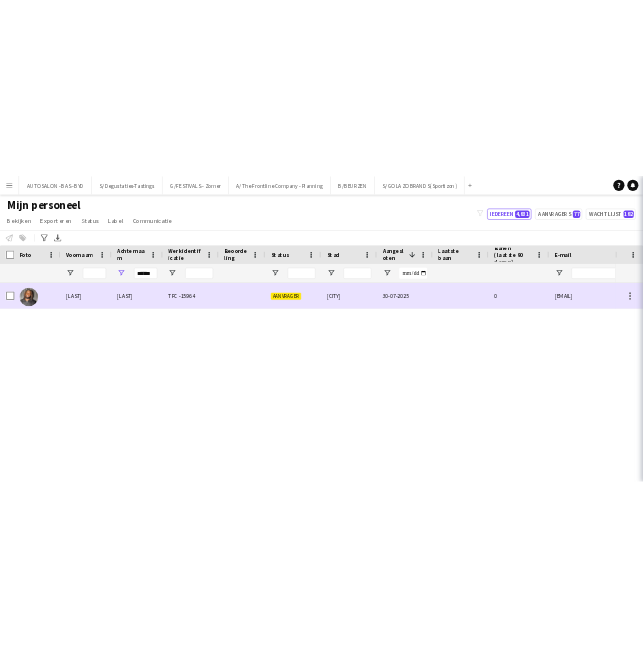 scroll, scrollTop: 0, scrollLeft: 0, axis: both 